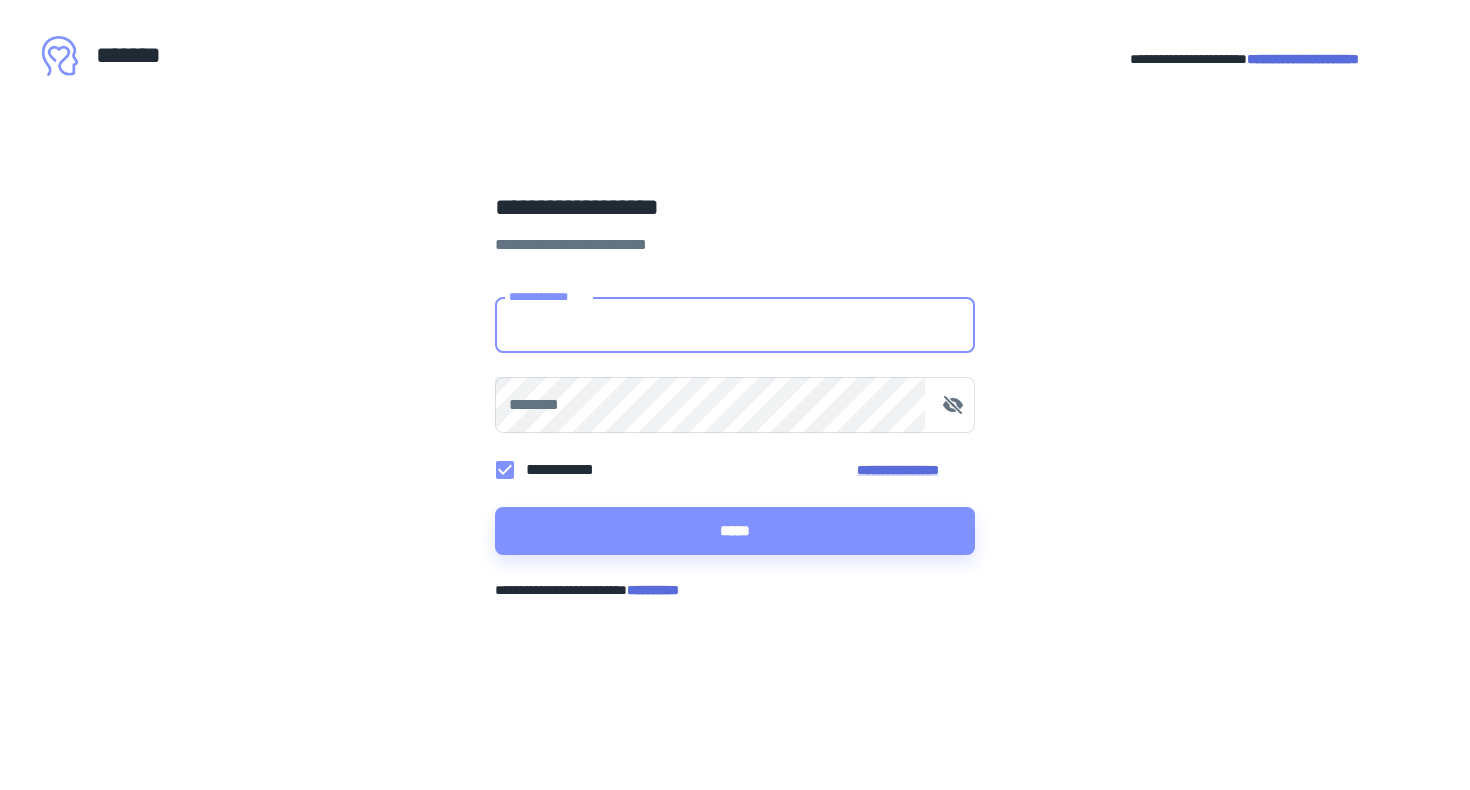 scroll, scrollTop: 0, scrollLeft: 0, axis: both 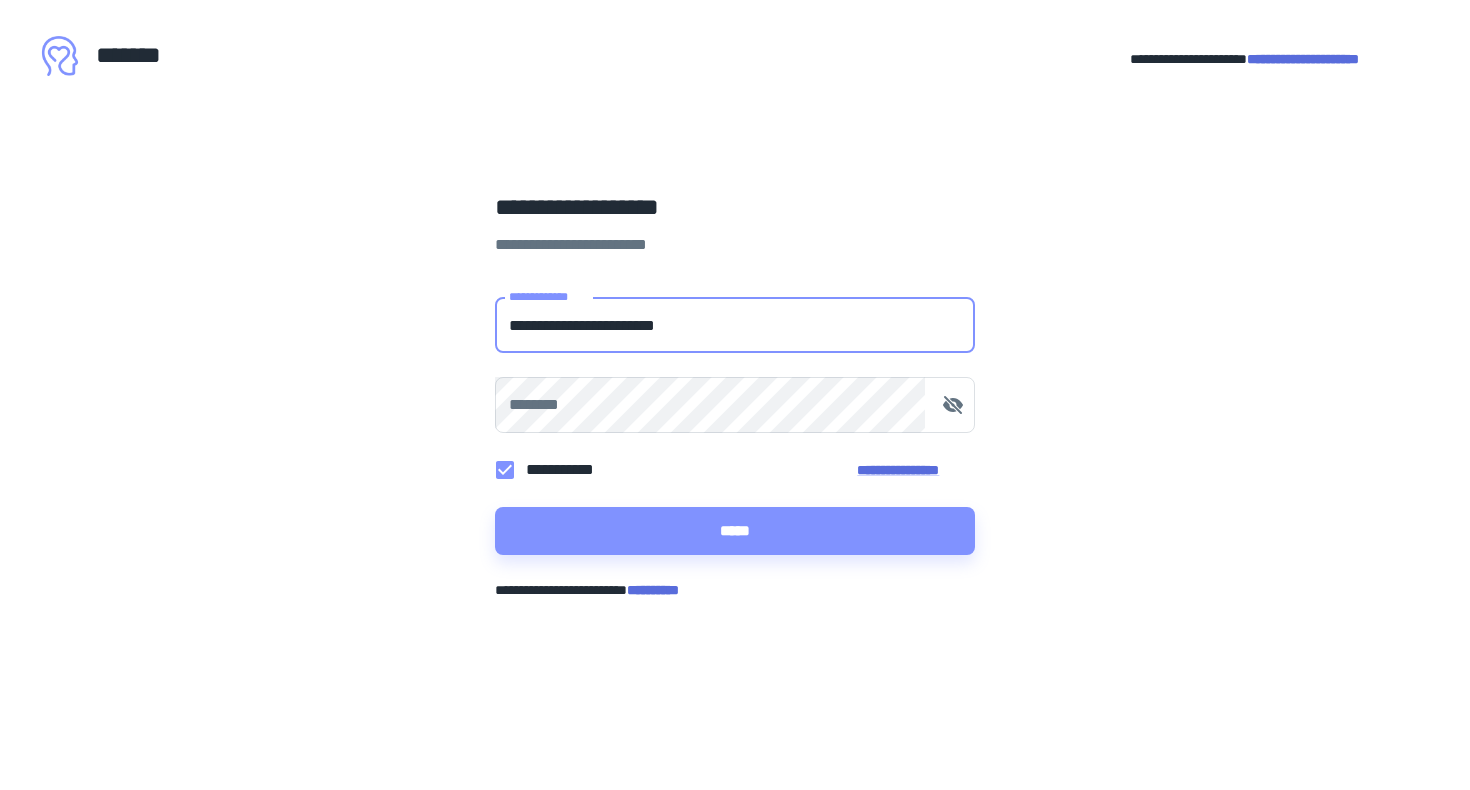 click on "*****" at bounding box center [735, 531] 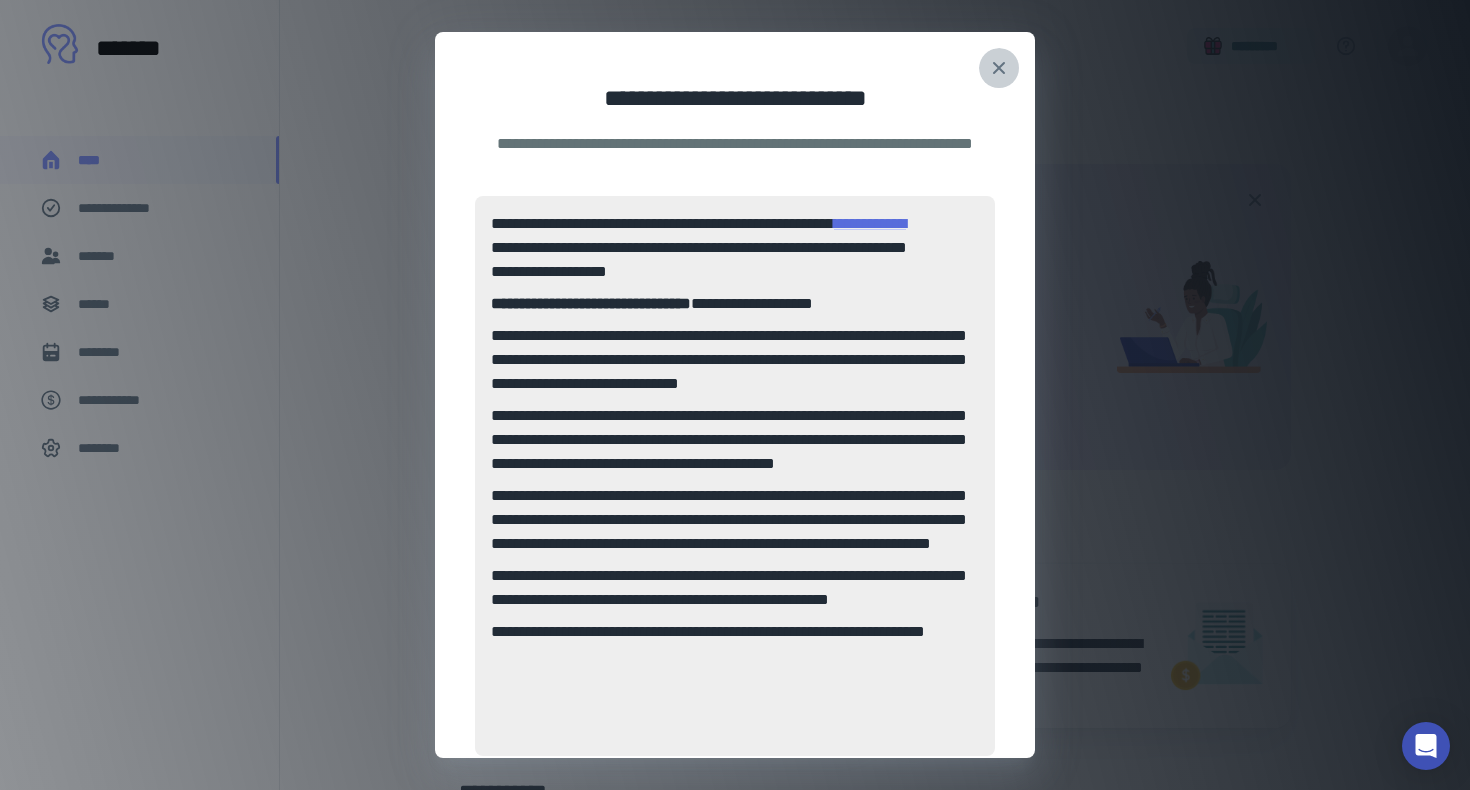 click 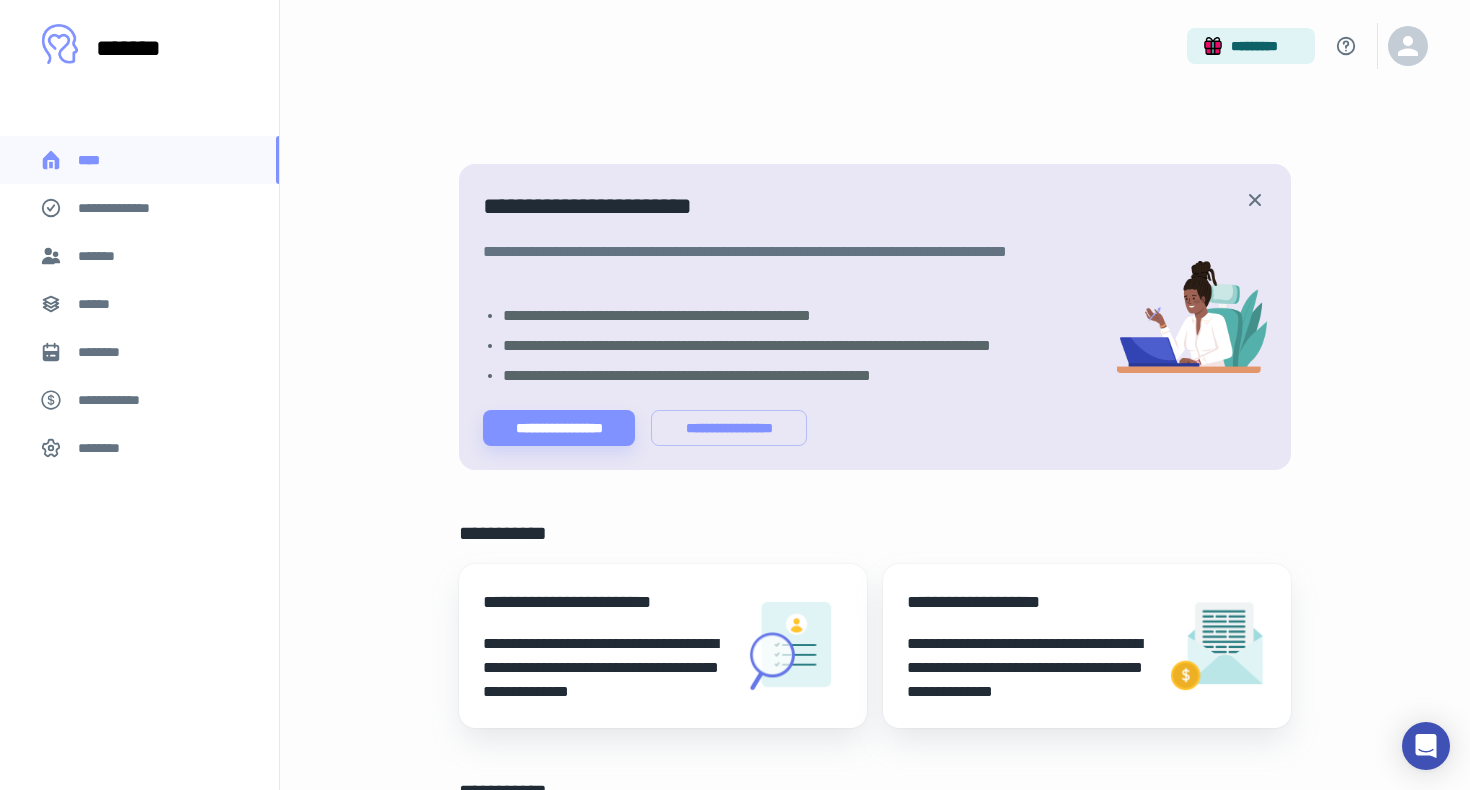 click on "******" at bounding box center (100, 304) 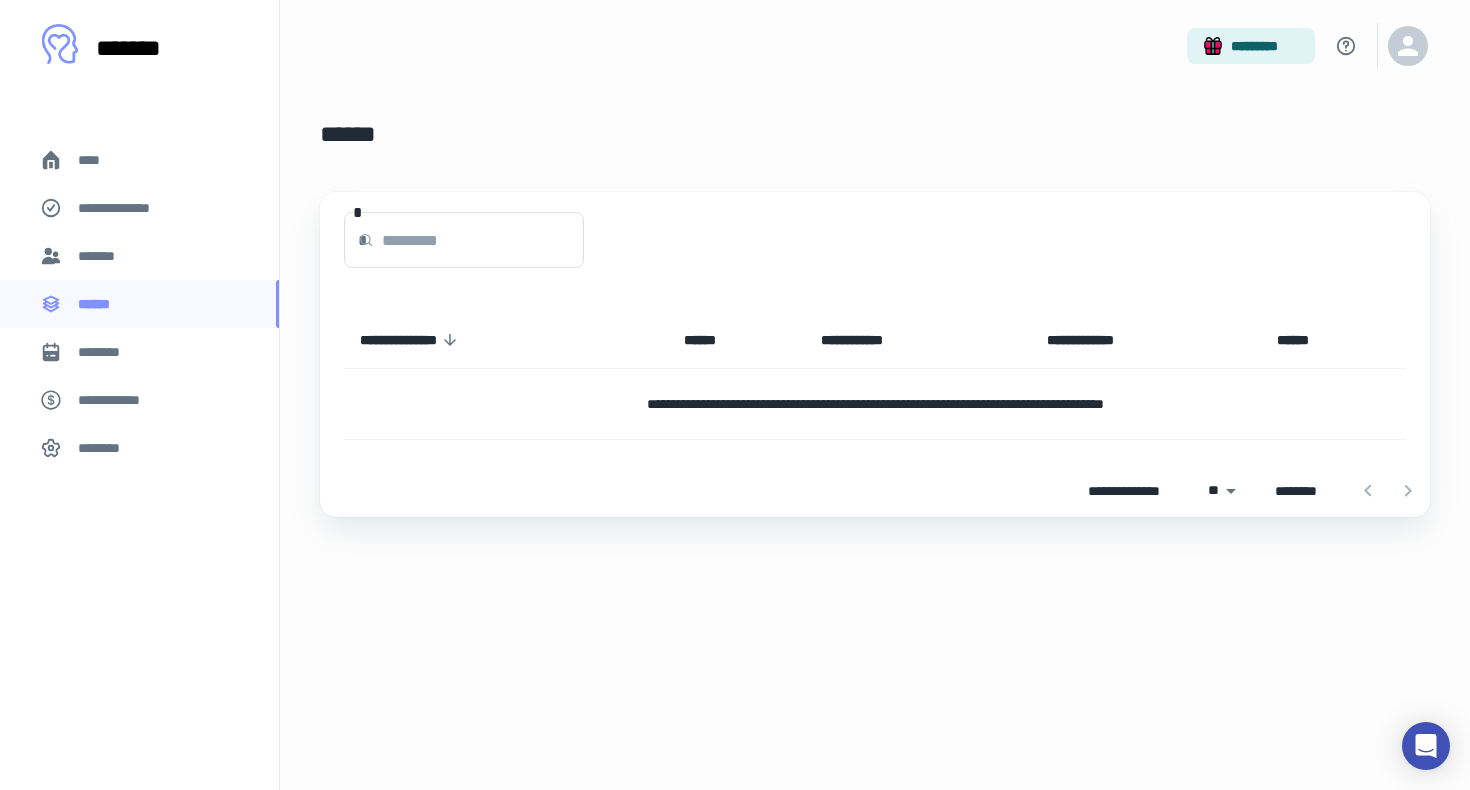 click on "*******" at bounding box center [101, 256] 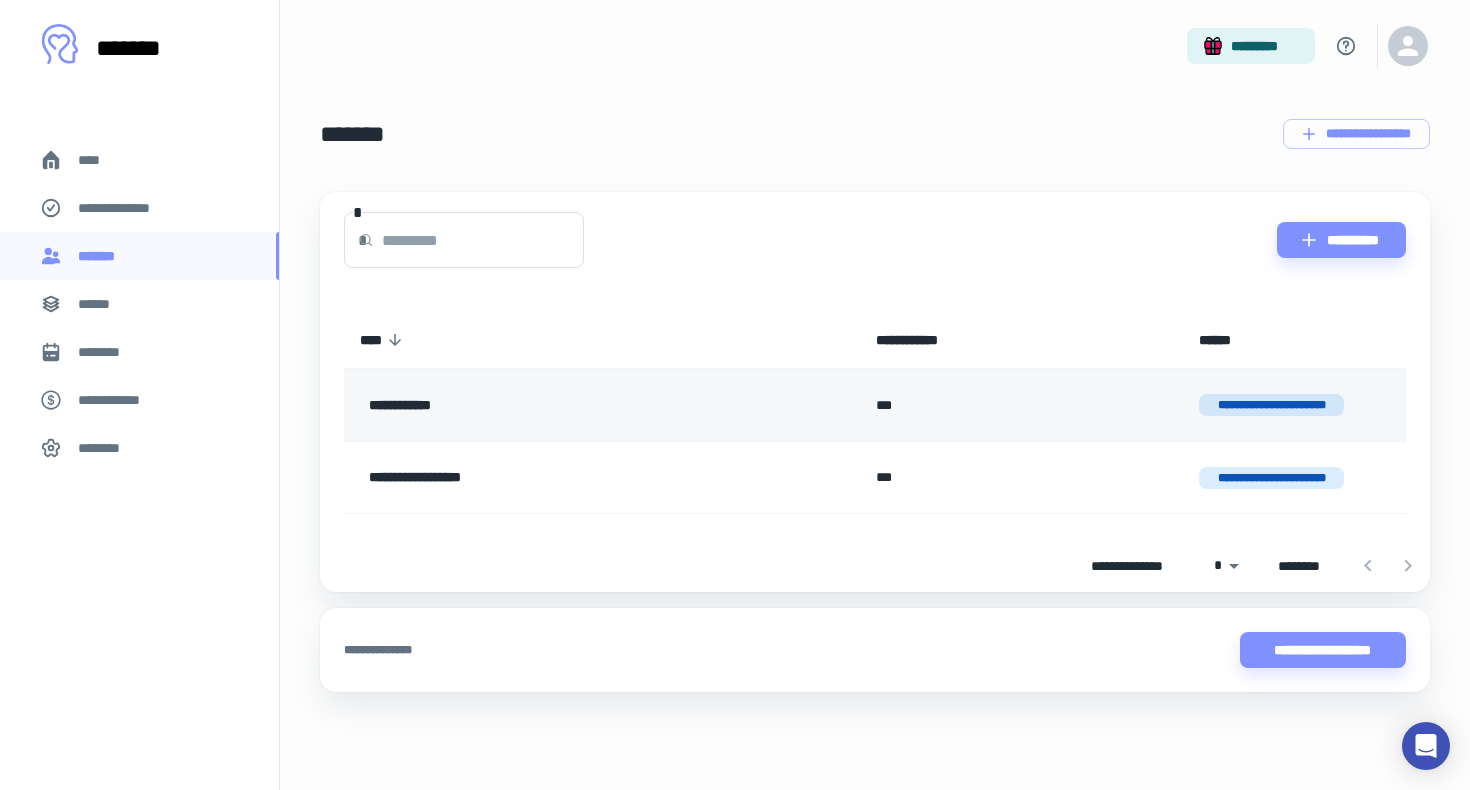 click on "**********" at bounding box center [1272, 405] 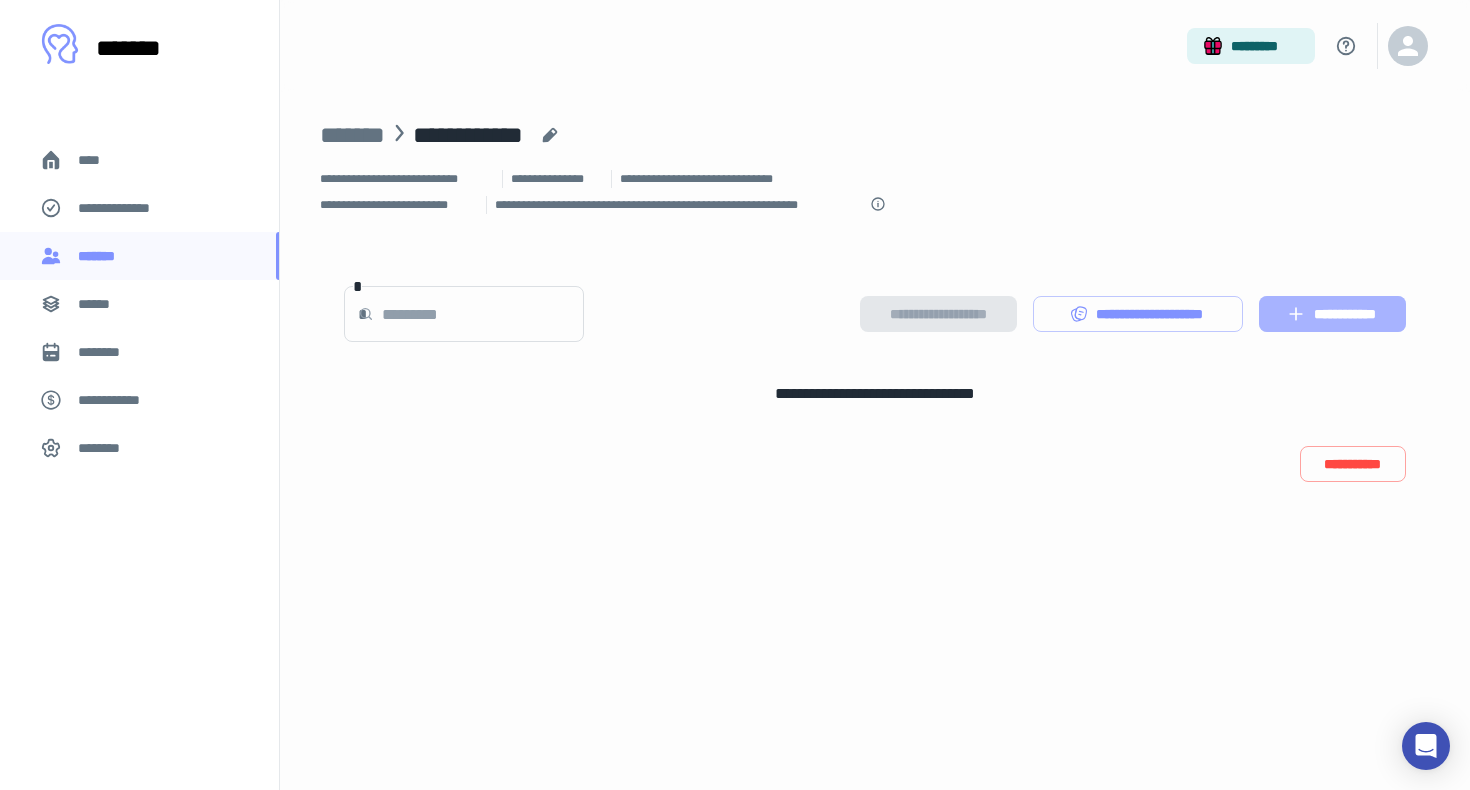 click on "**********" at bounding box center (1332, 314) 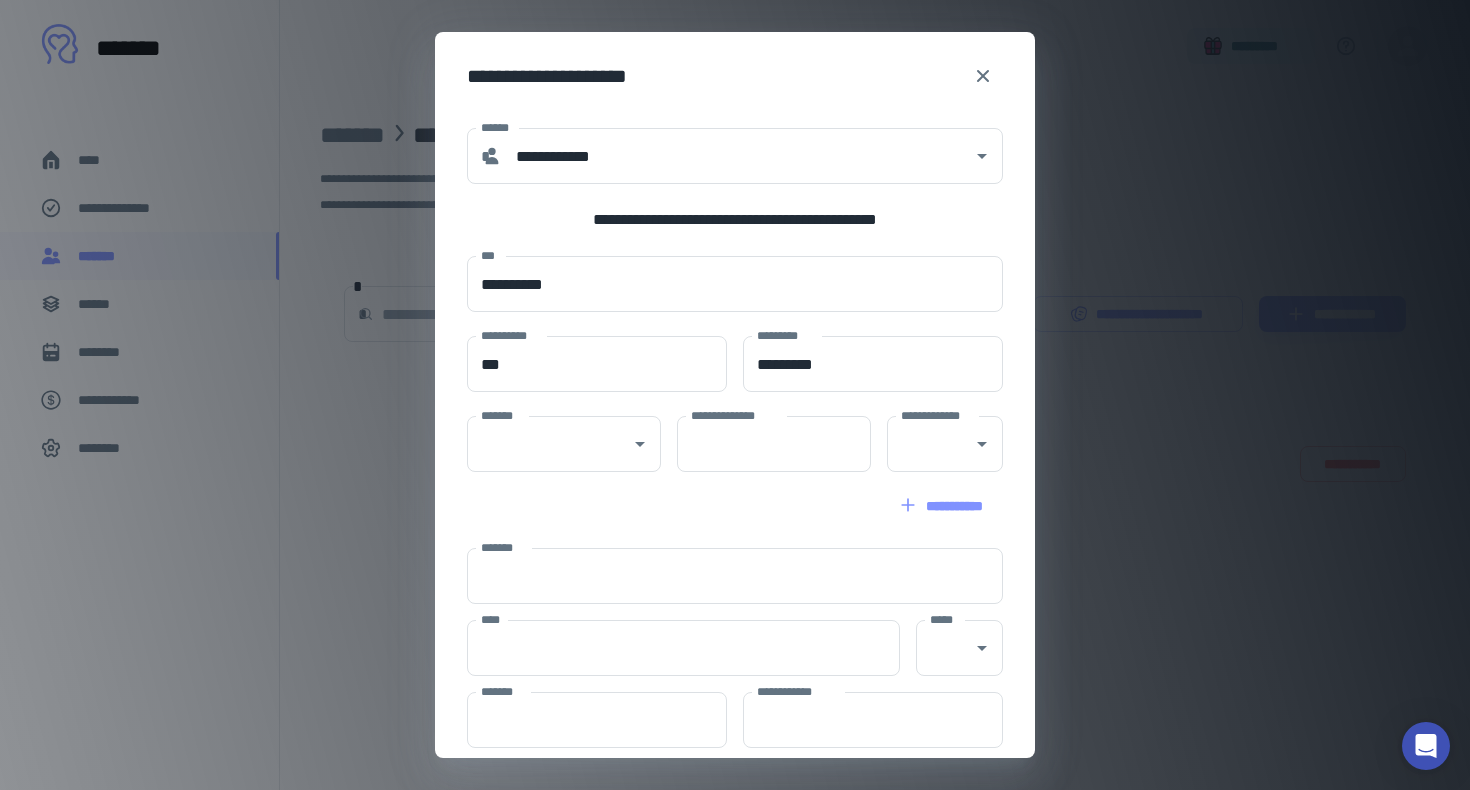 click on "**********" at bounding box center (735, 476) 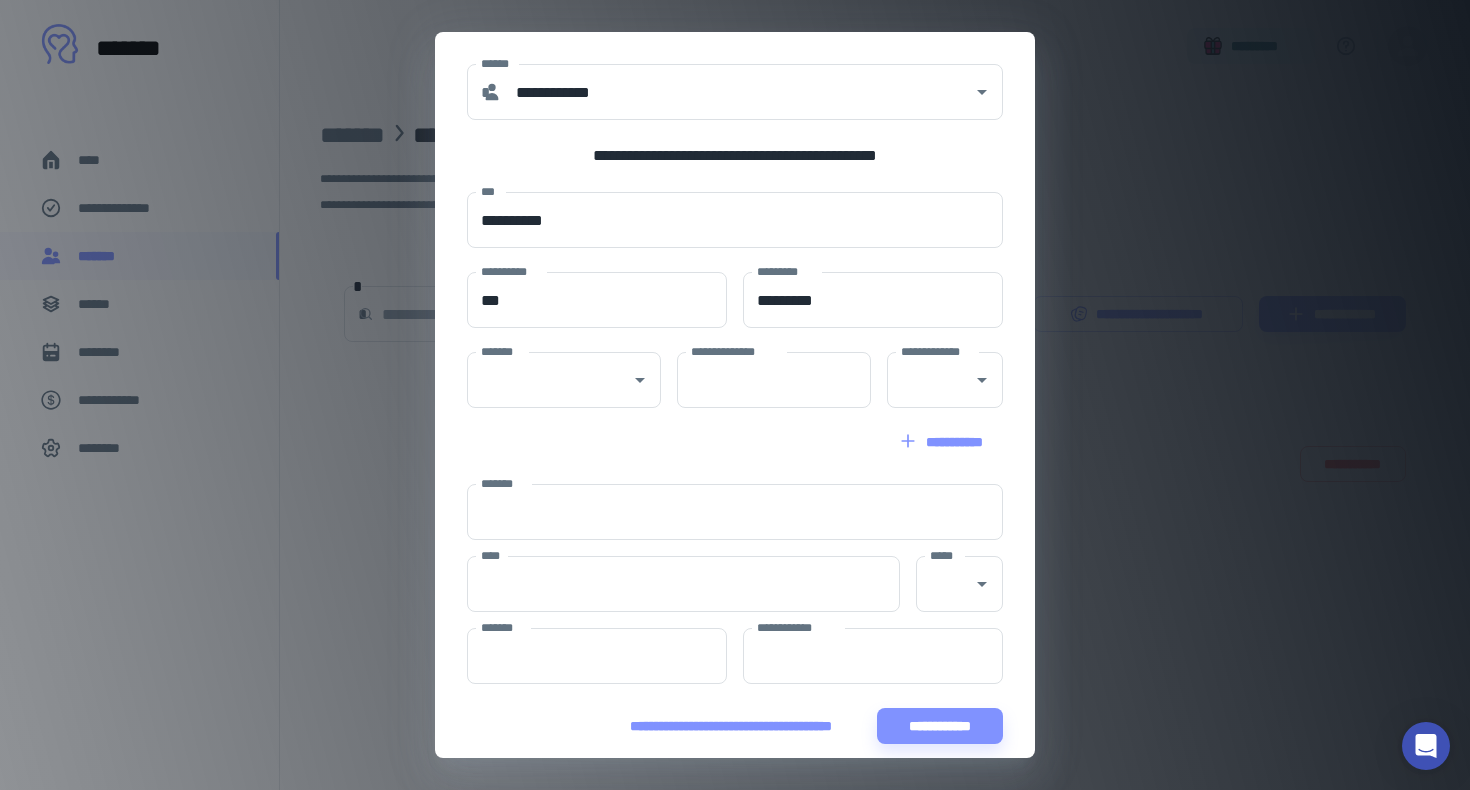 scroll, scrollTop: 82, scrollLeft: 0, axis: vertical 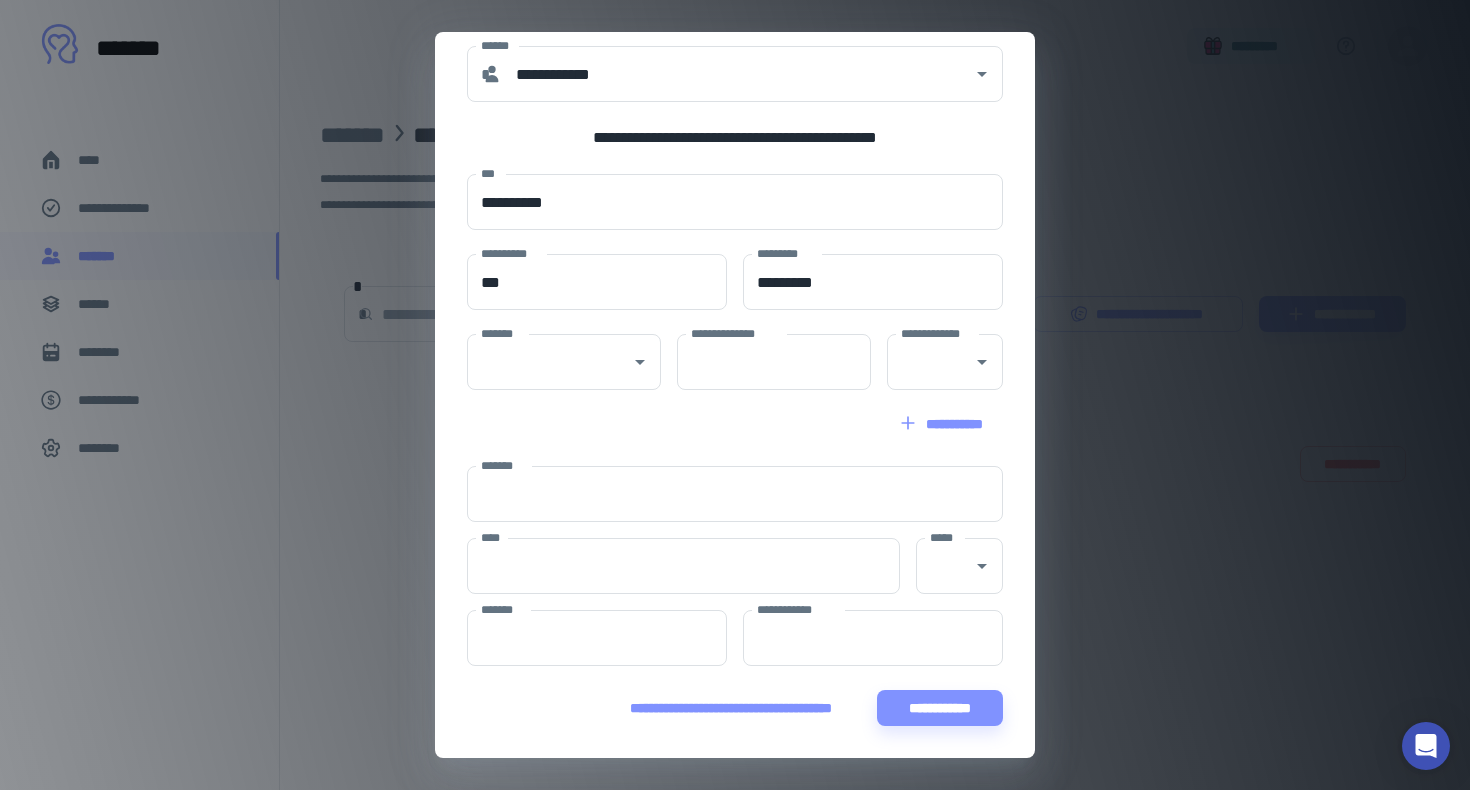 click on "**********" at bounding box center [735, 394] 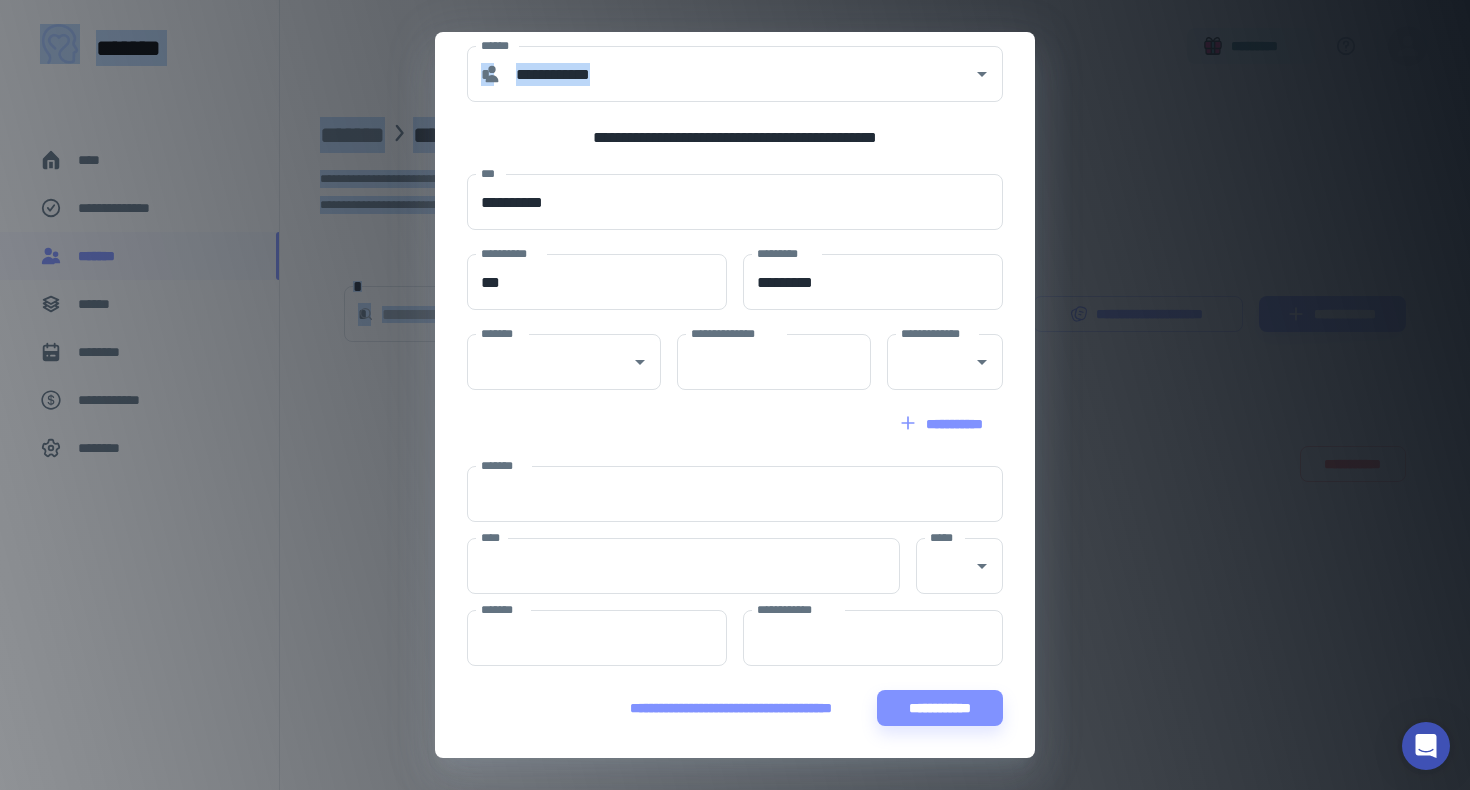 scroll, scrollTop: 0, scrollLeft: 0, axis: both 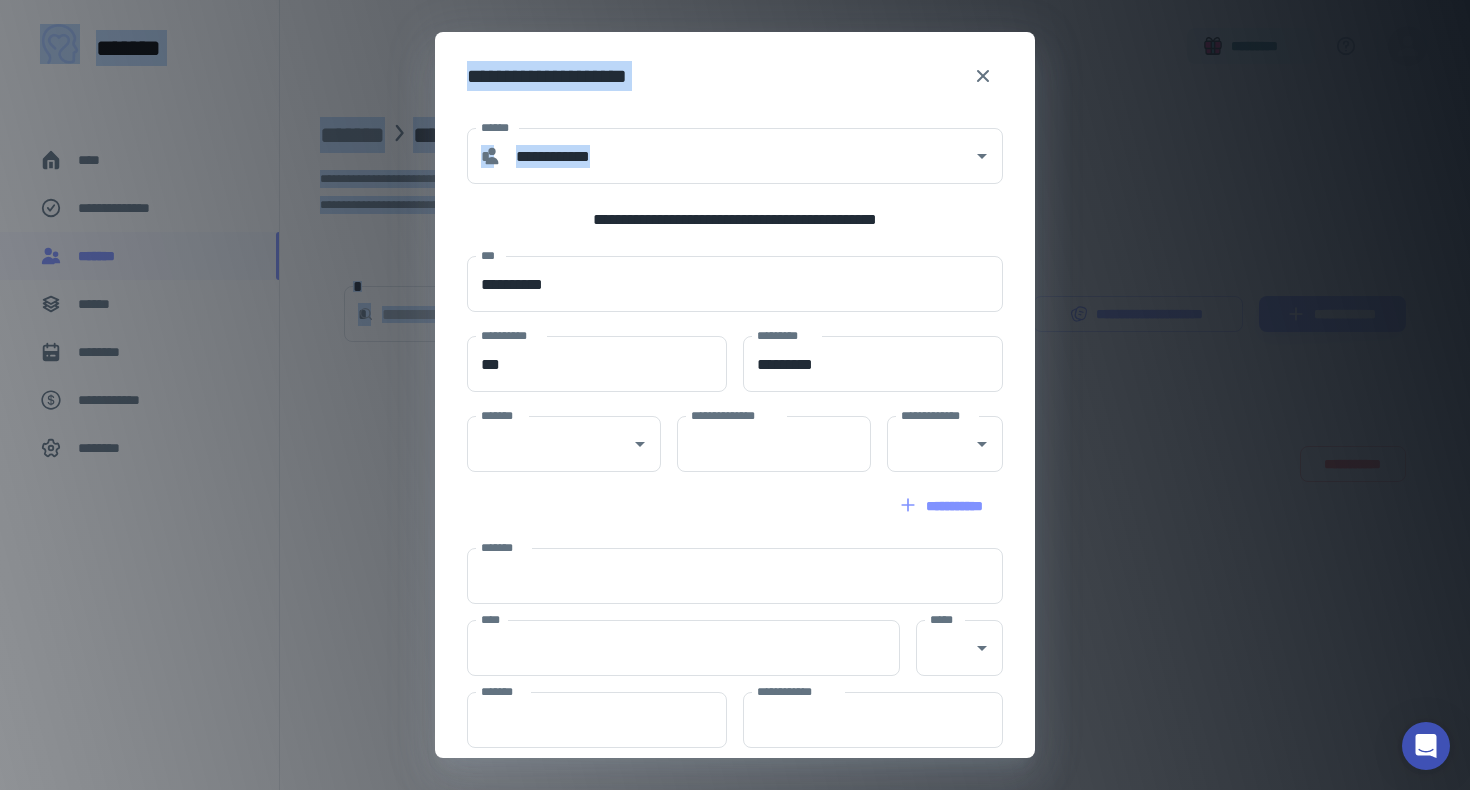 drag, startPoint x: 1014, startPoint y: 72, endPoint x: 1014, endPoint y: -10, distance: 82 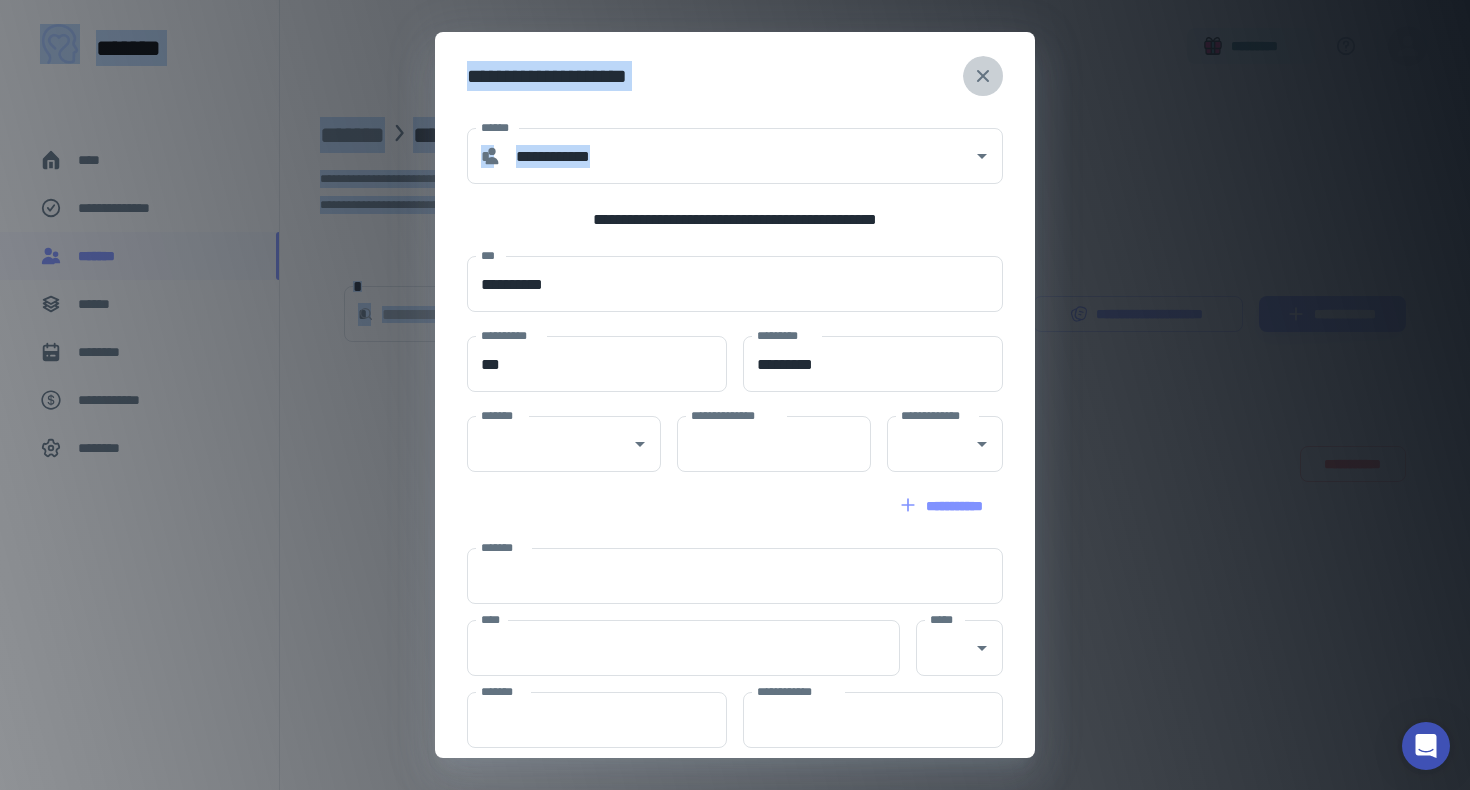 click 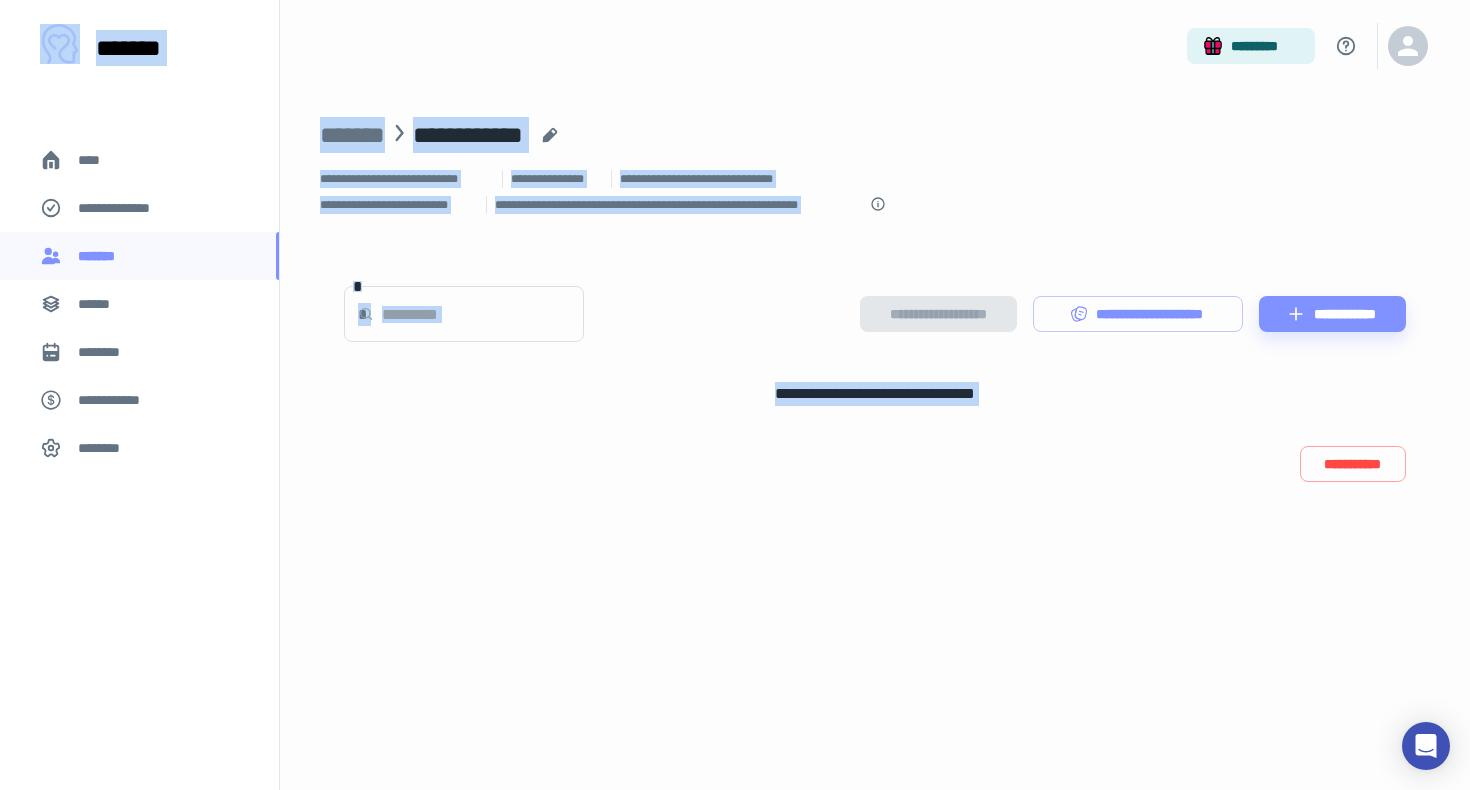 scroll, scrollTop: 0, scrollLeft: 0, axis: both 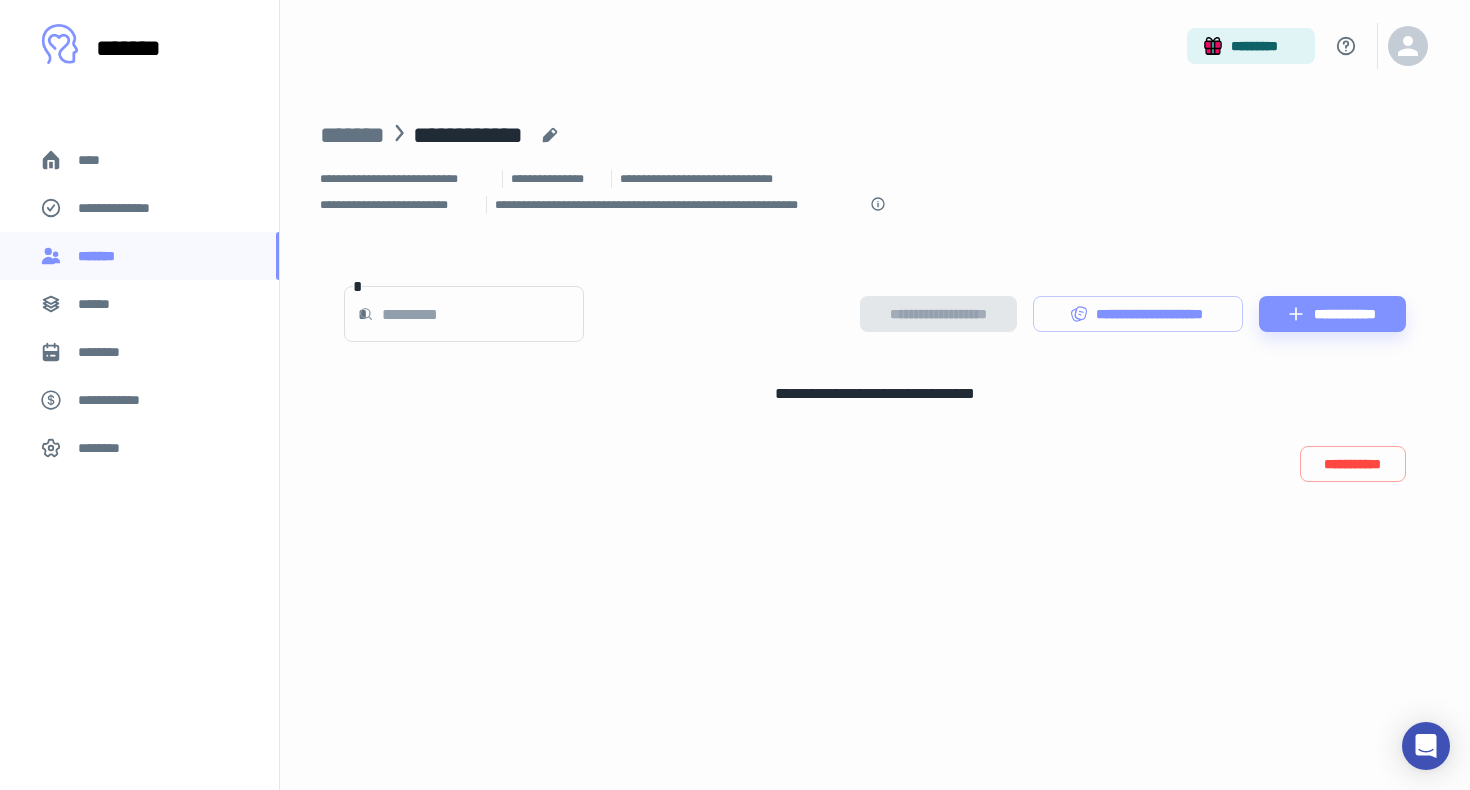 click on "*********" at bounding box center [875, 46] 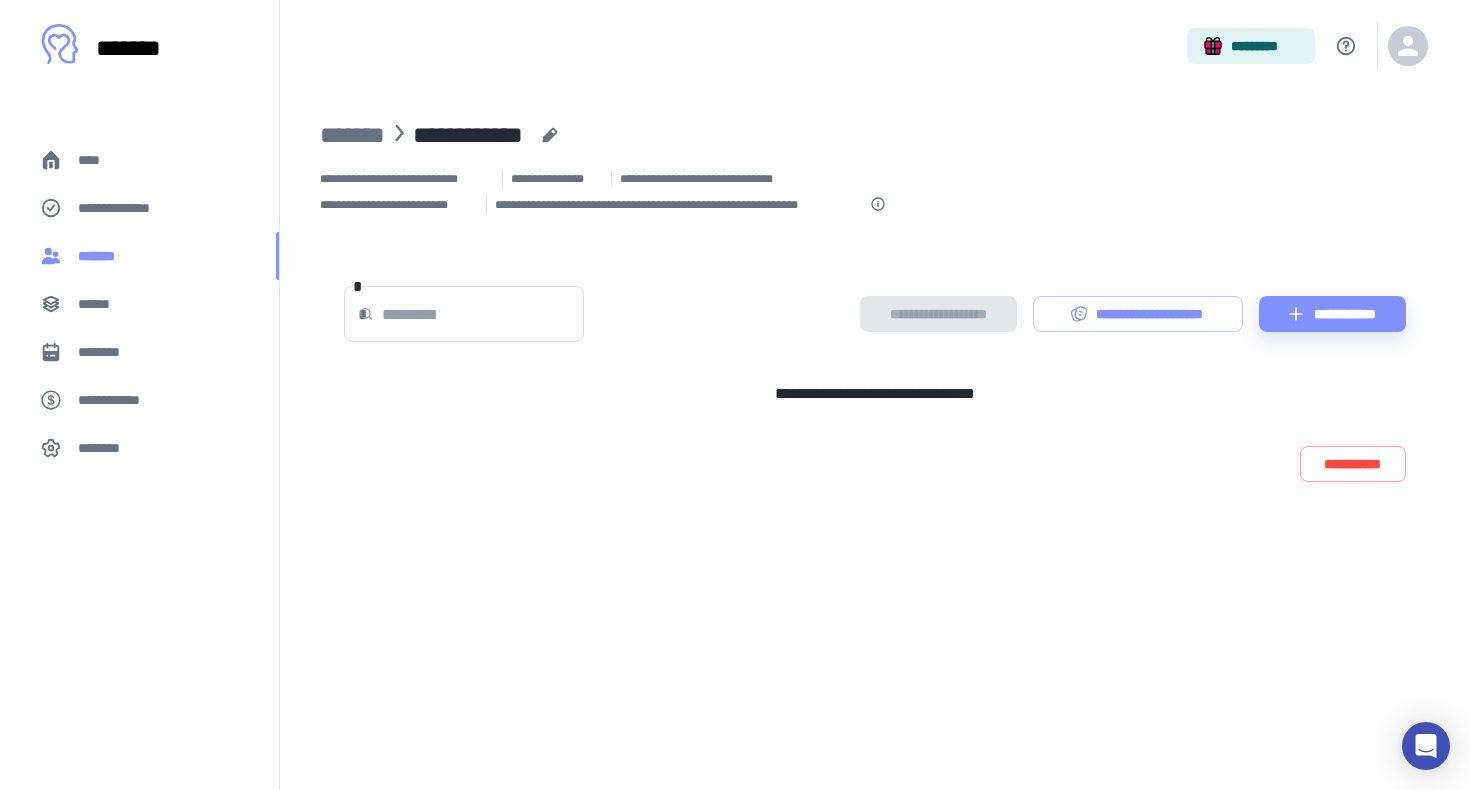 click on "*******" at bounding box center [101, 256] 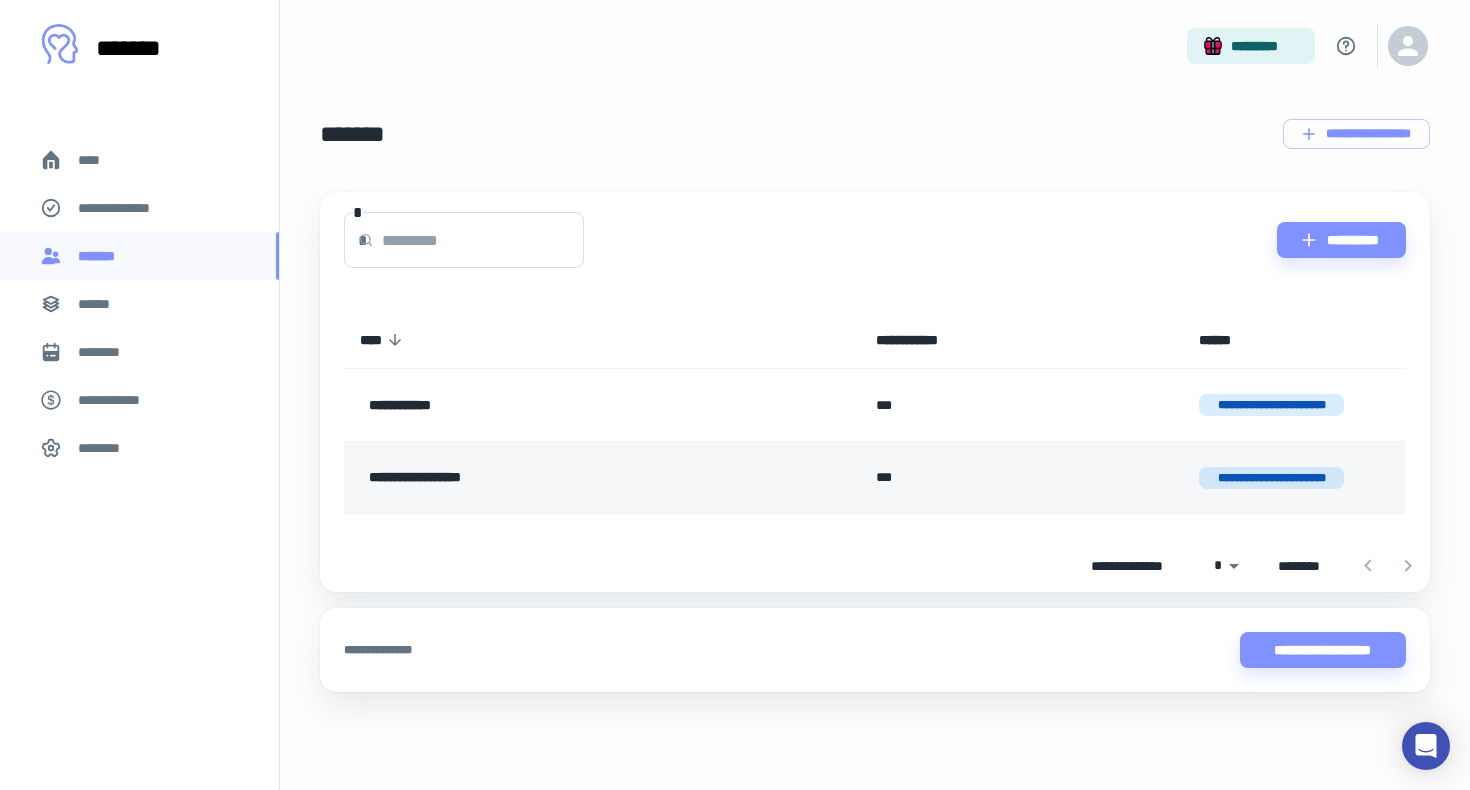 click on "**********" at bounding box center [602, 477] 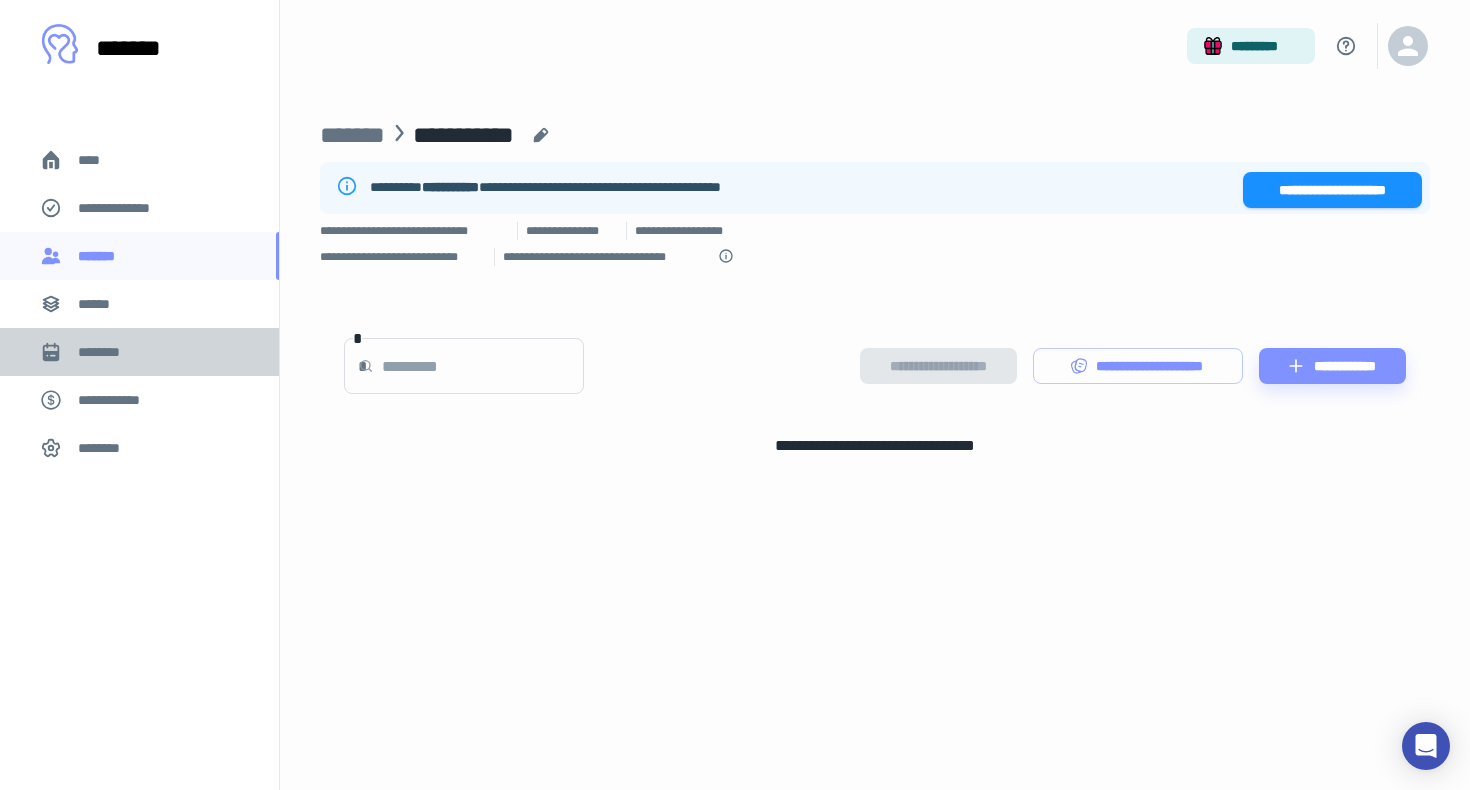 click on "********" at bounding box center (107, 352) 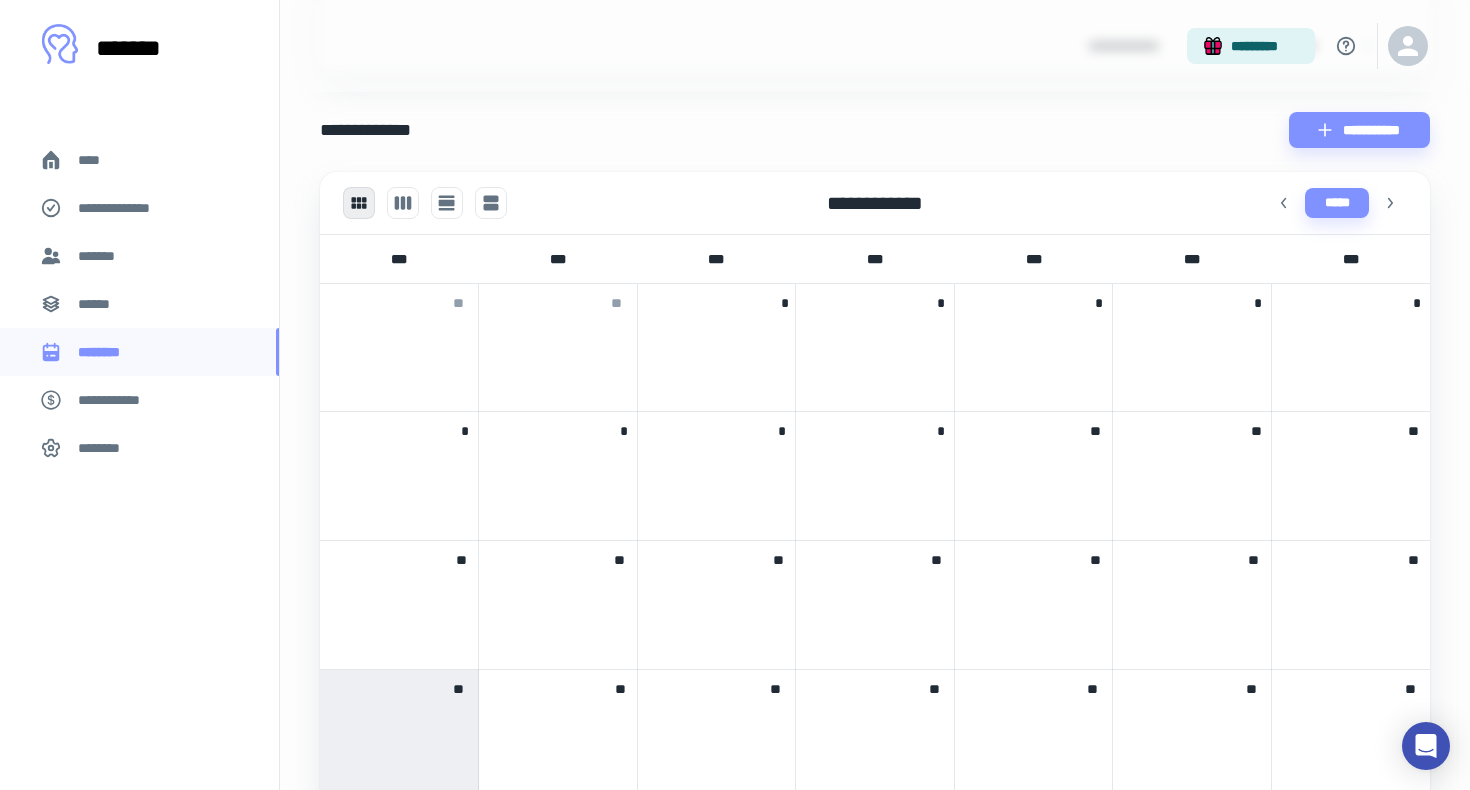 scroll, scrollTop: 409, scrollLeft: 0, axis: vertical 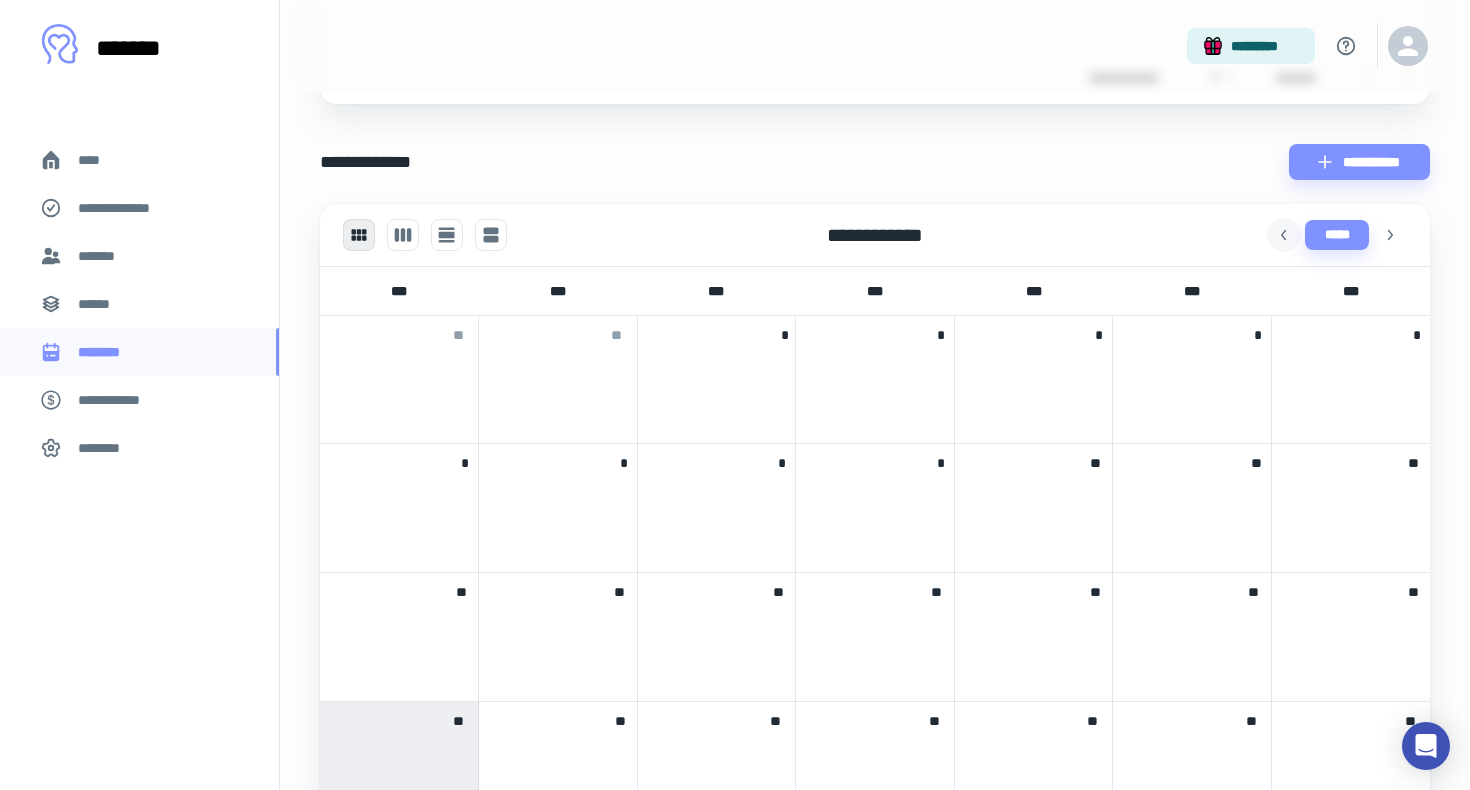 click 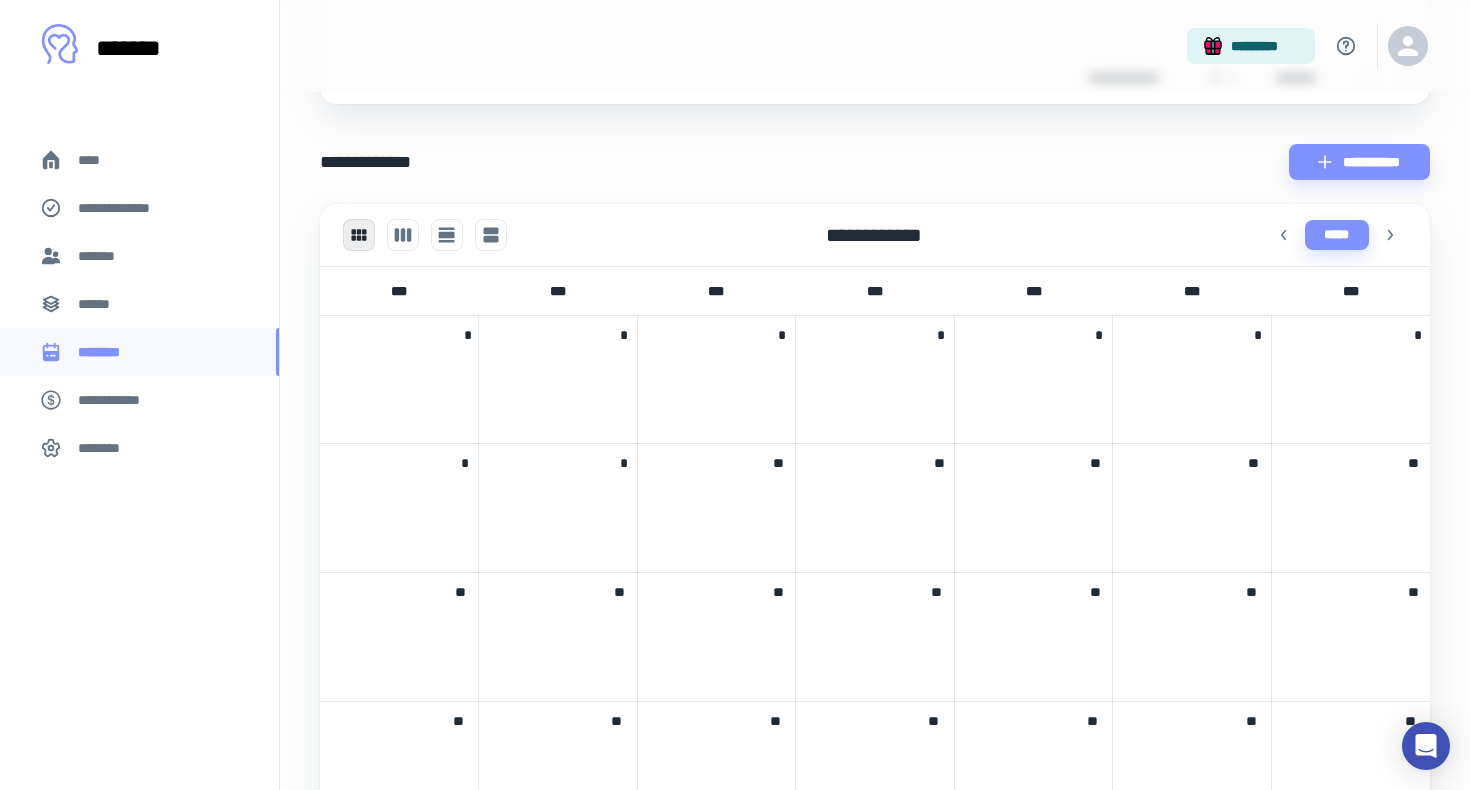 click on "**********" at bounding box center [875, 162] 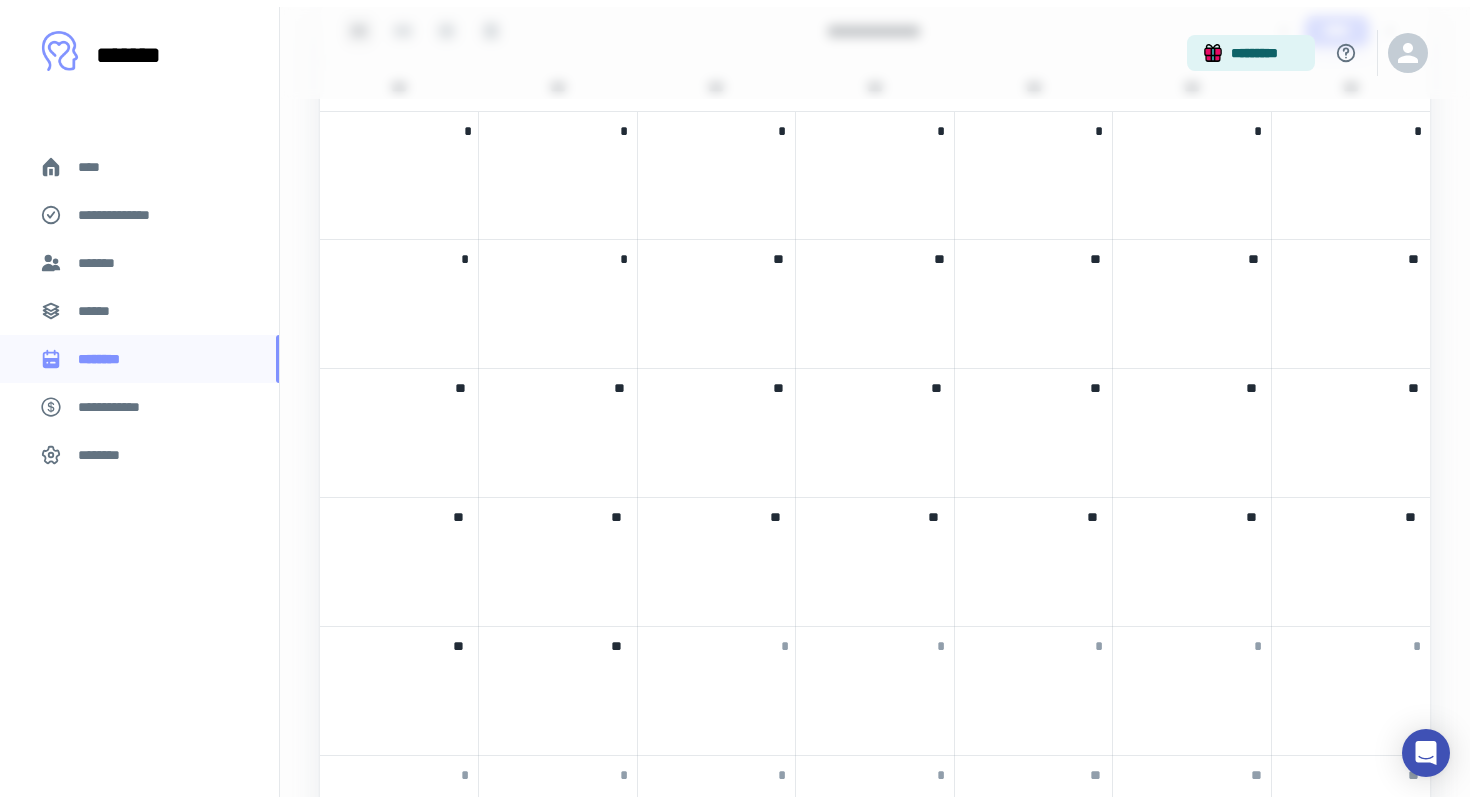 scroll, scrollTop: 597, scrollLeft: 0, axis: vertical 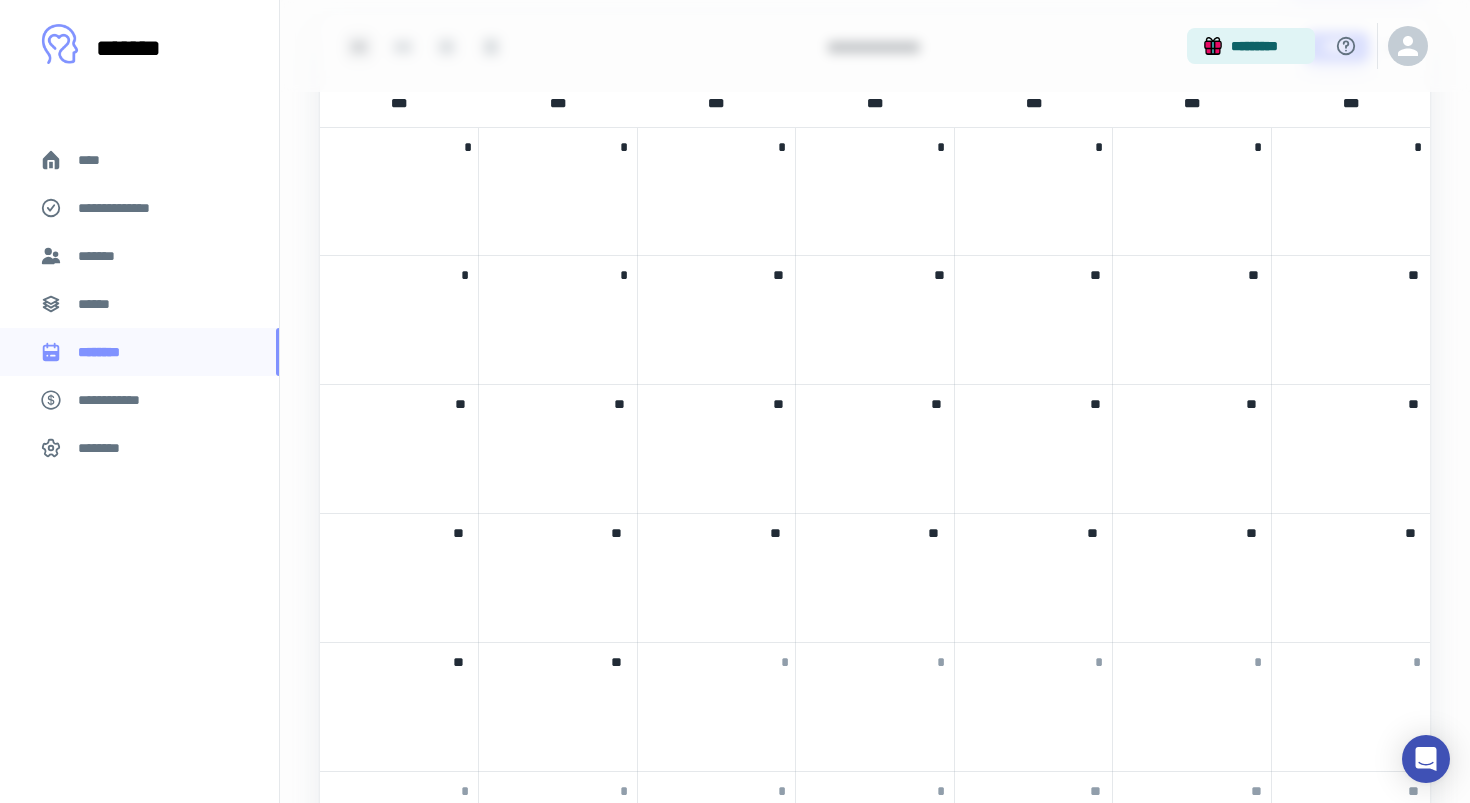 click on "*********" at bounding box center [875, 46] 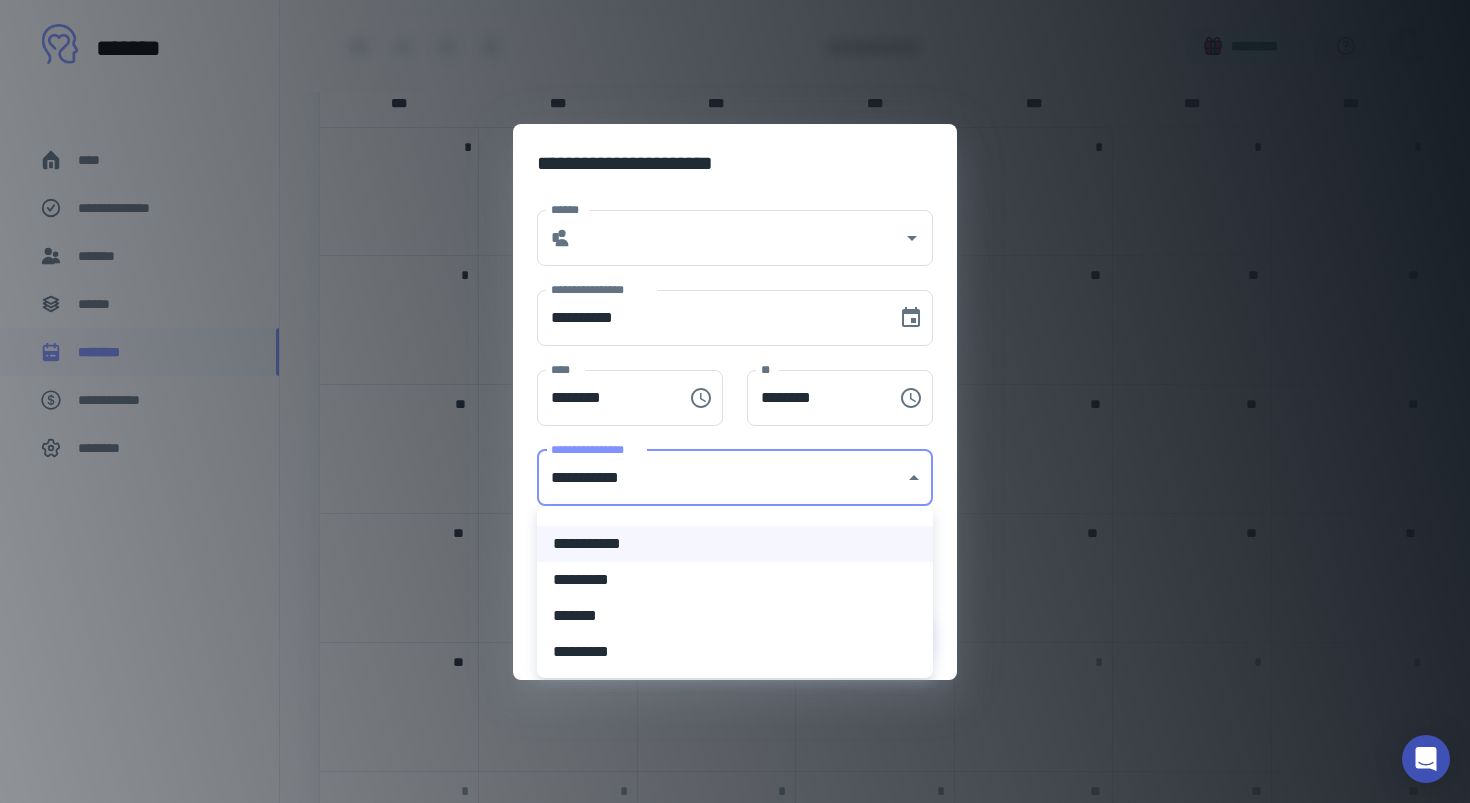 click on "**********" at bounding box center [735, -196] 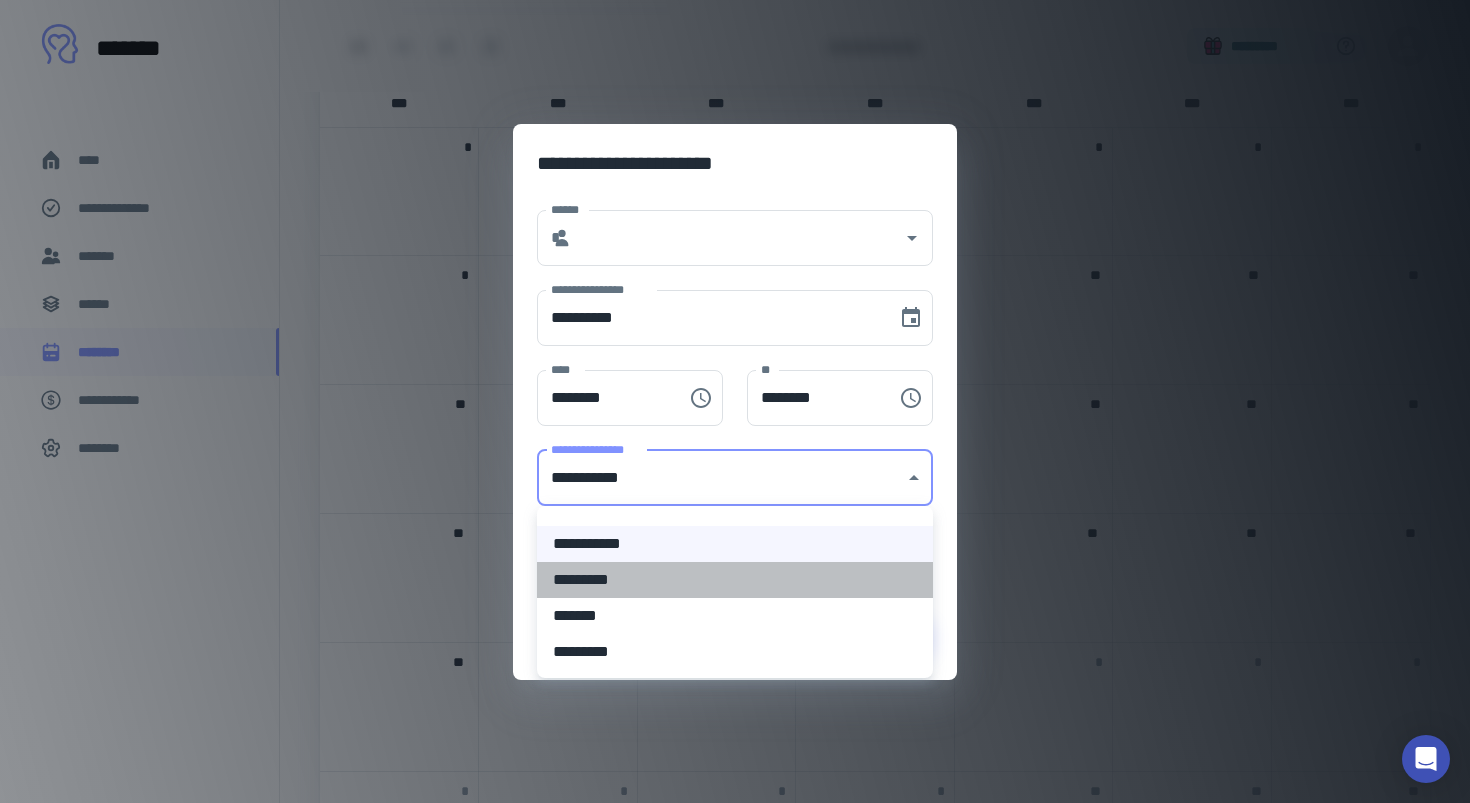 click on "*********" at bounding box center [735, 580] 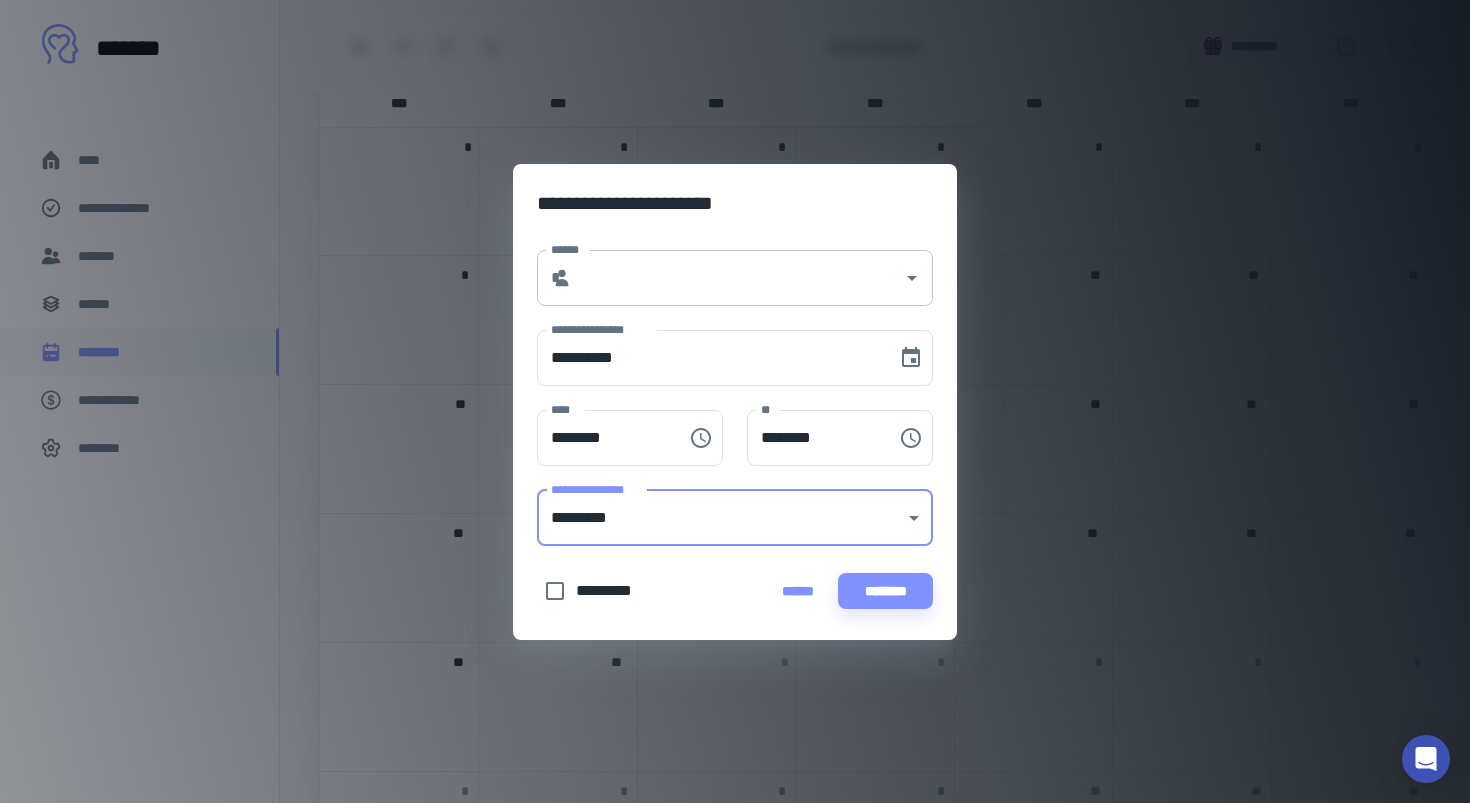 click on "******" at bounding box center (737, 278) 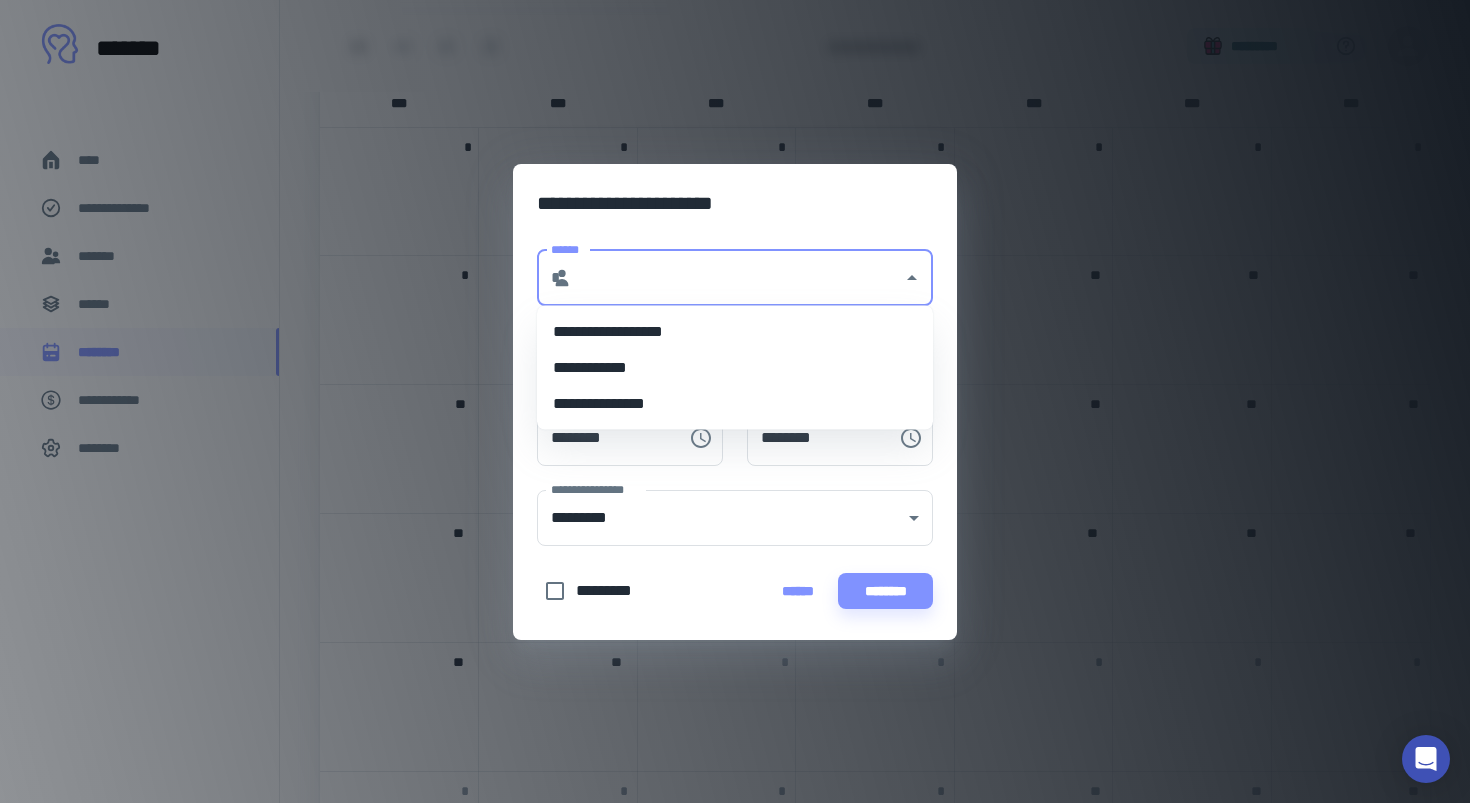 click on "**********" at bounding box center (735, 368) 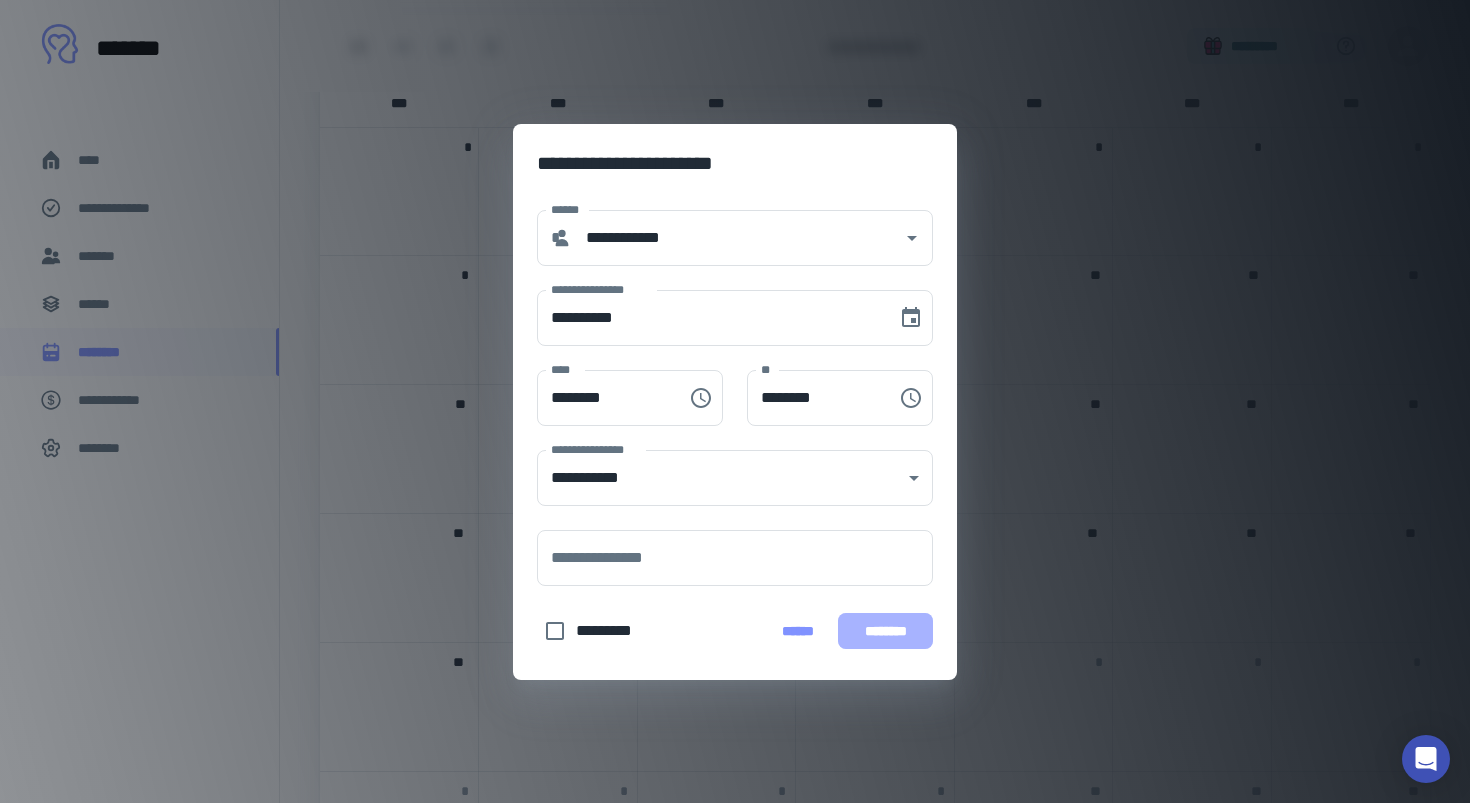click on "********" at bounding box center [885, 631] 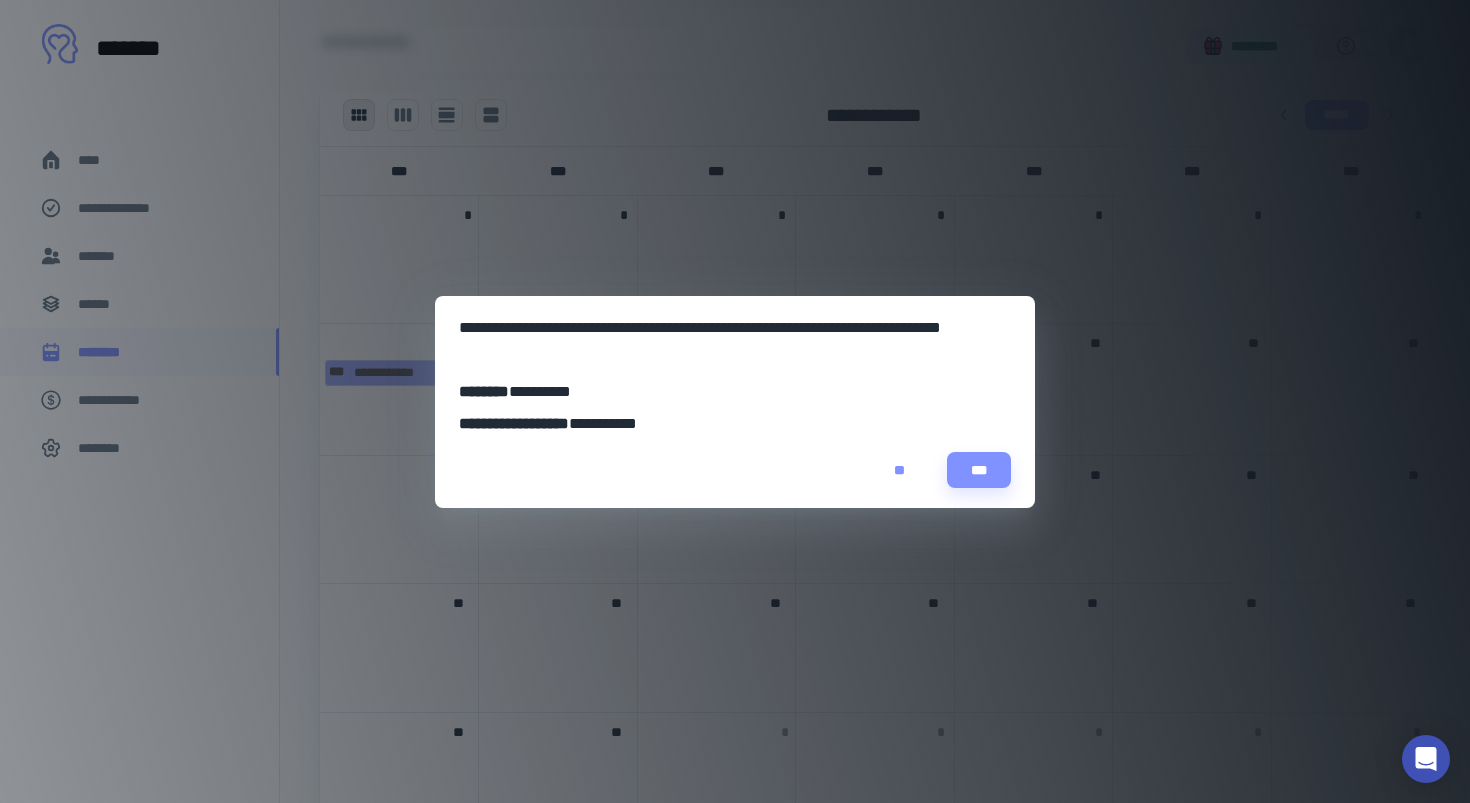 click on "**" at bounding box center [899, 470] 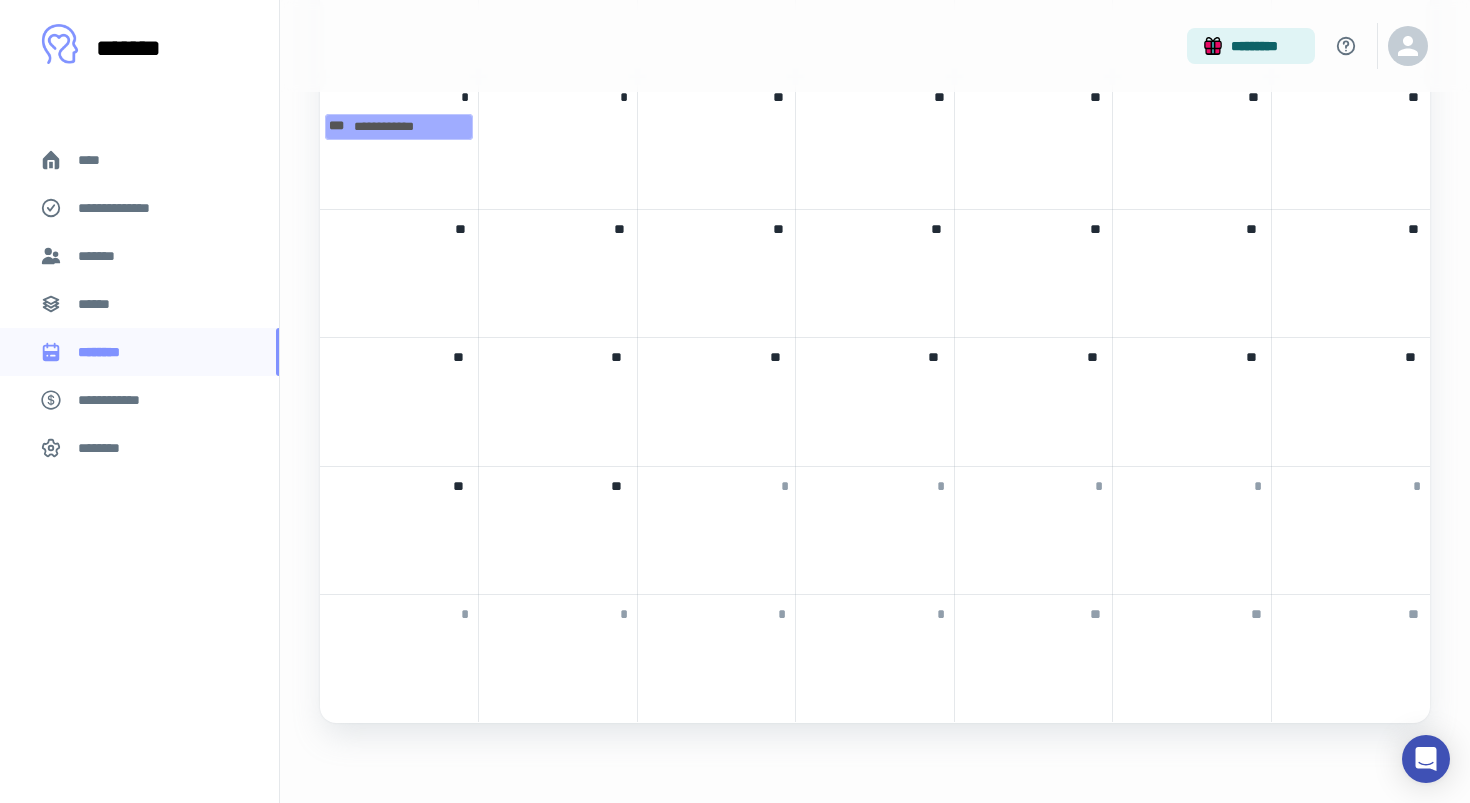 scroll, scrollTop: 843, scrollLeft: 0, axis: vertical 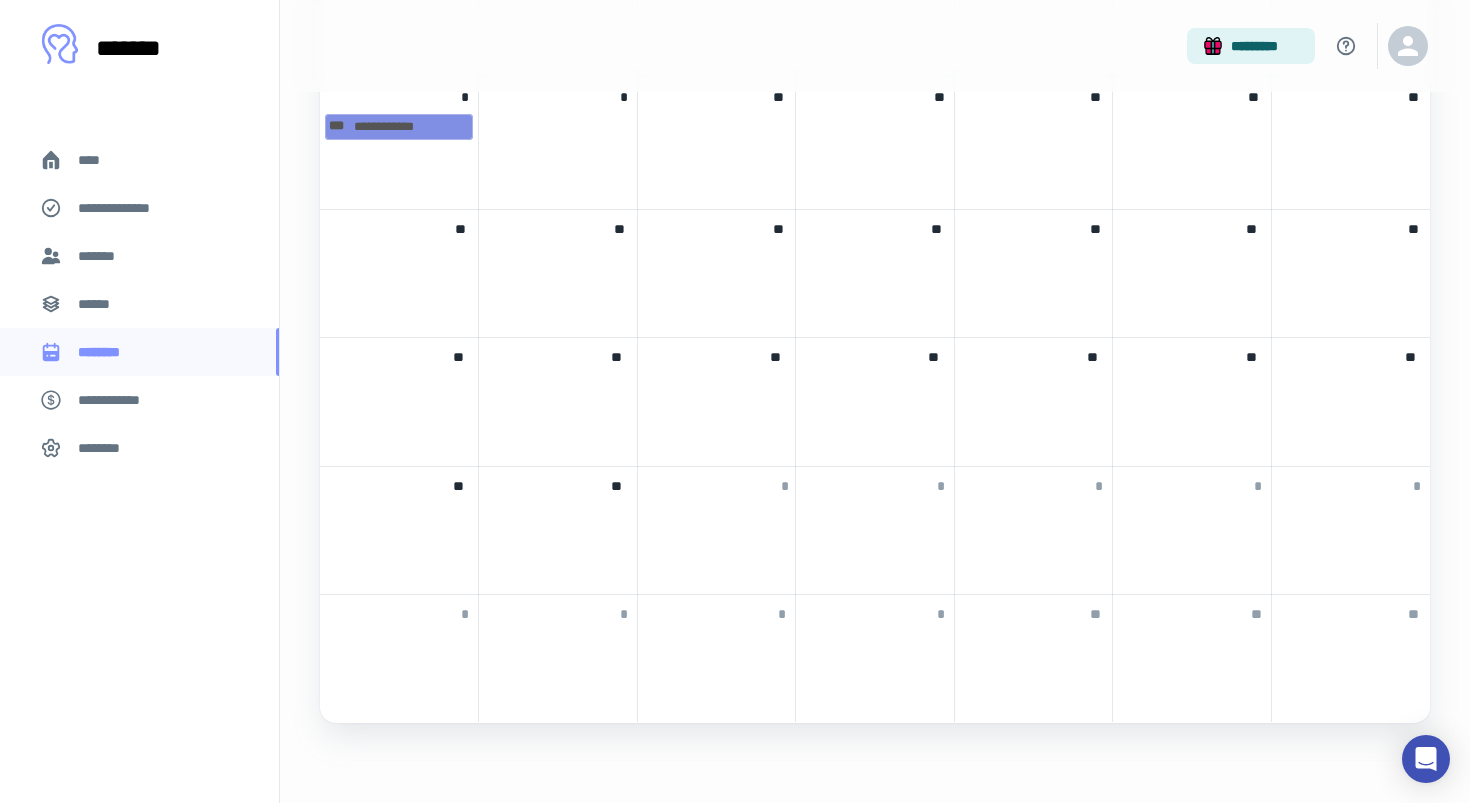 click on "**********" at bounding box center [399, 127] 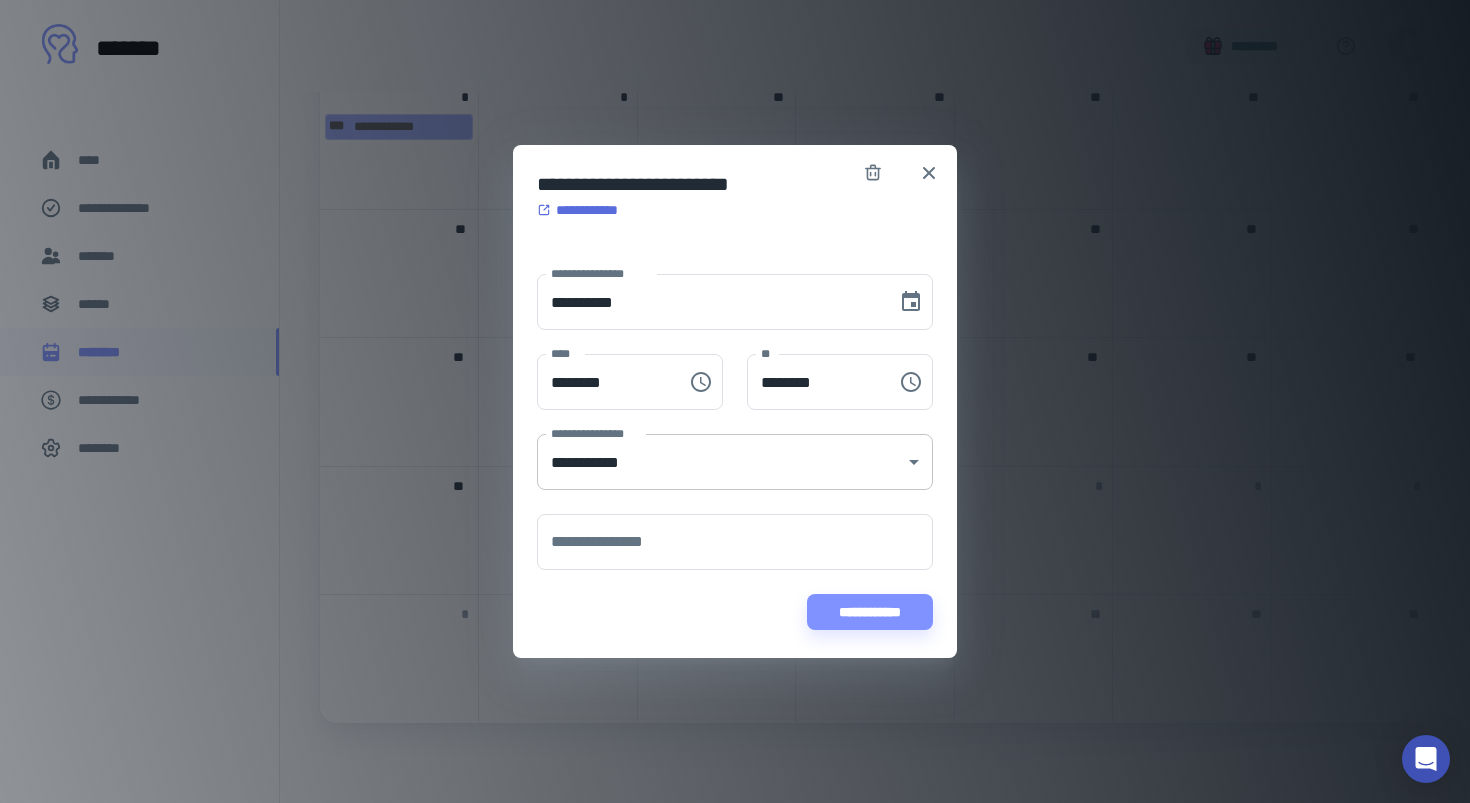 click on "**********" at bounding box center (735, -442) 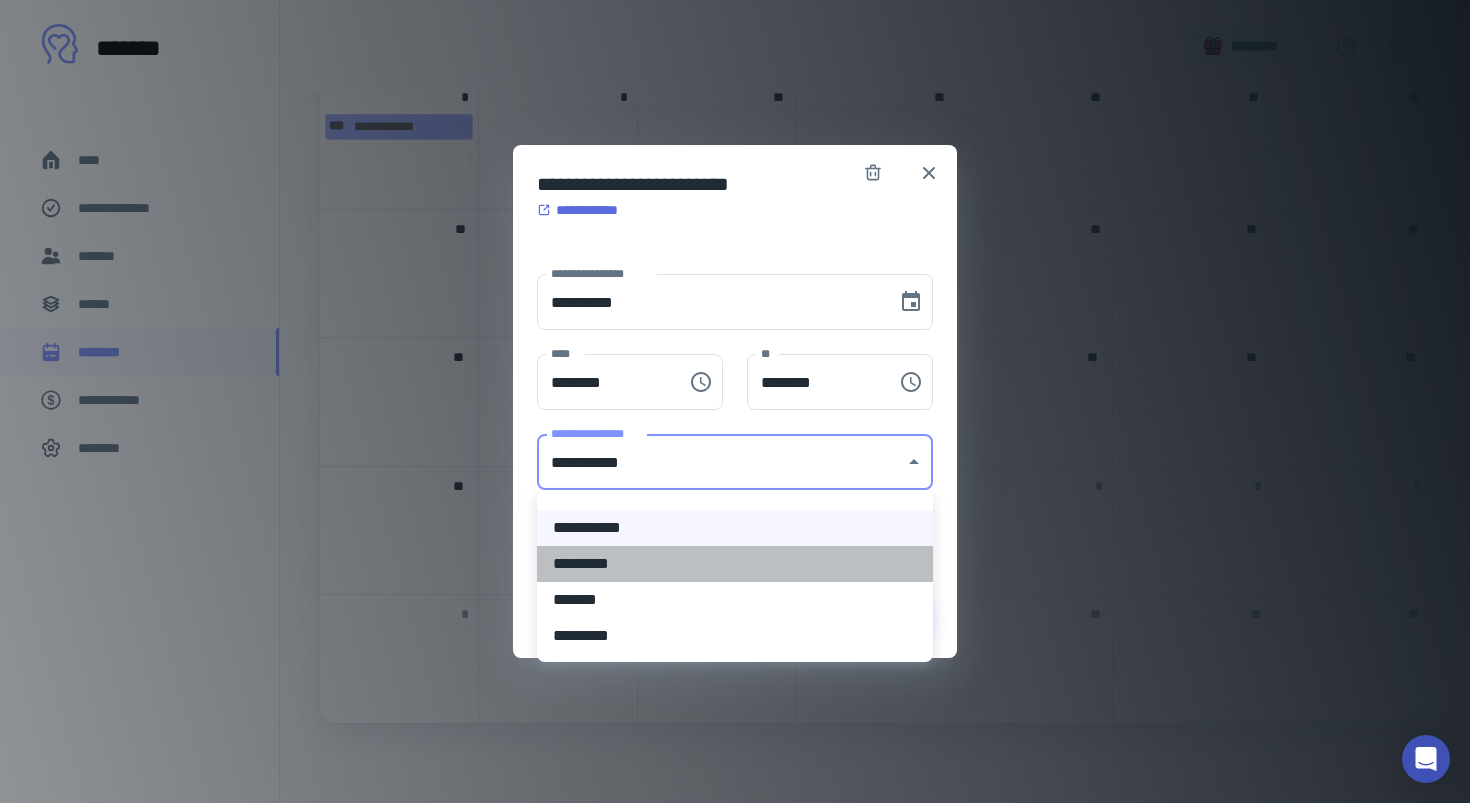 click on "*********" at bounding box center [735, 564] 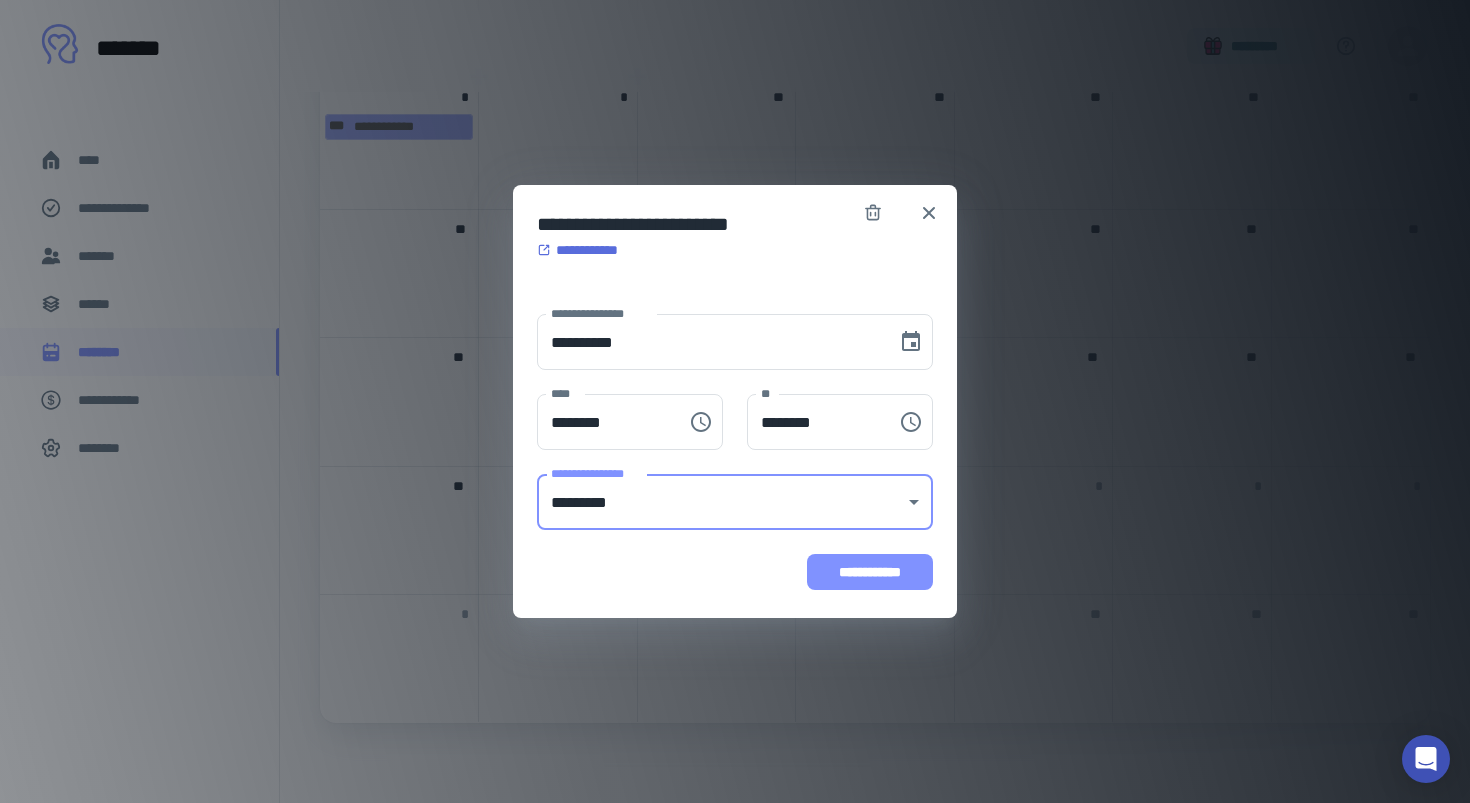 click on "**********" at bounding box center [870, 572] 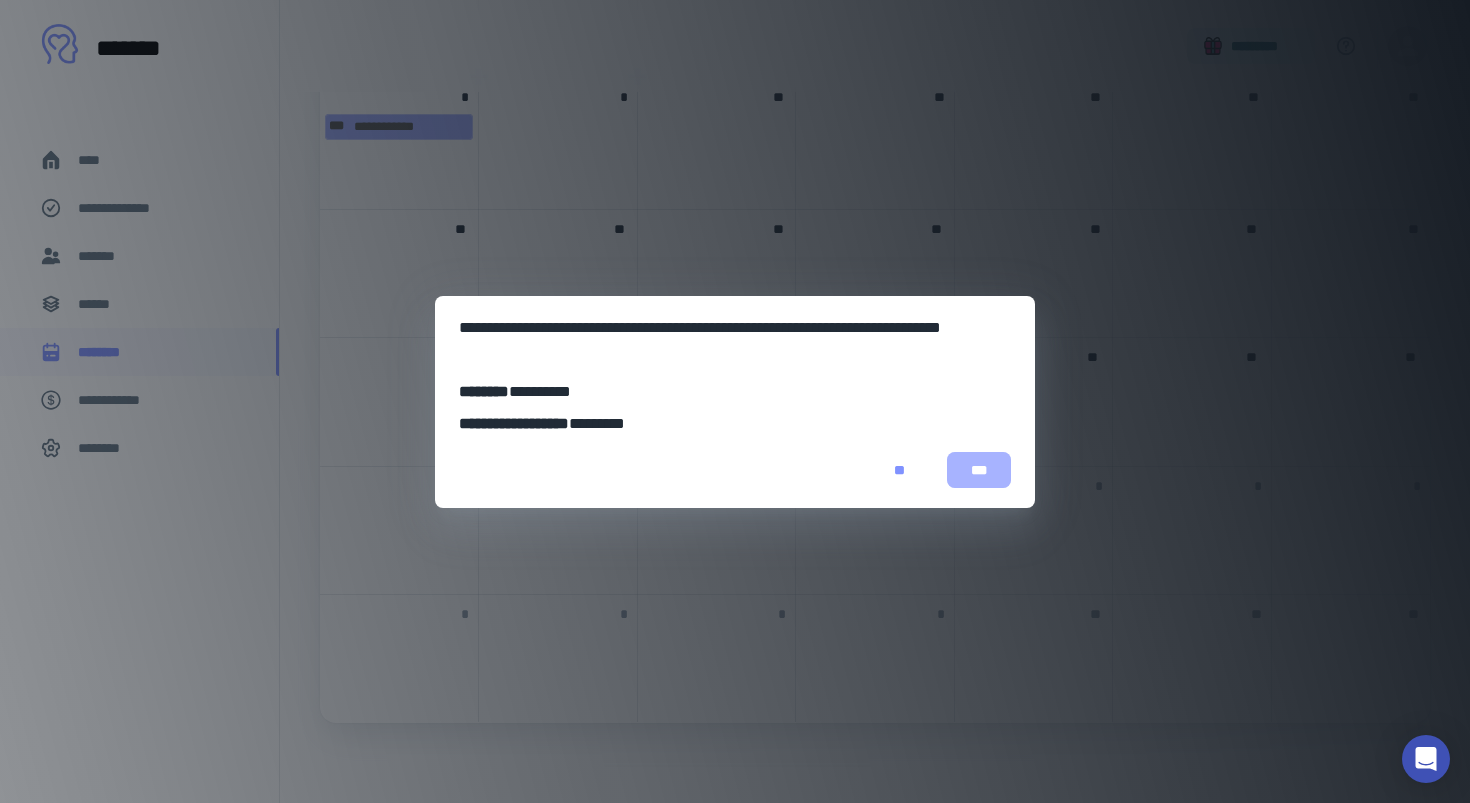 click on "***" at bounding box center (979, 470) 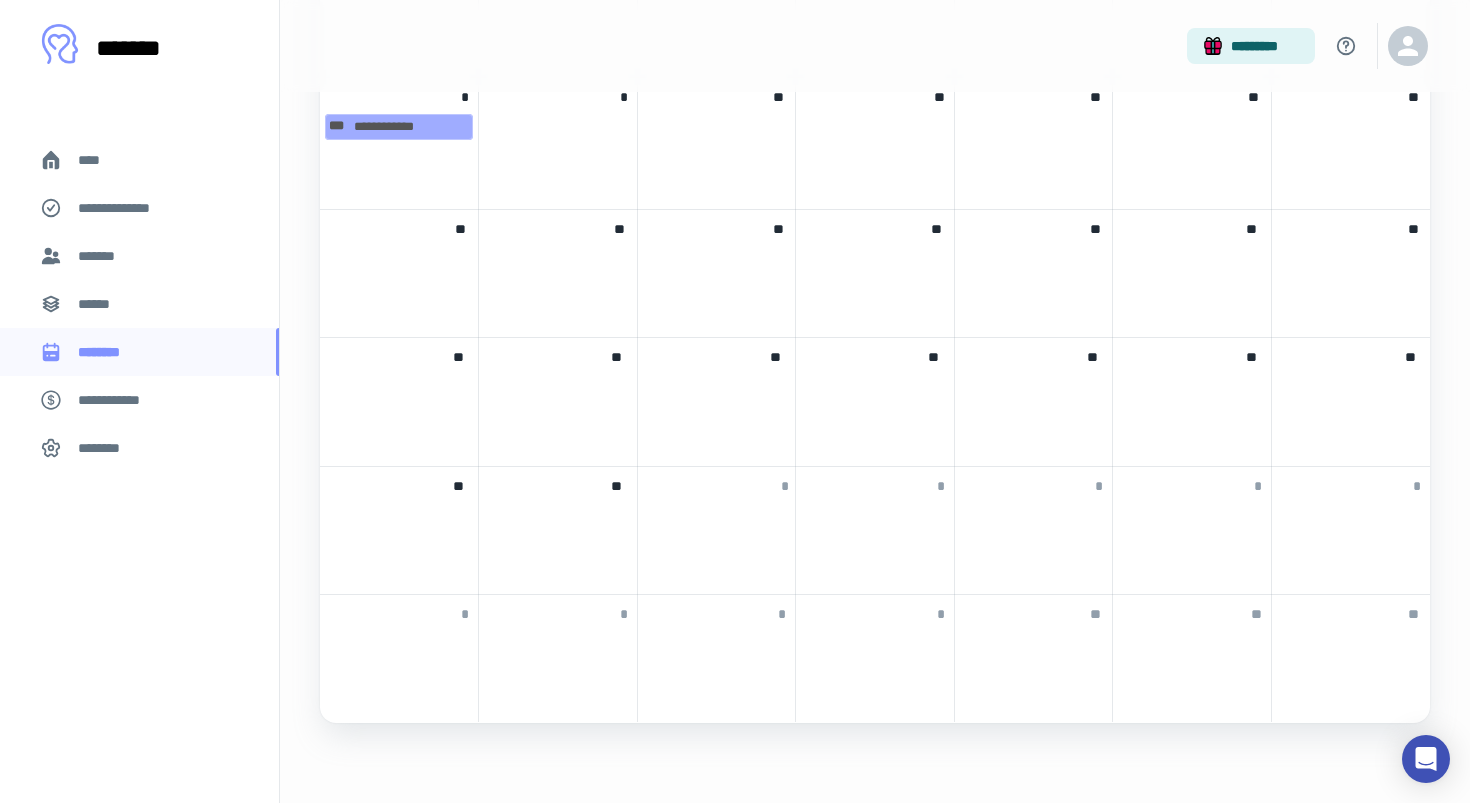 click on "**" at bounding box center (1254, 225) 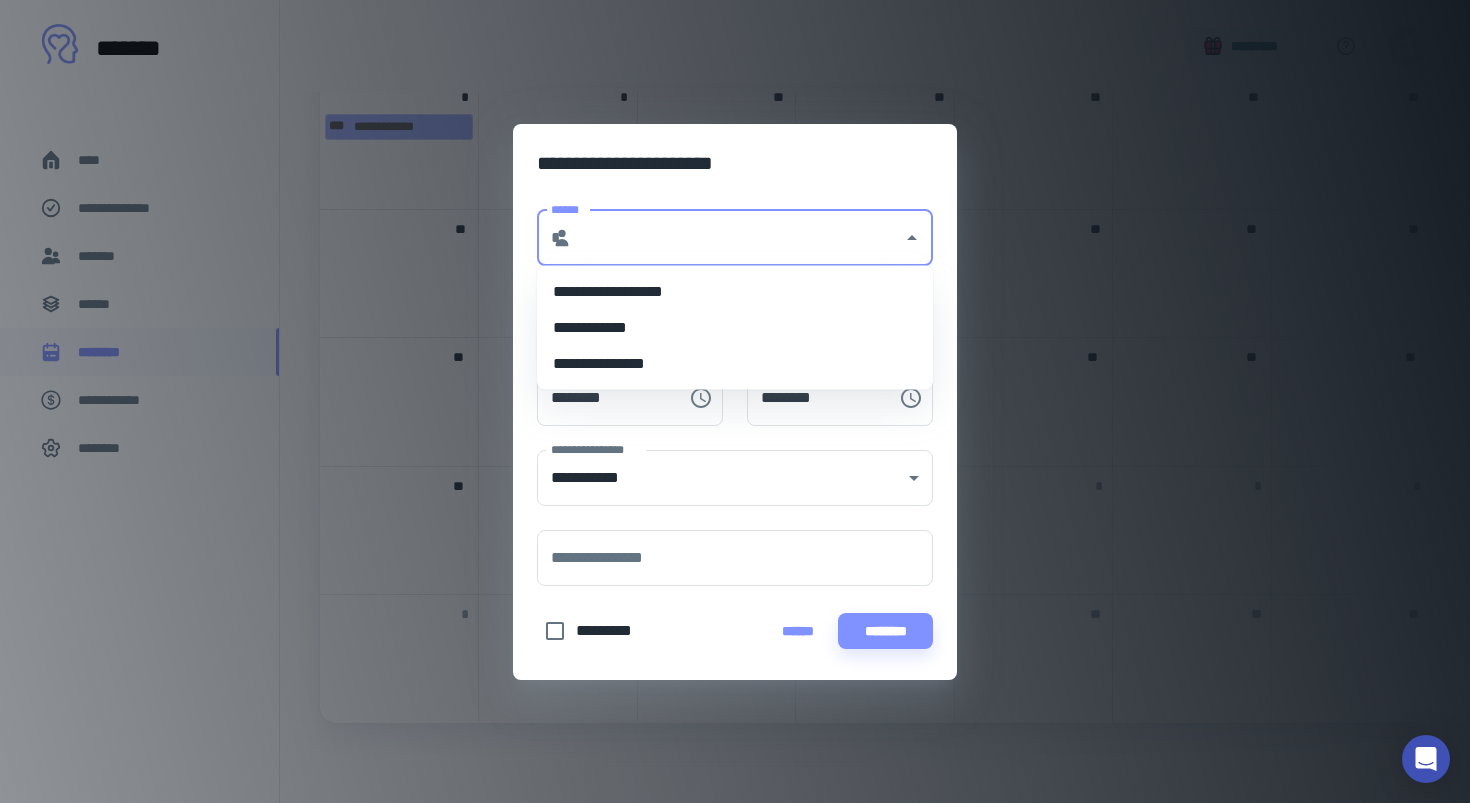 click on "******" at bounding box center [737, 238] 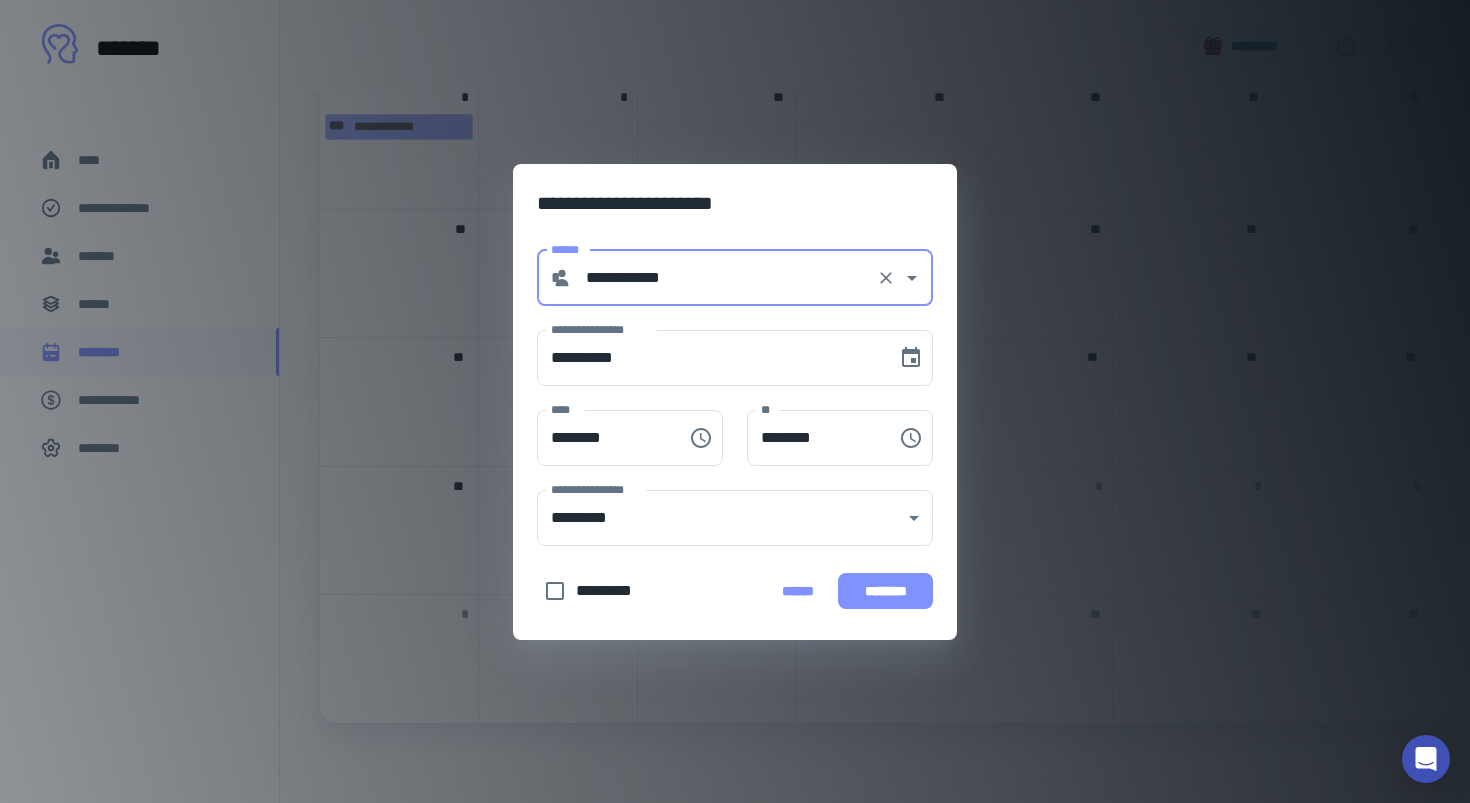 click on "********" at bounding box center (885, 591) 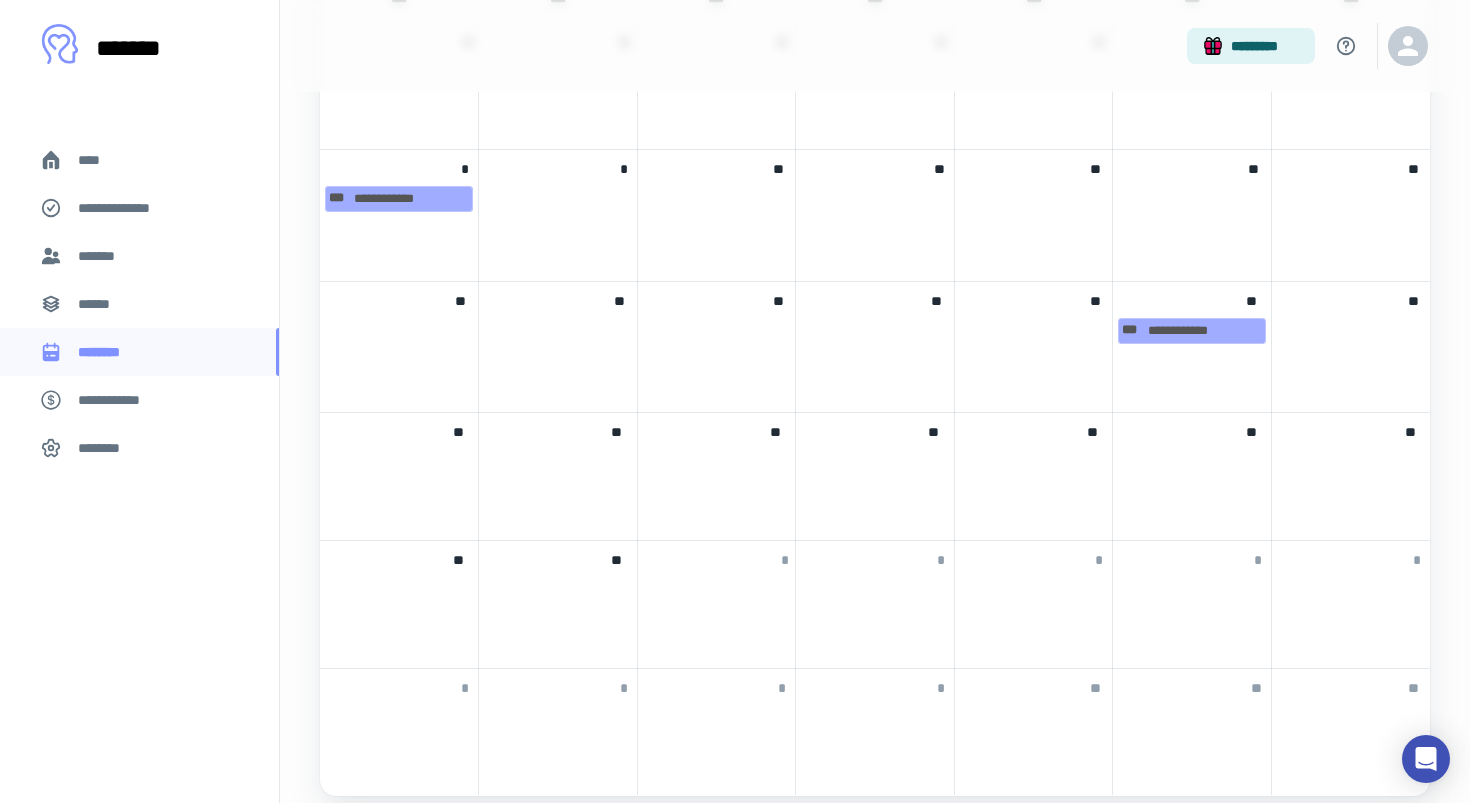 click on "**" at bounding box center [1254, 428] 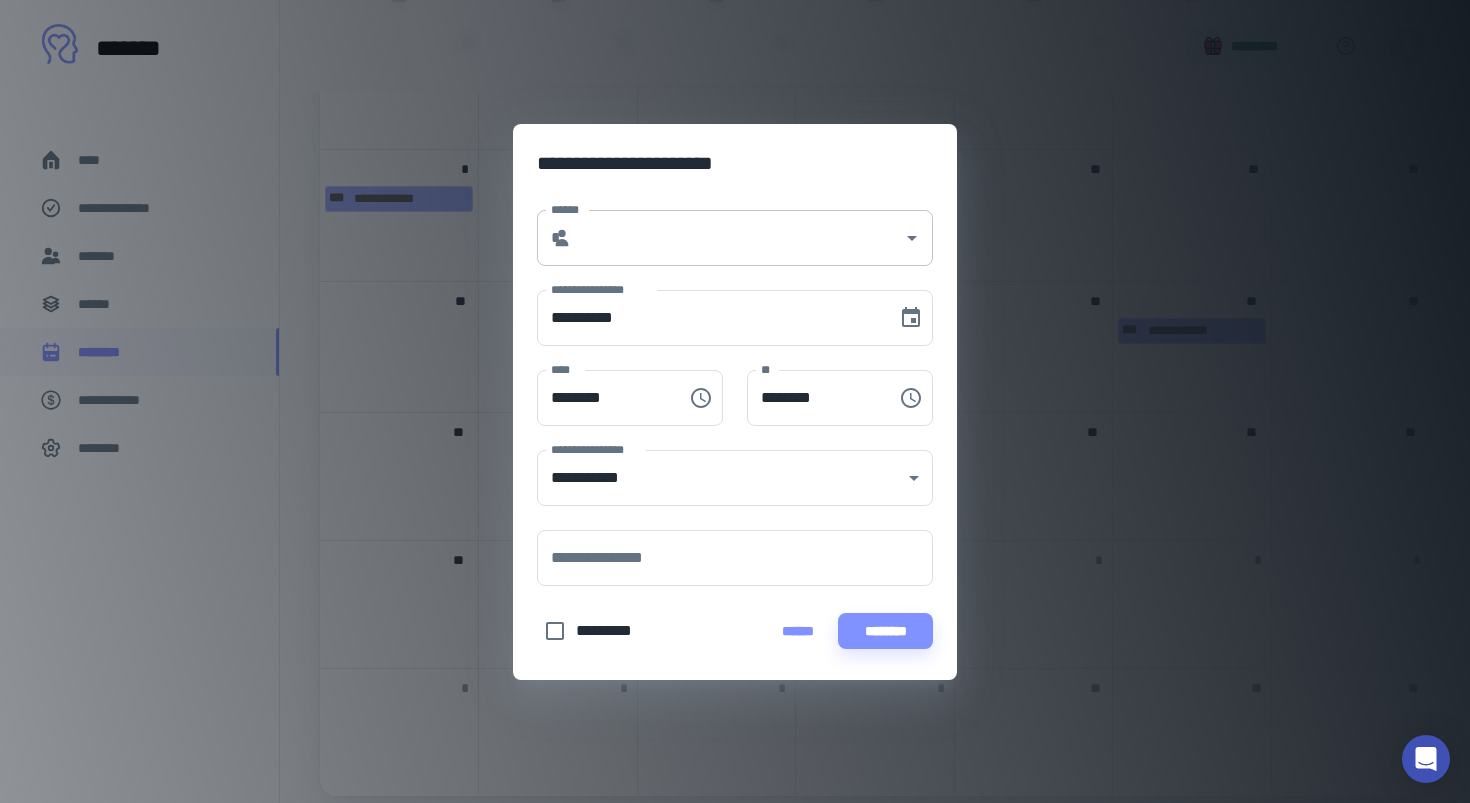 click on "******" at bounding box center (737, 238) 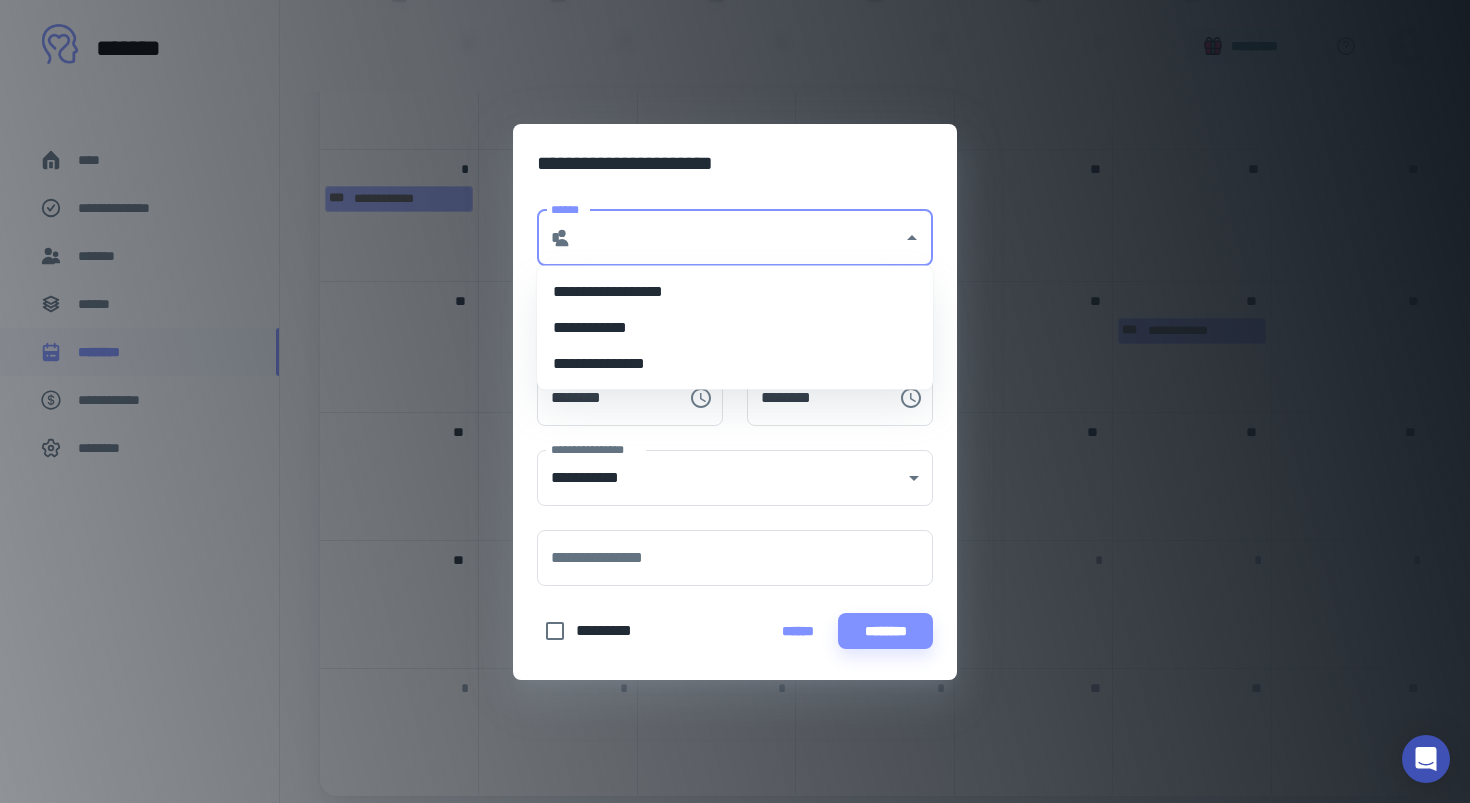 click on "**********" at bounding box center (735, 328) 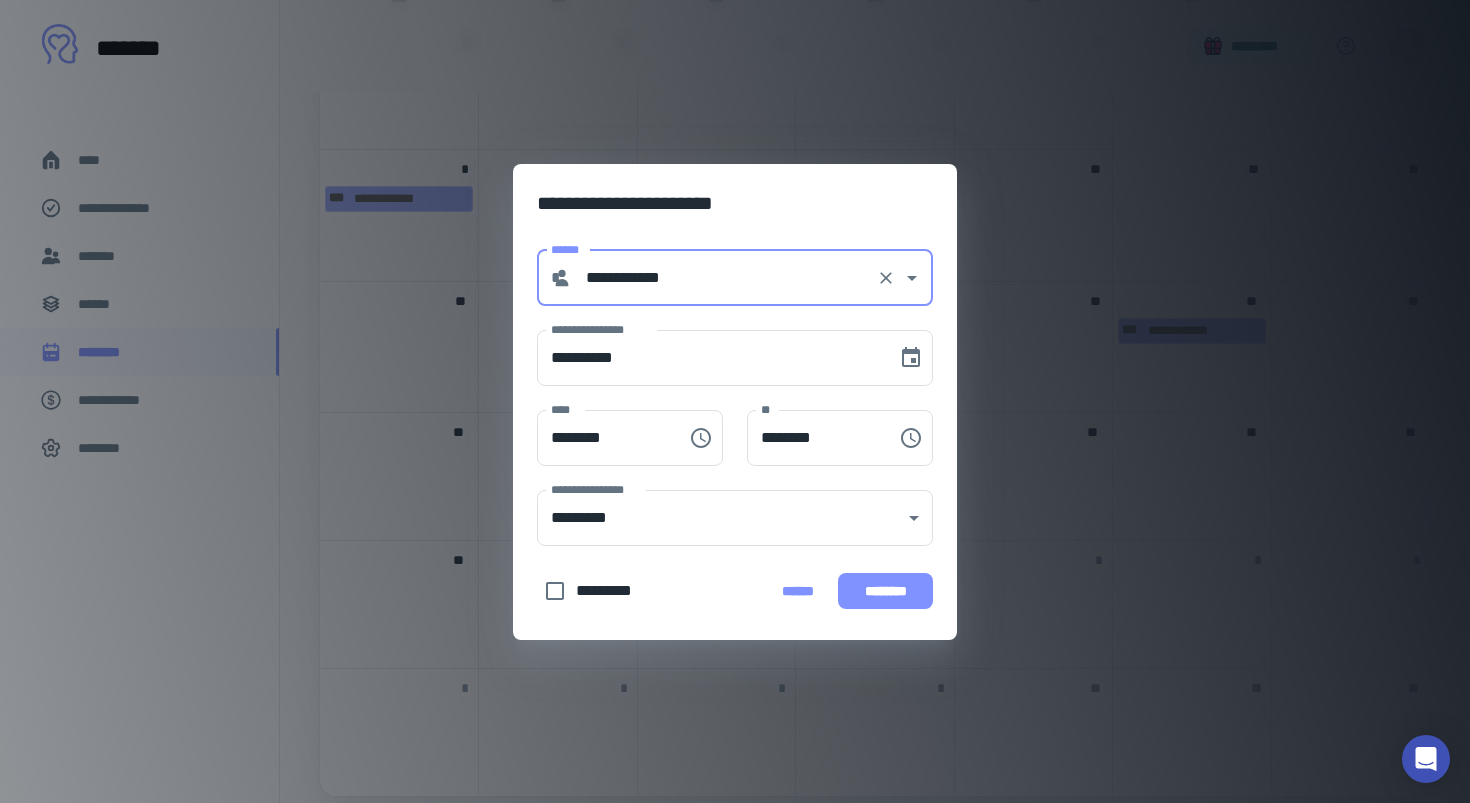 click on "********" at bounding box center [885, 591] 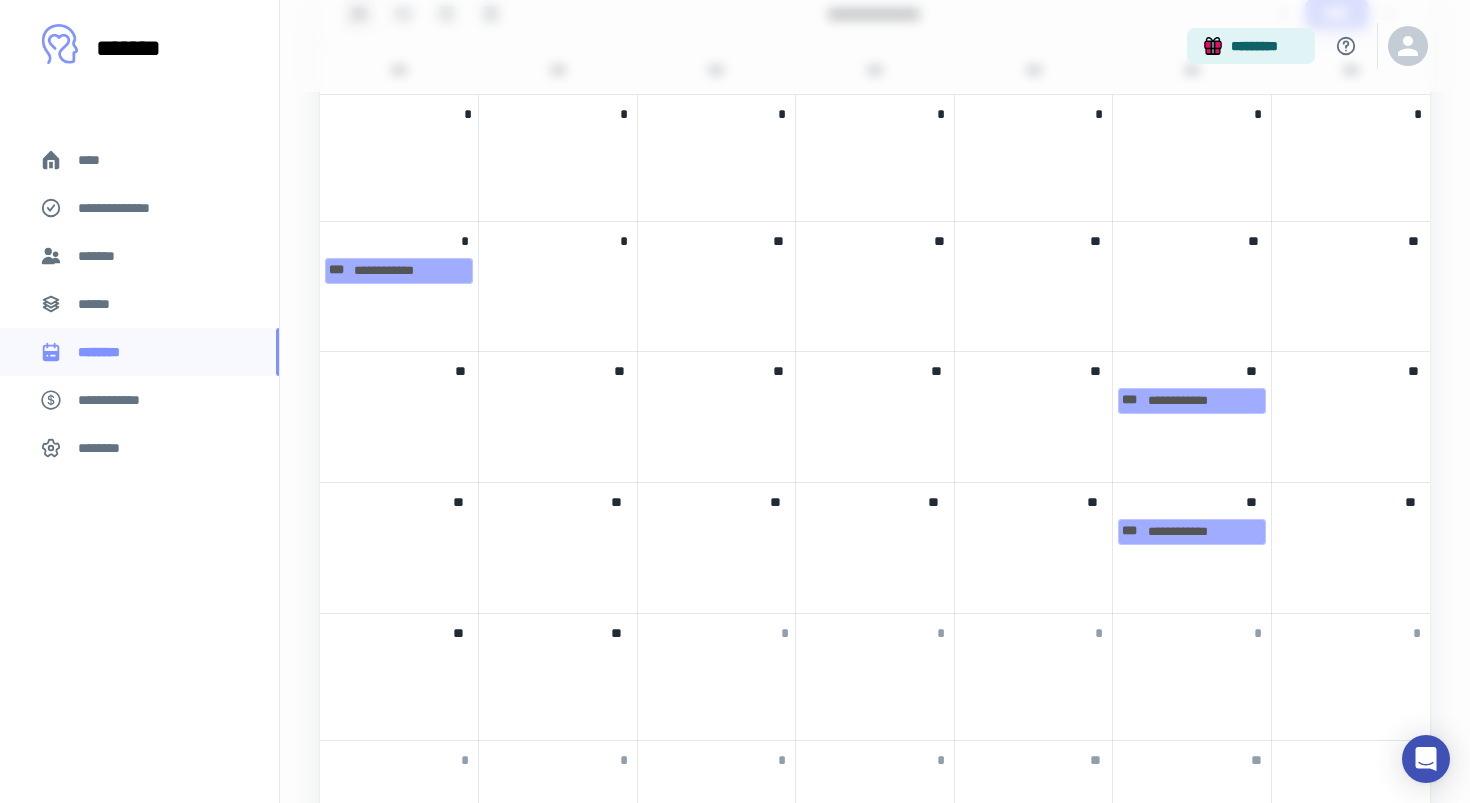click on "**" at bounding box center (558, 629) 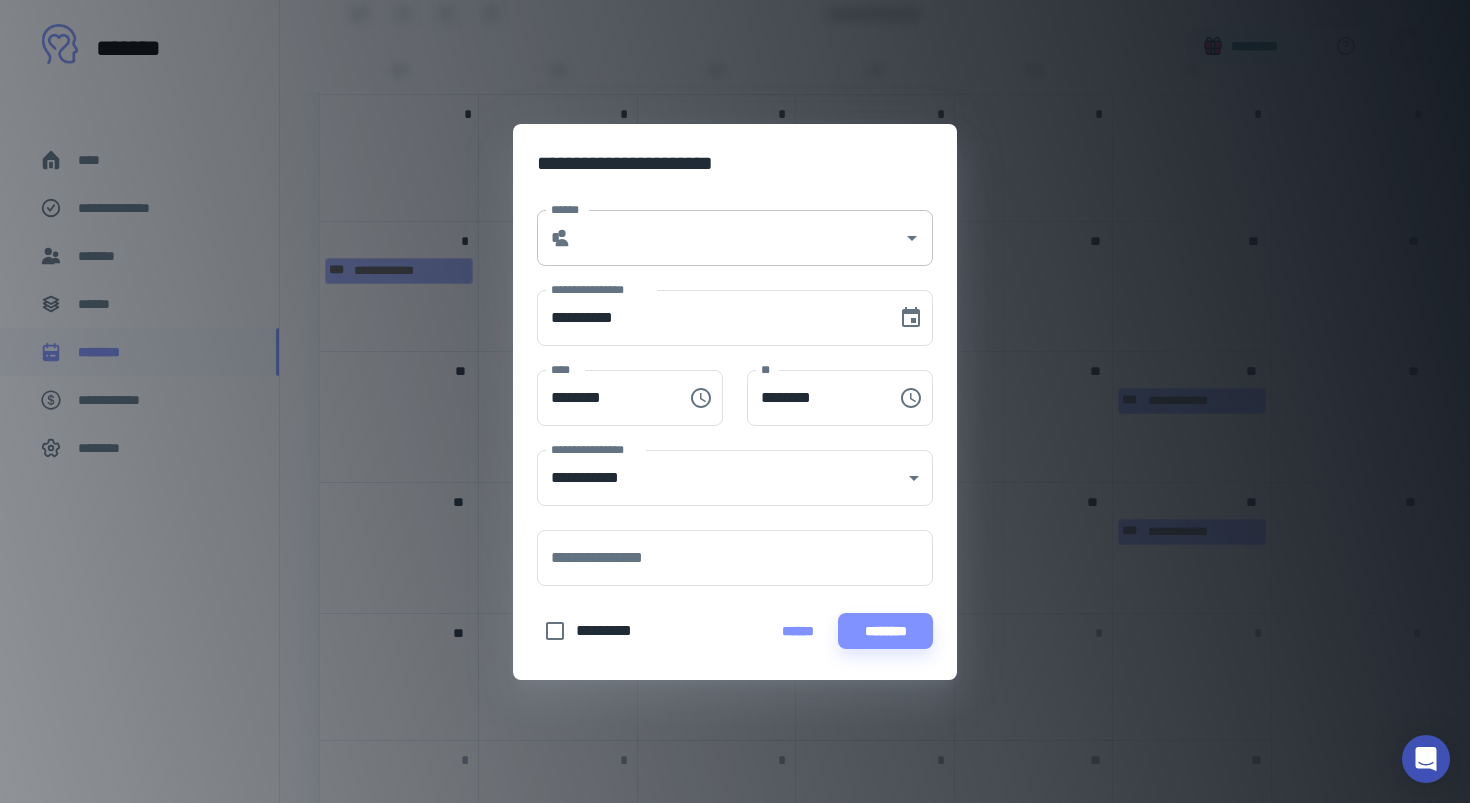 click on "******" at bounding box center (737, 238) 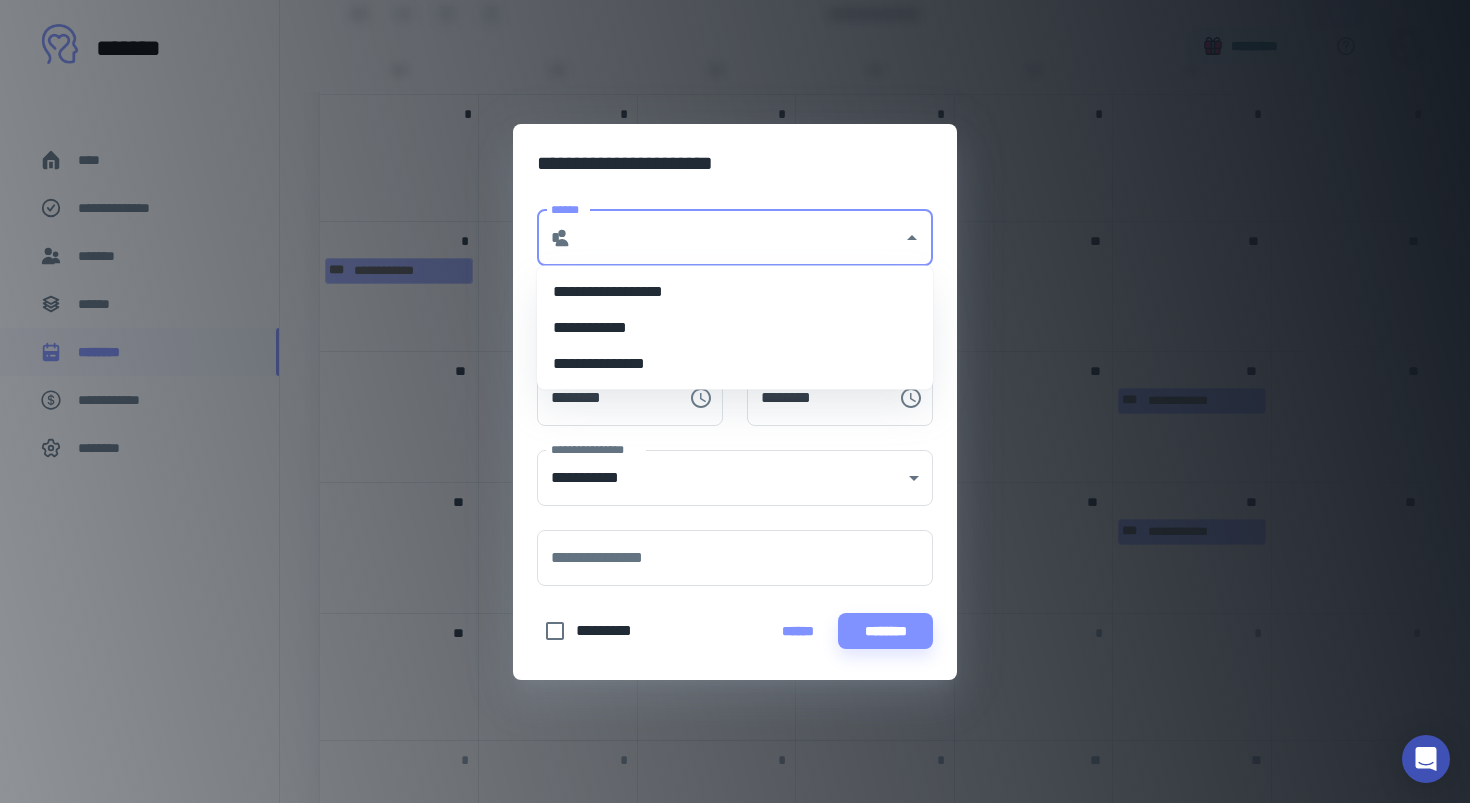 click on "**********" at bounding box center (735, 328) 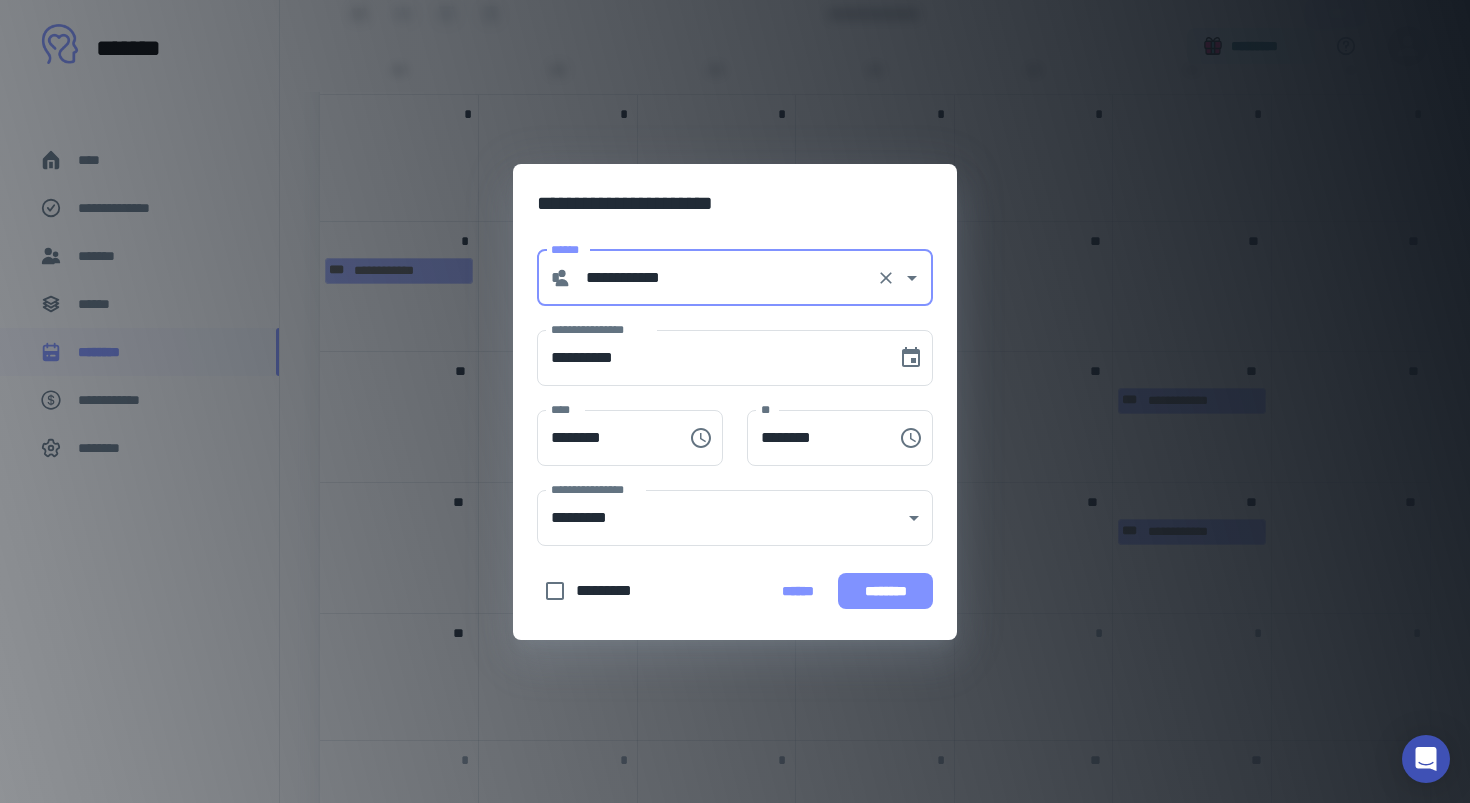 click on "********" at bounding box center (885, 591) 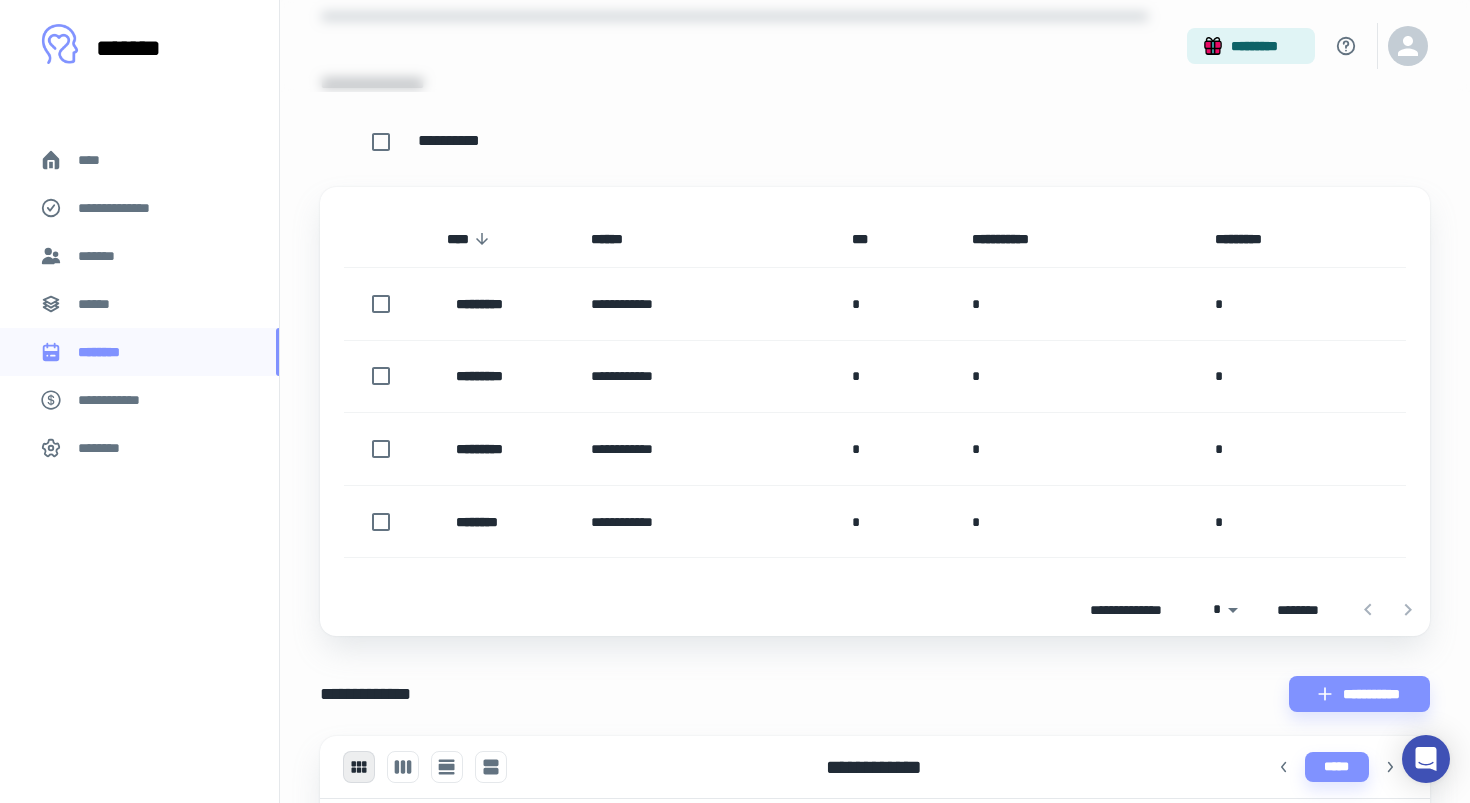 scroll, scrollTop: 165, scrollLeft: 0, axis: vertical 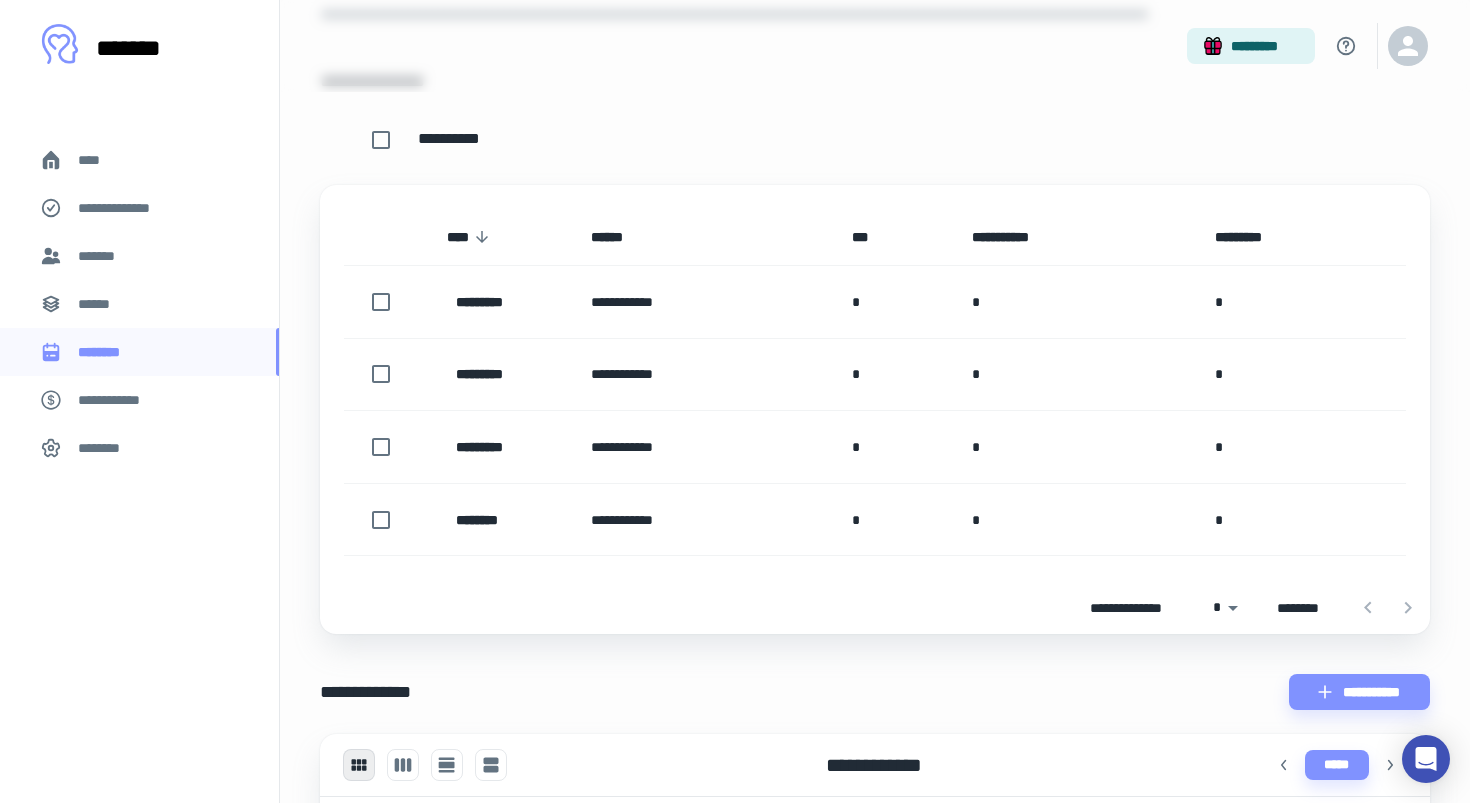 click on "******" at bounding box center [139, 304] 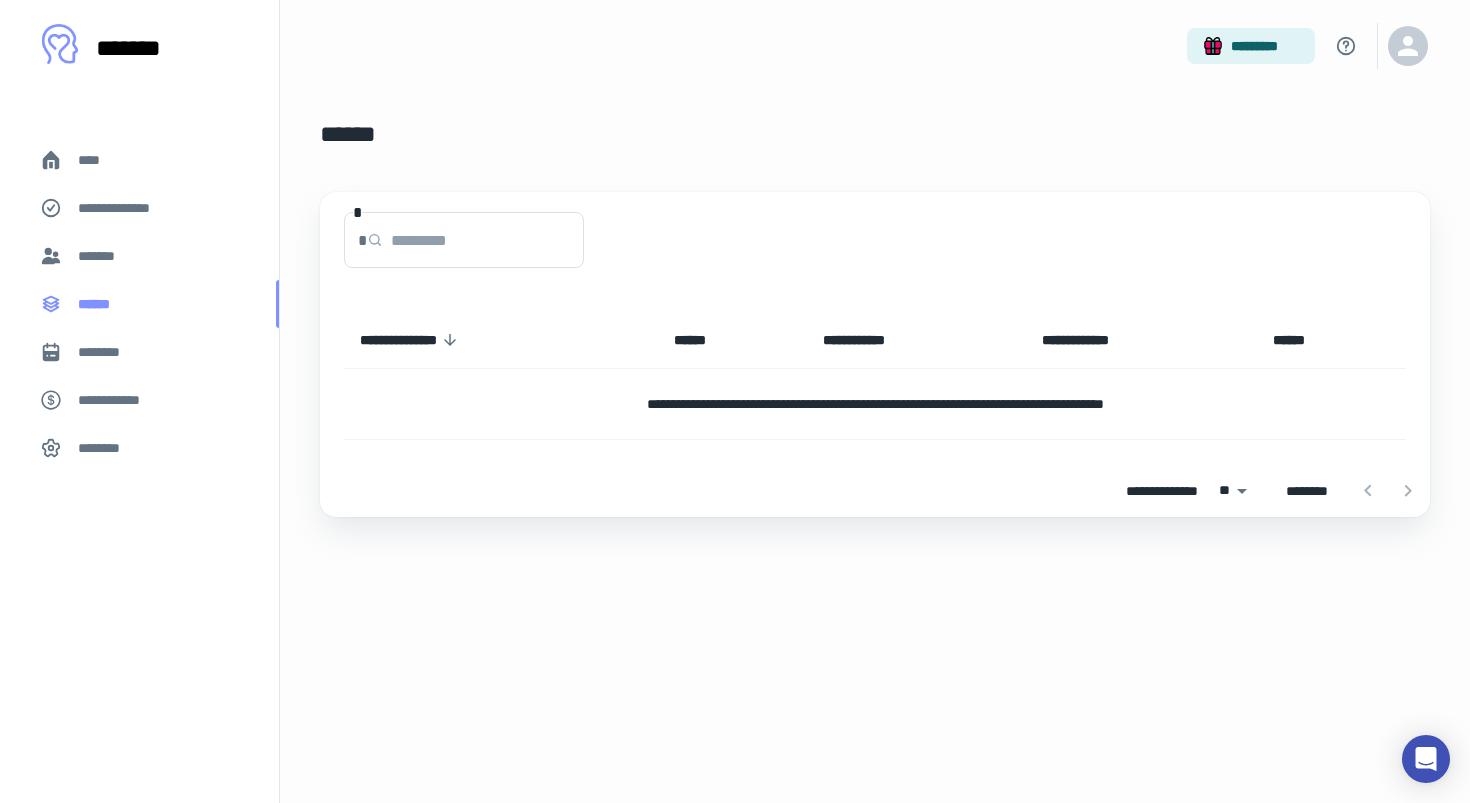 scroll, scrollTop: 0, scrollLeft: 0, axis: both 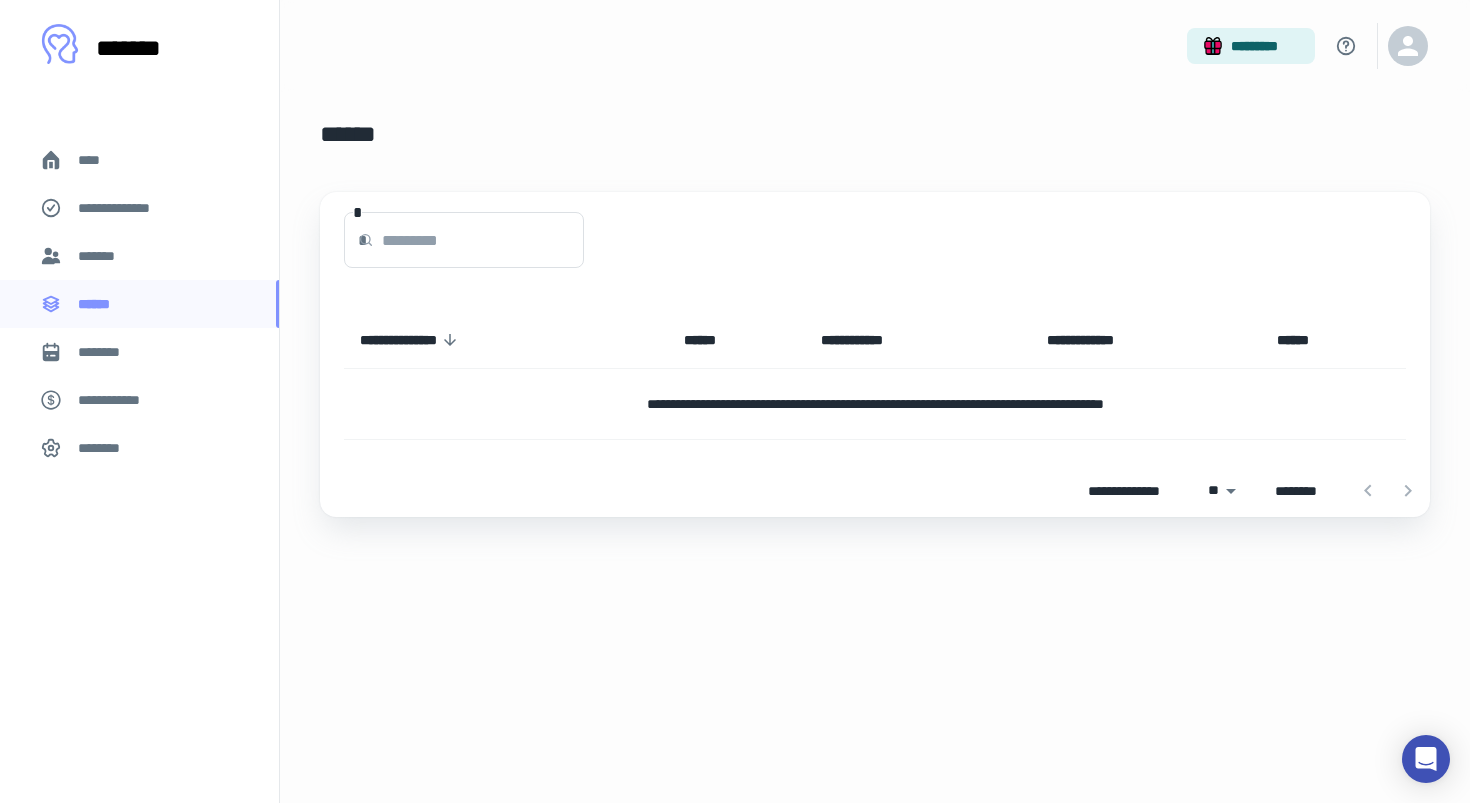 click on "**********" at bounding box center [875, 404] 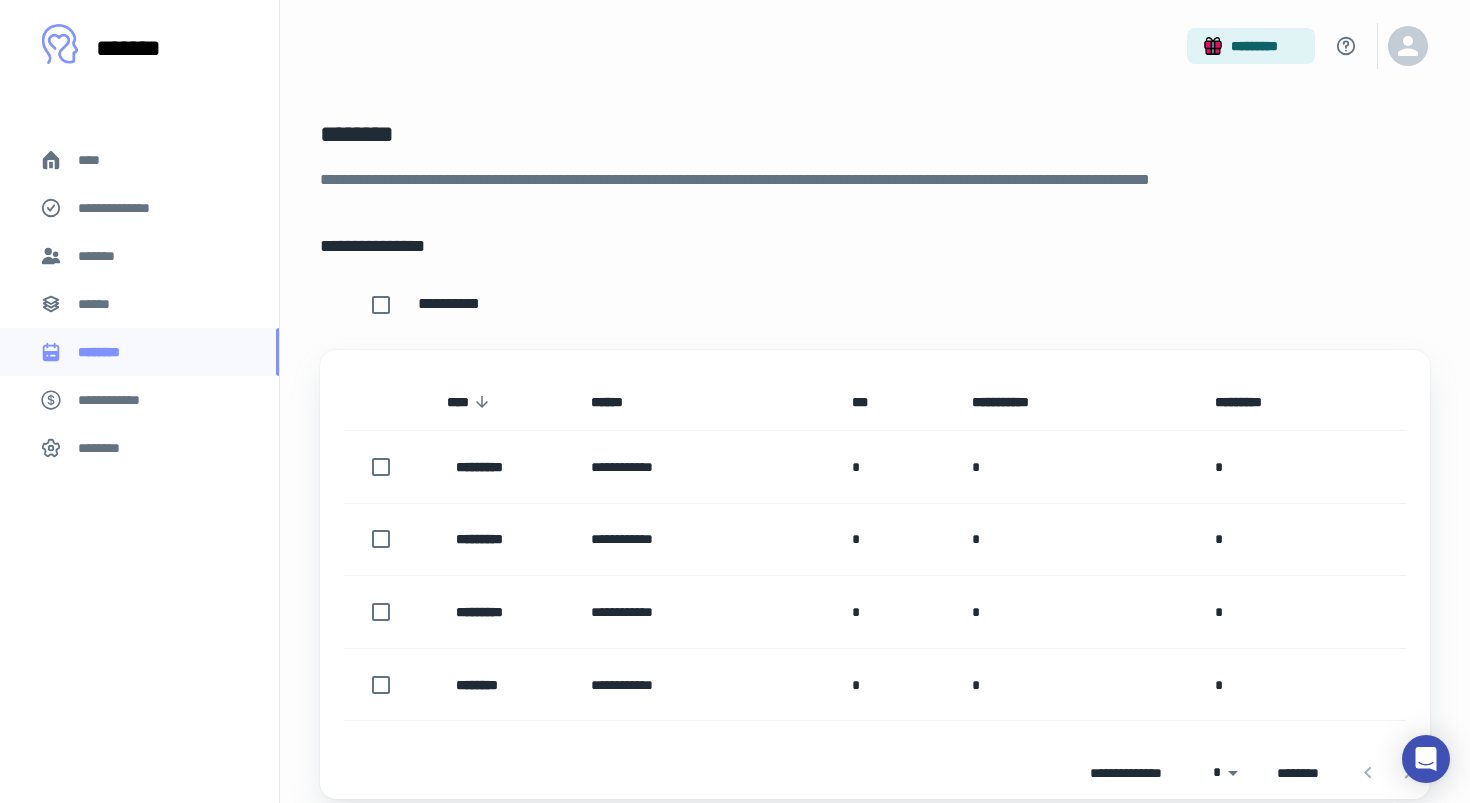 click on "**********" at bounding box center [875, 246] 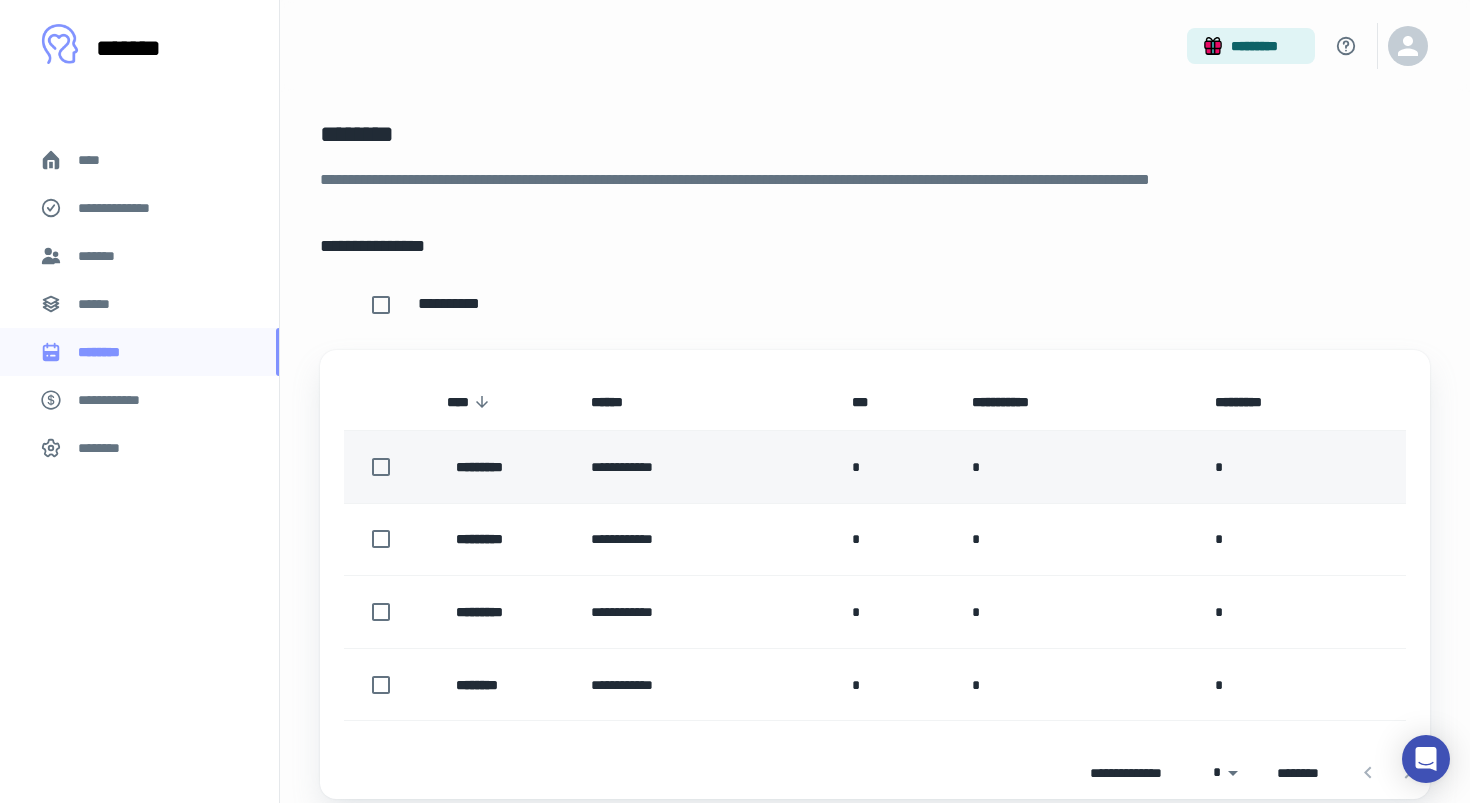 click on "*" at bounding box center (896, 467) 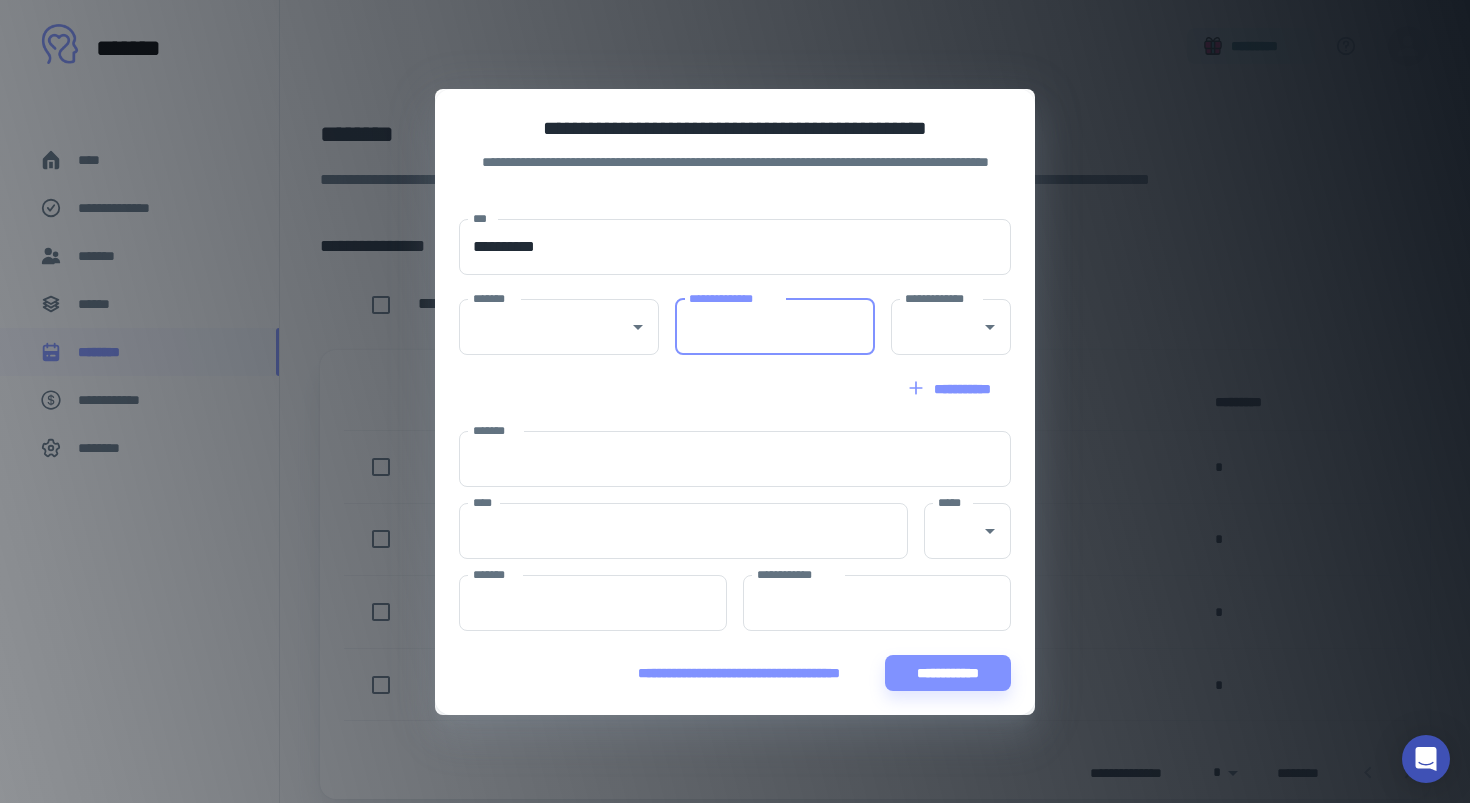click on "**********" at bounding box center [775, 327] 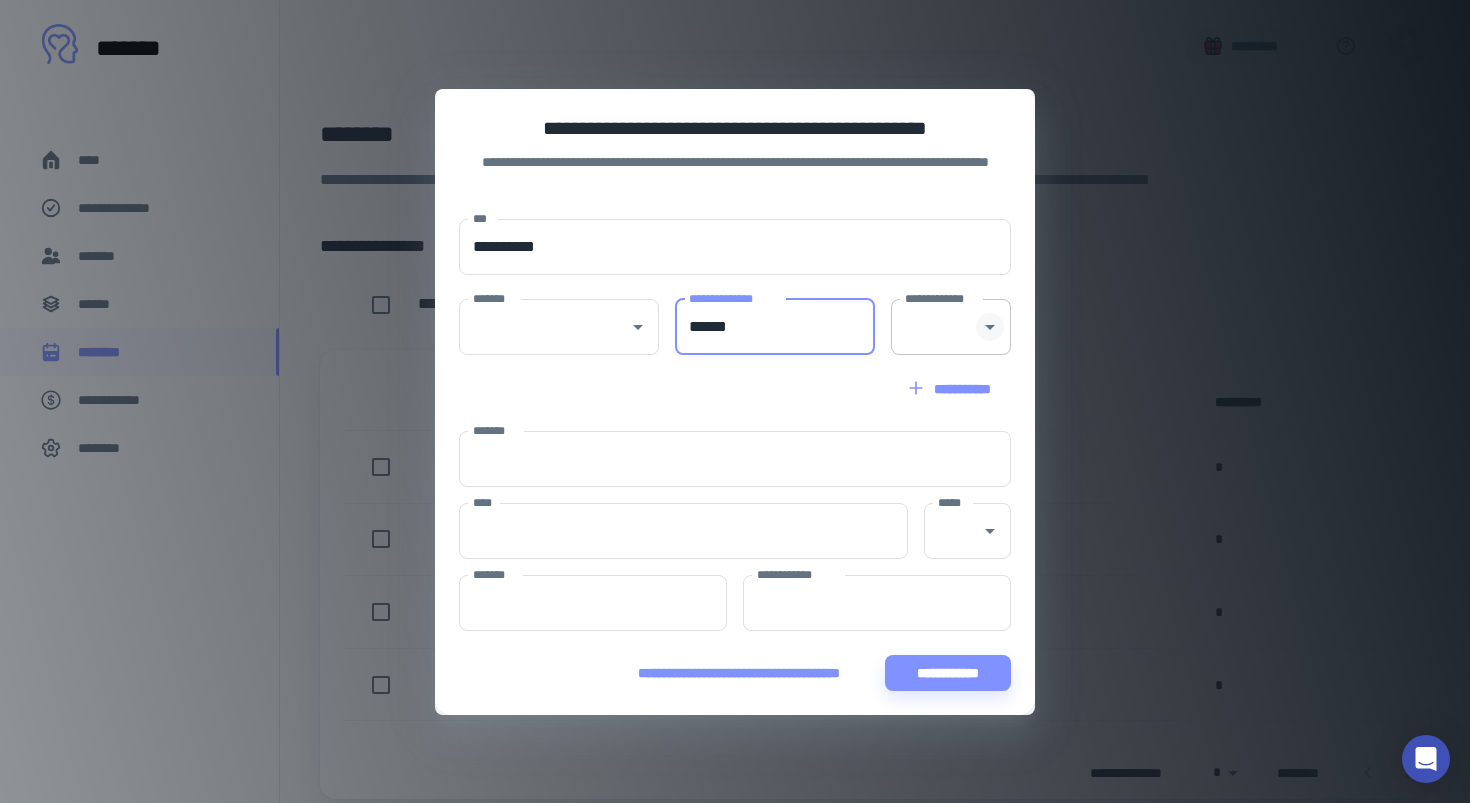 click 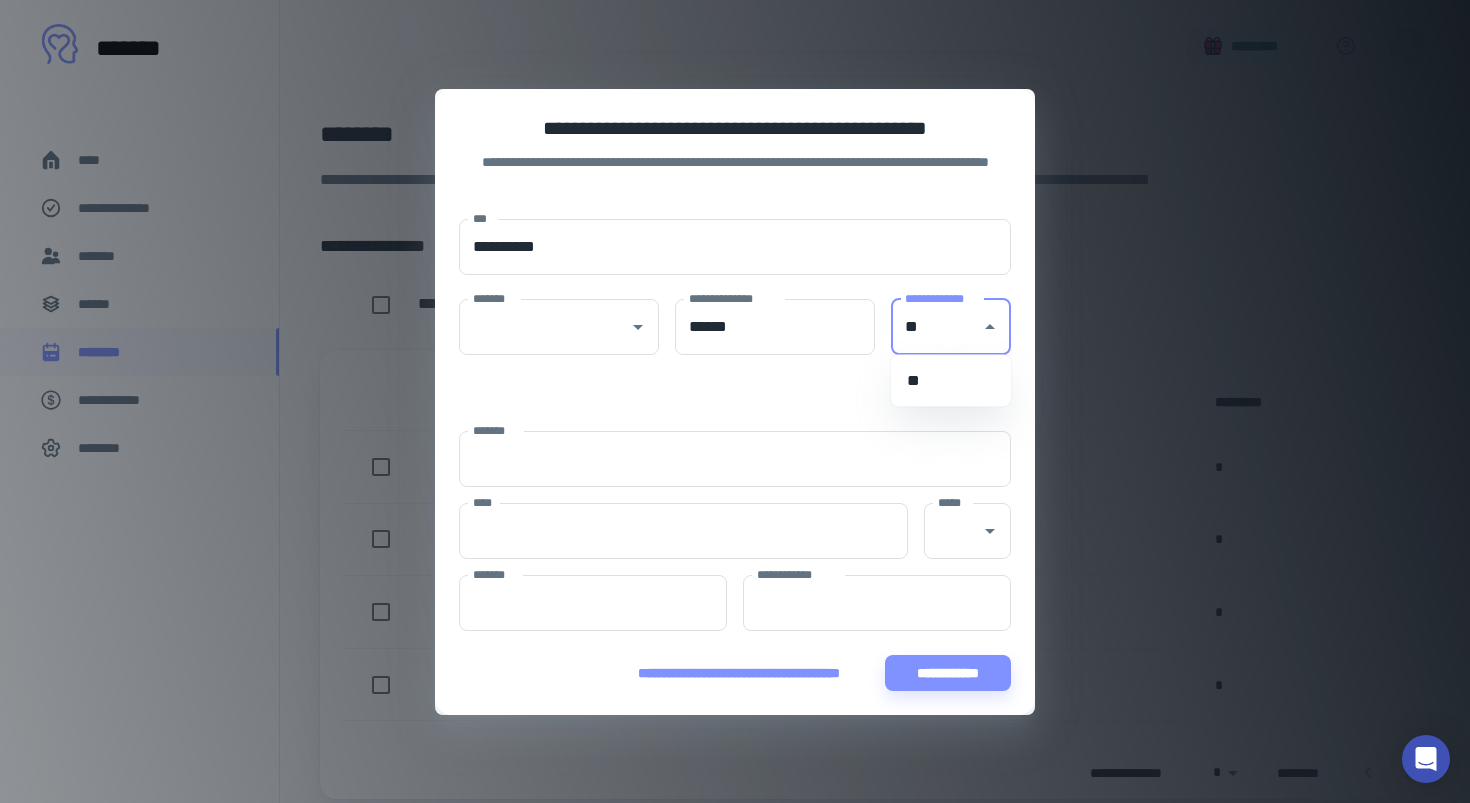 click on "**" at bounding box center [951, 381] 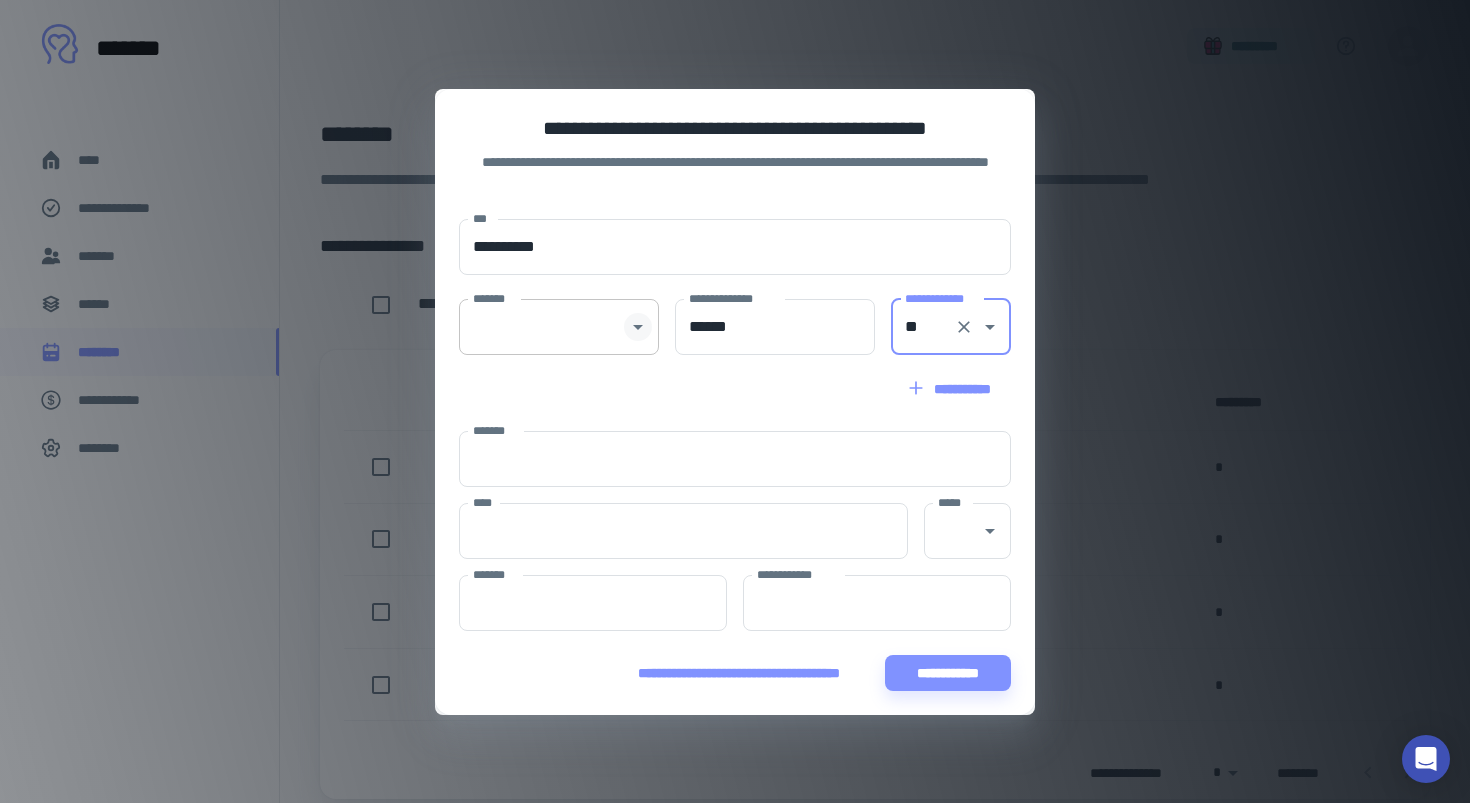 click 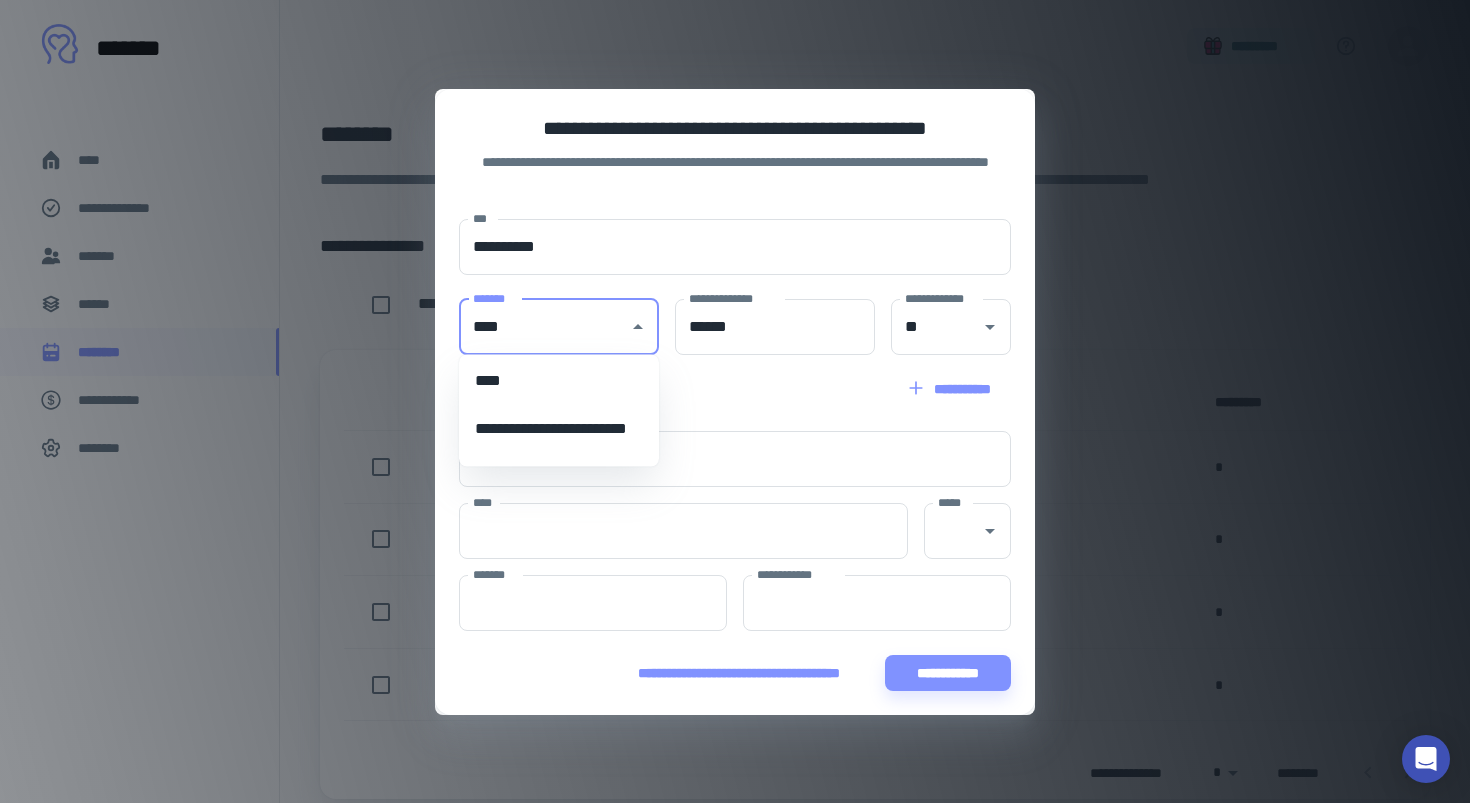 click on "****" at bounding box center [559, 381] 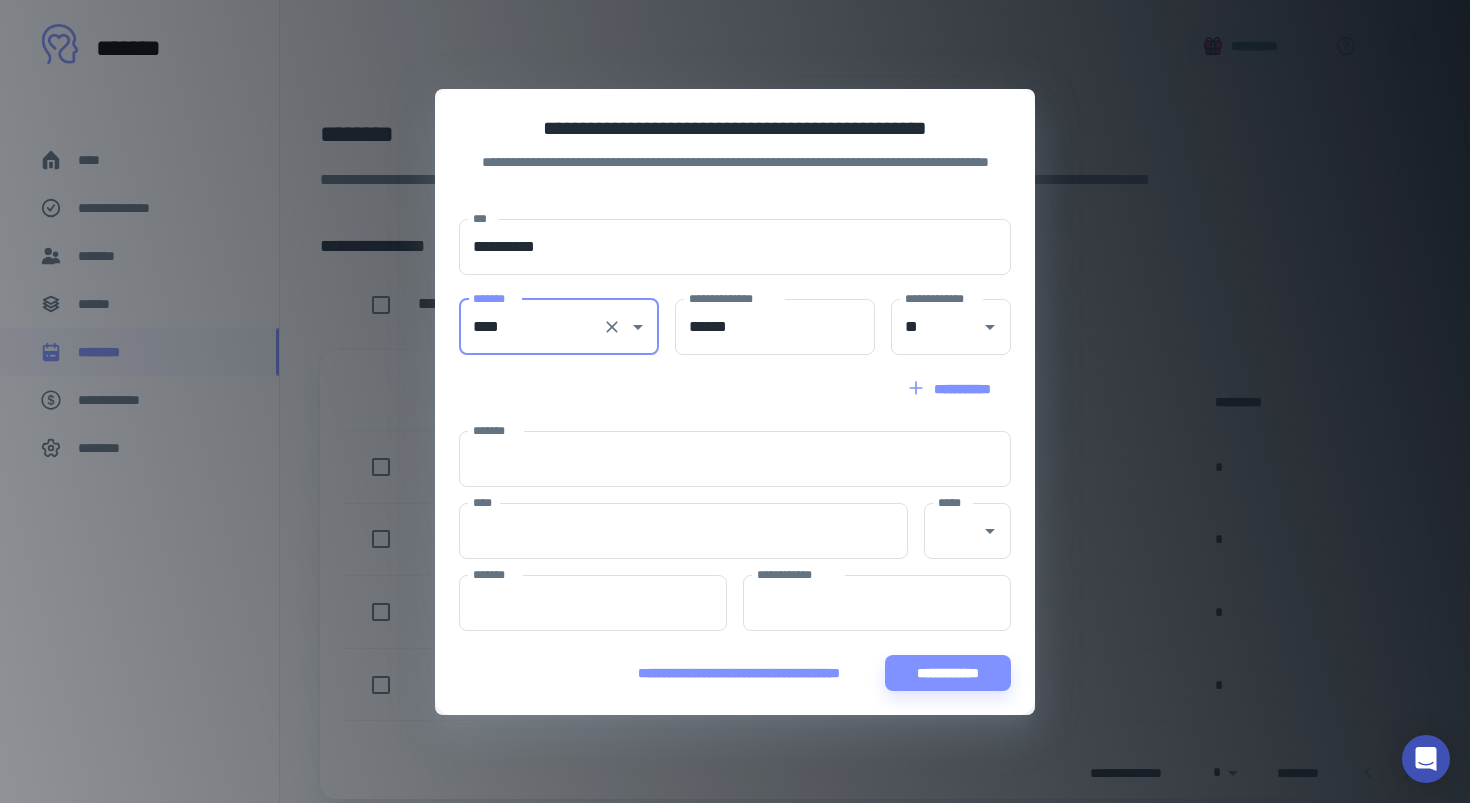 type on "****" 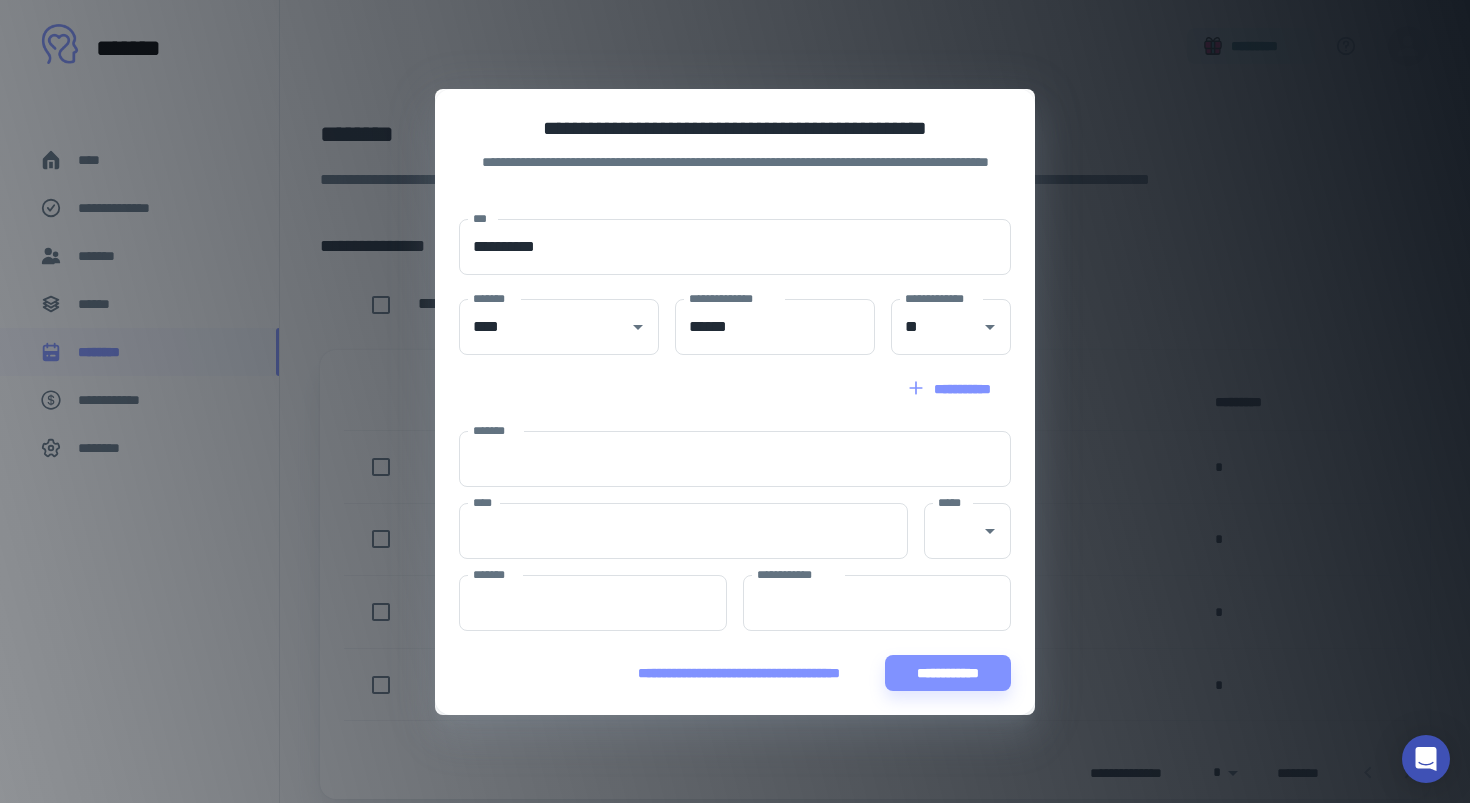 click on "**********" at bounding box center [735, 402] 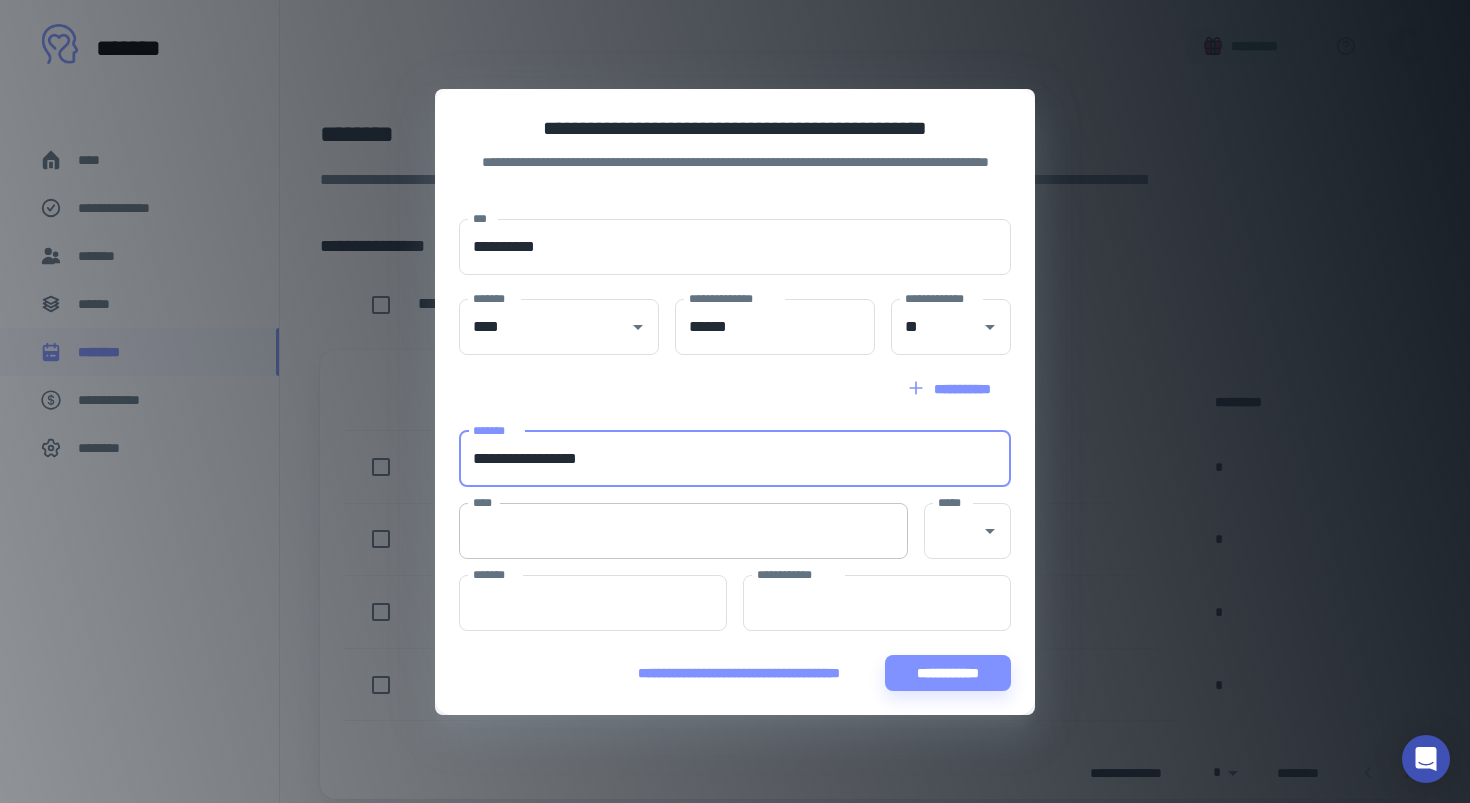 type on "**********" 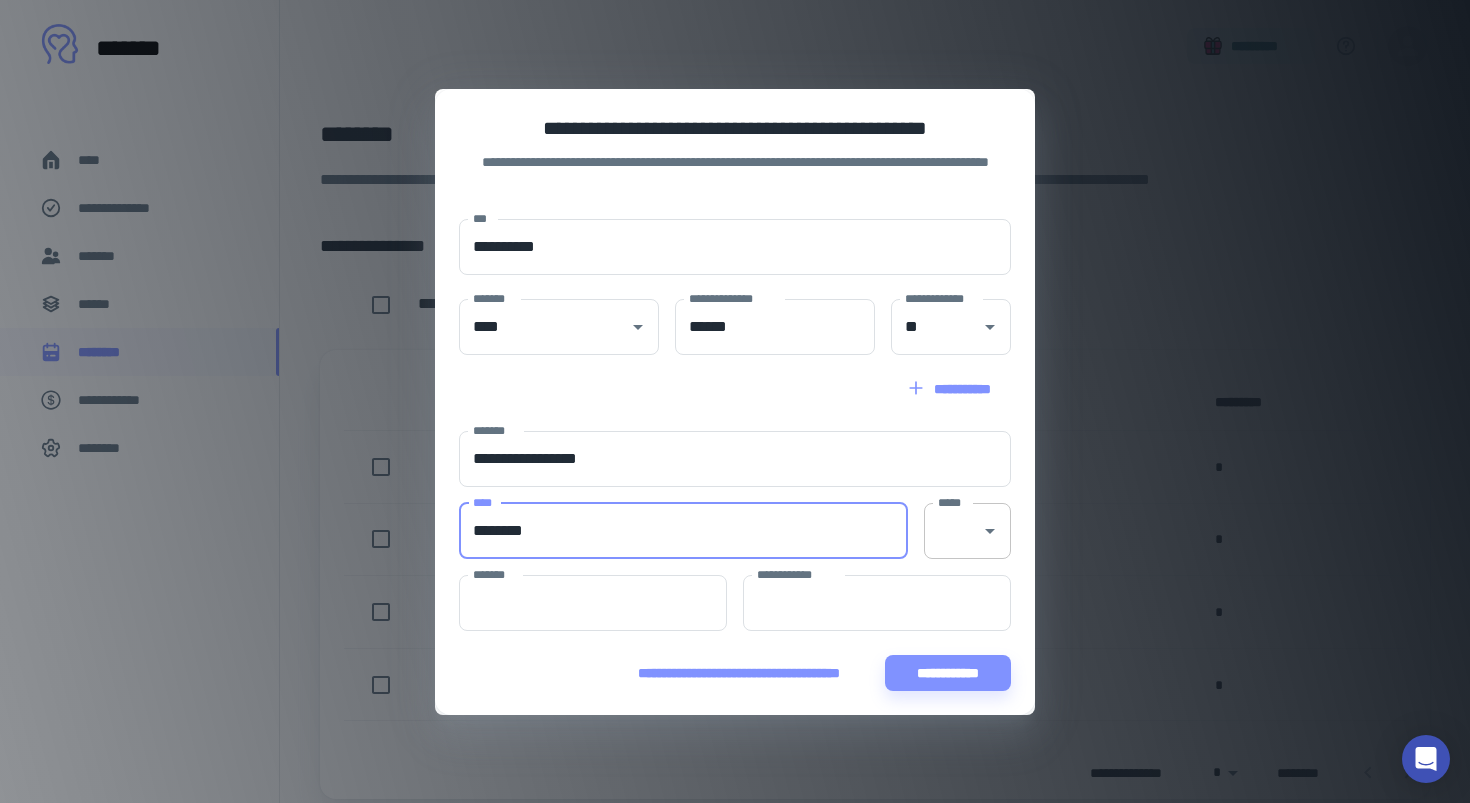 type on "********" 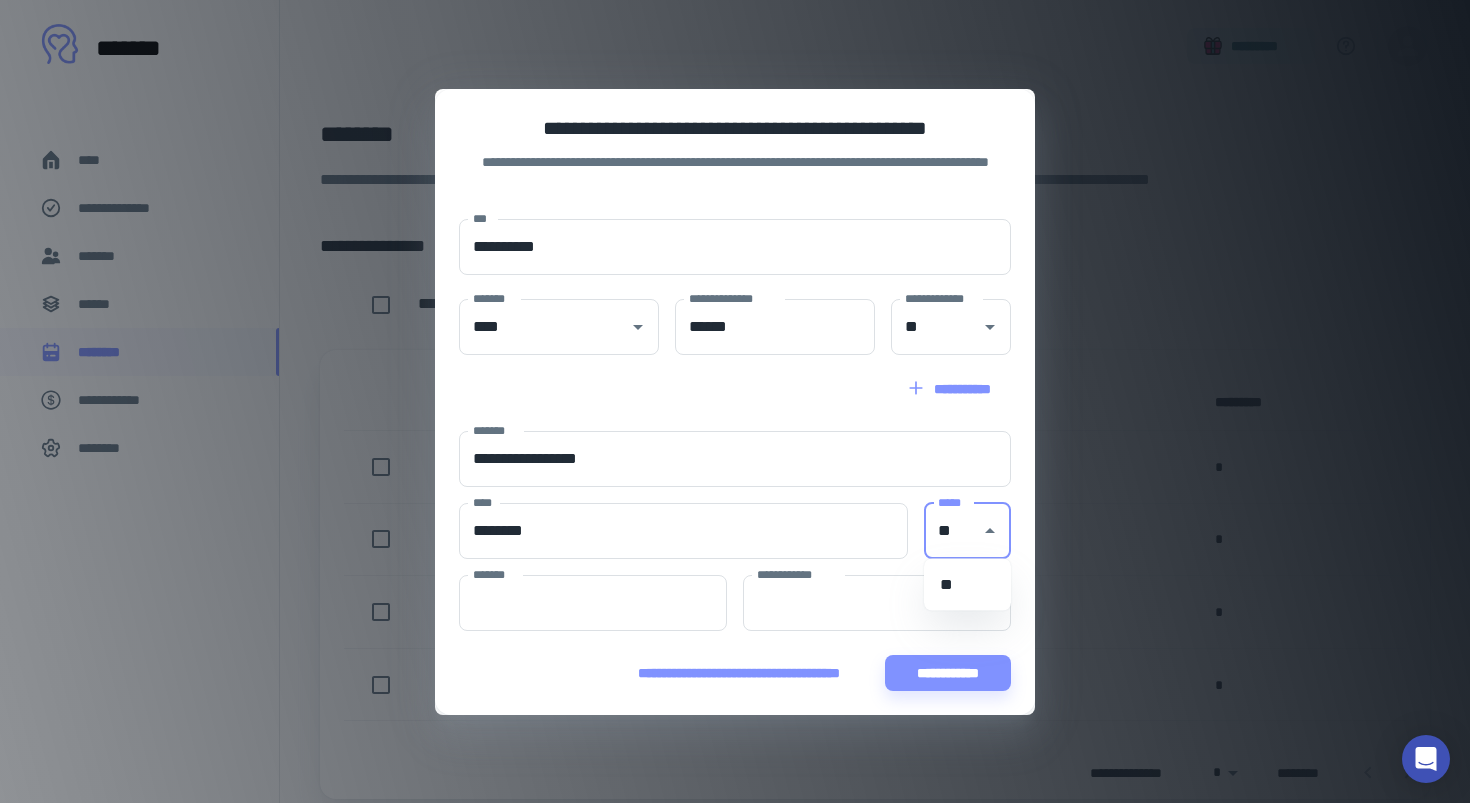 type on "**" 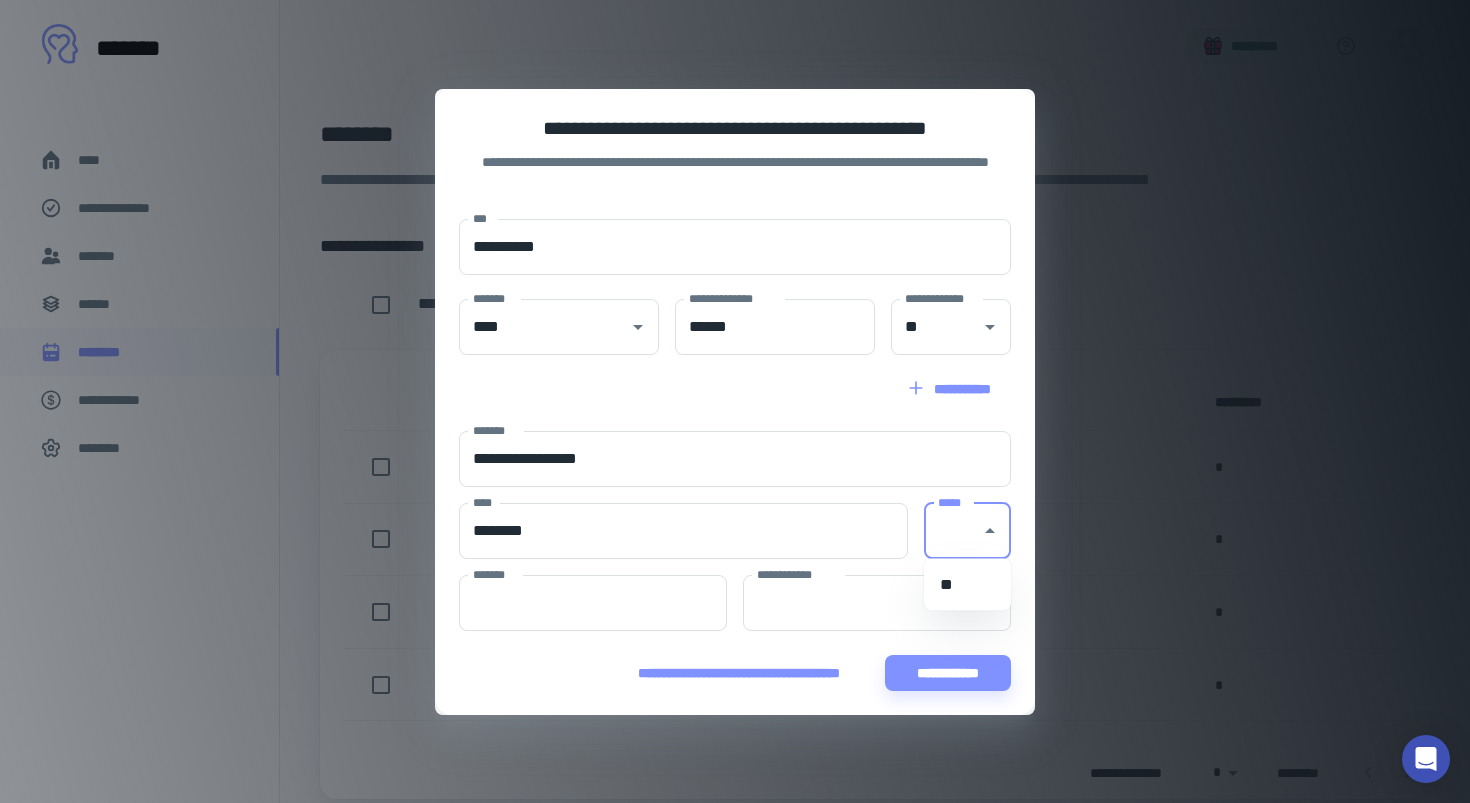 click on "**********" at bounding box center [735, 402] 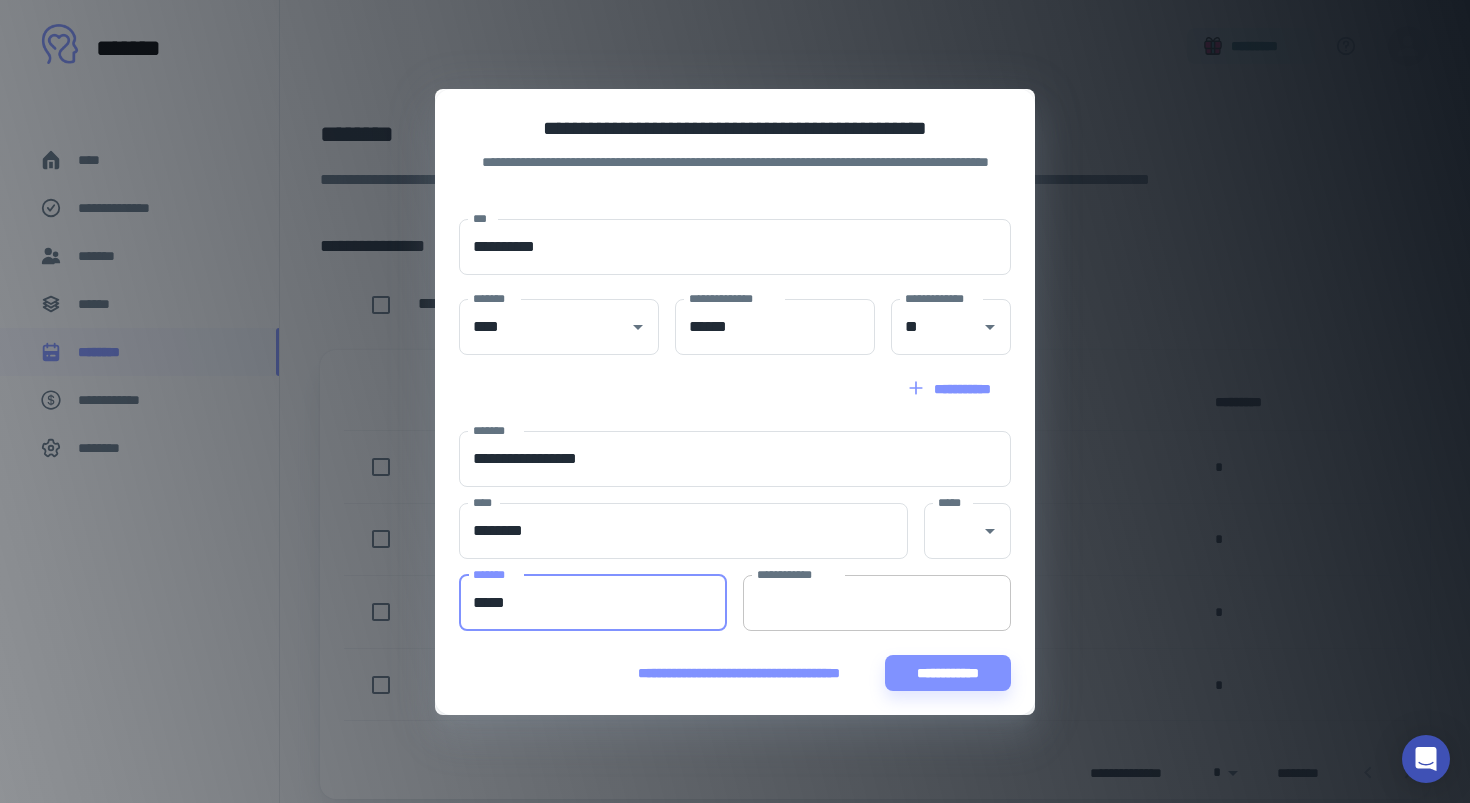 type on "*****" 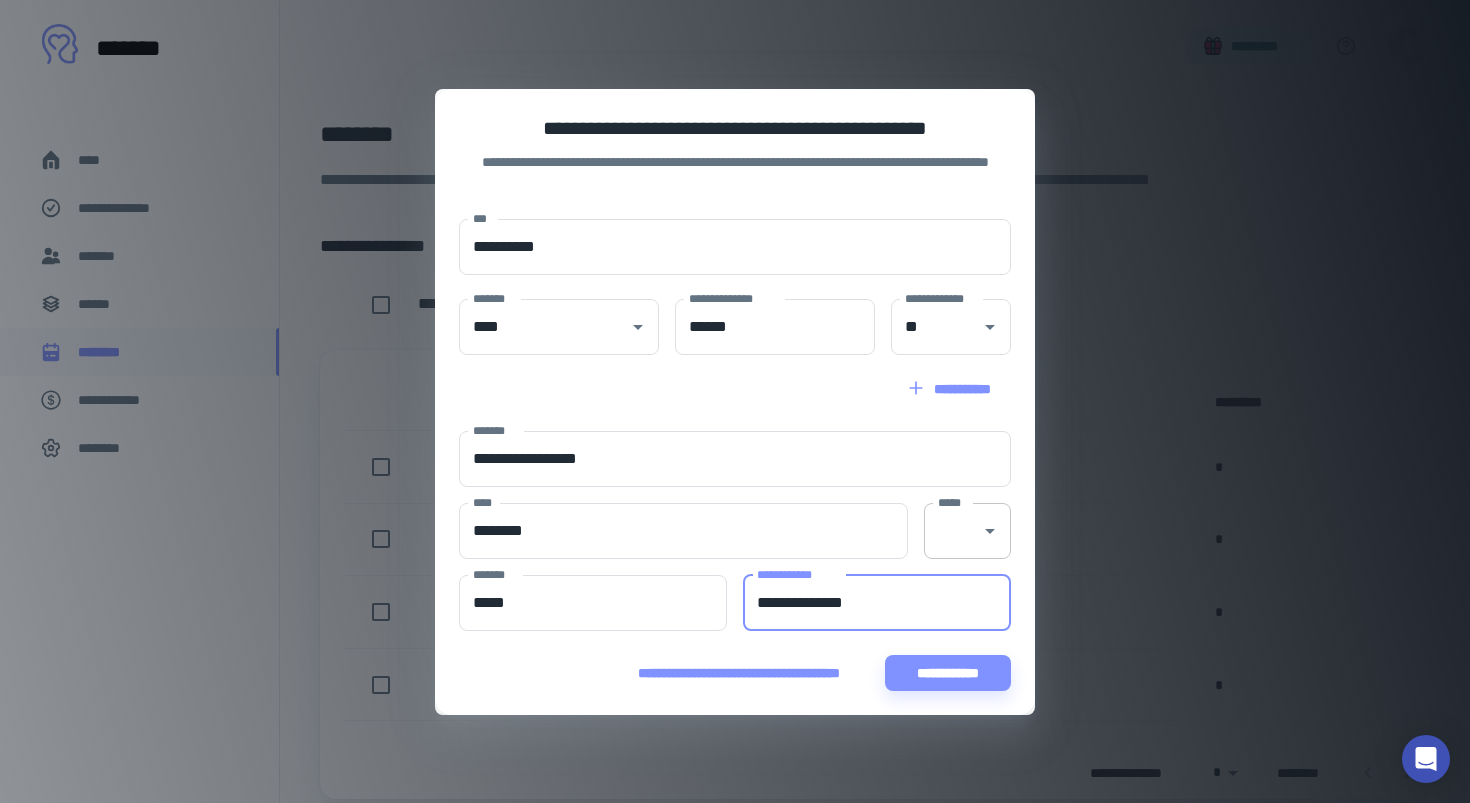 click on "*****" at bounding box center [967, 531] 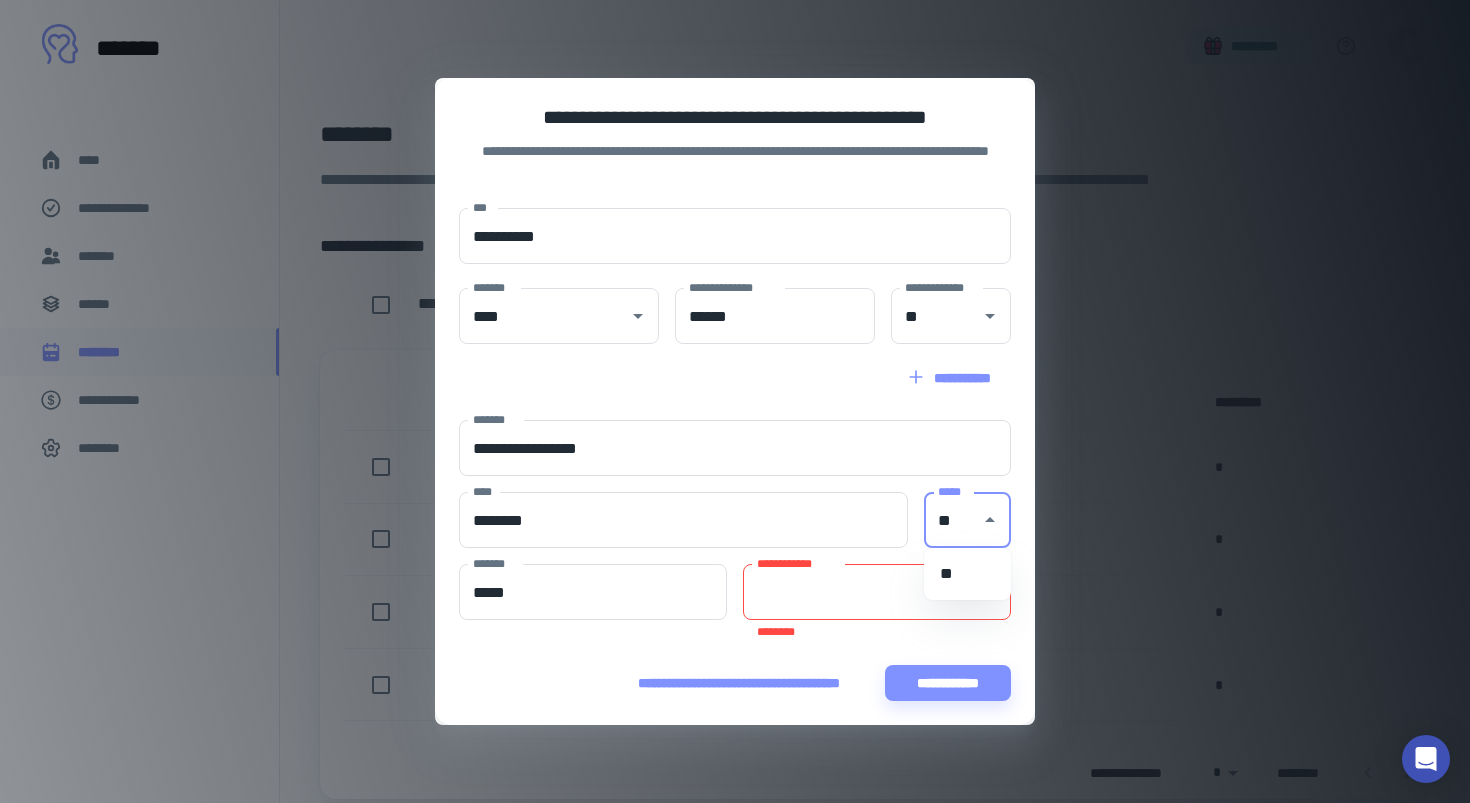 type on "**" 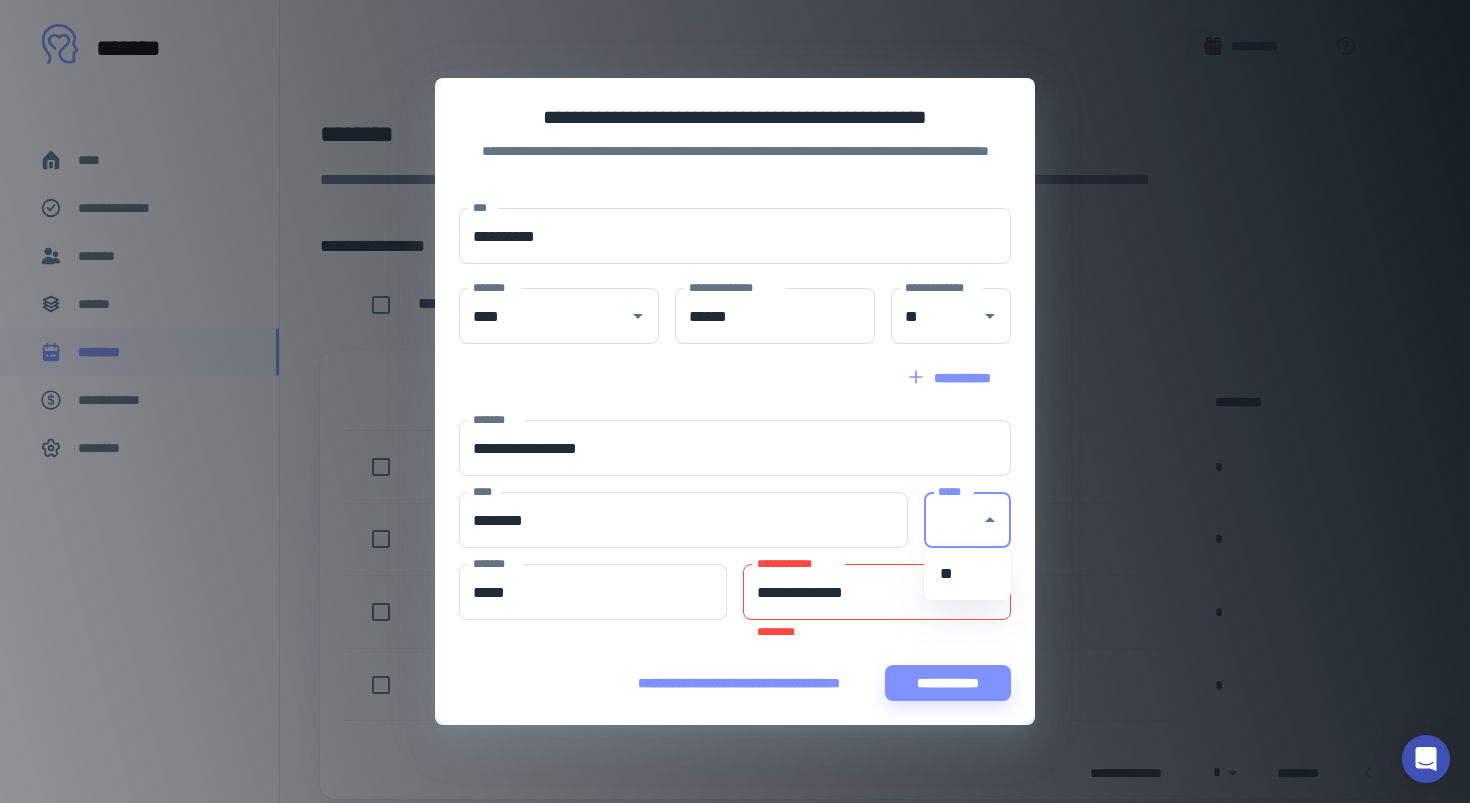 click on "**********" at bounding box center [877, 592] 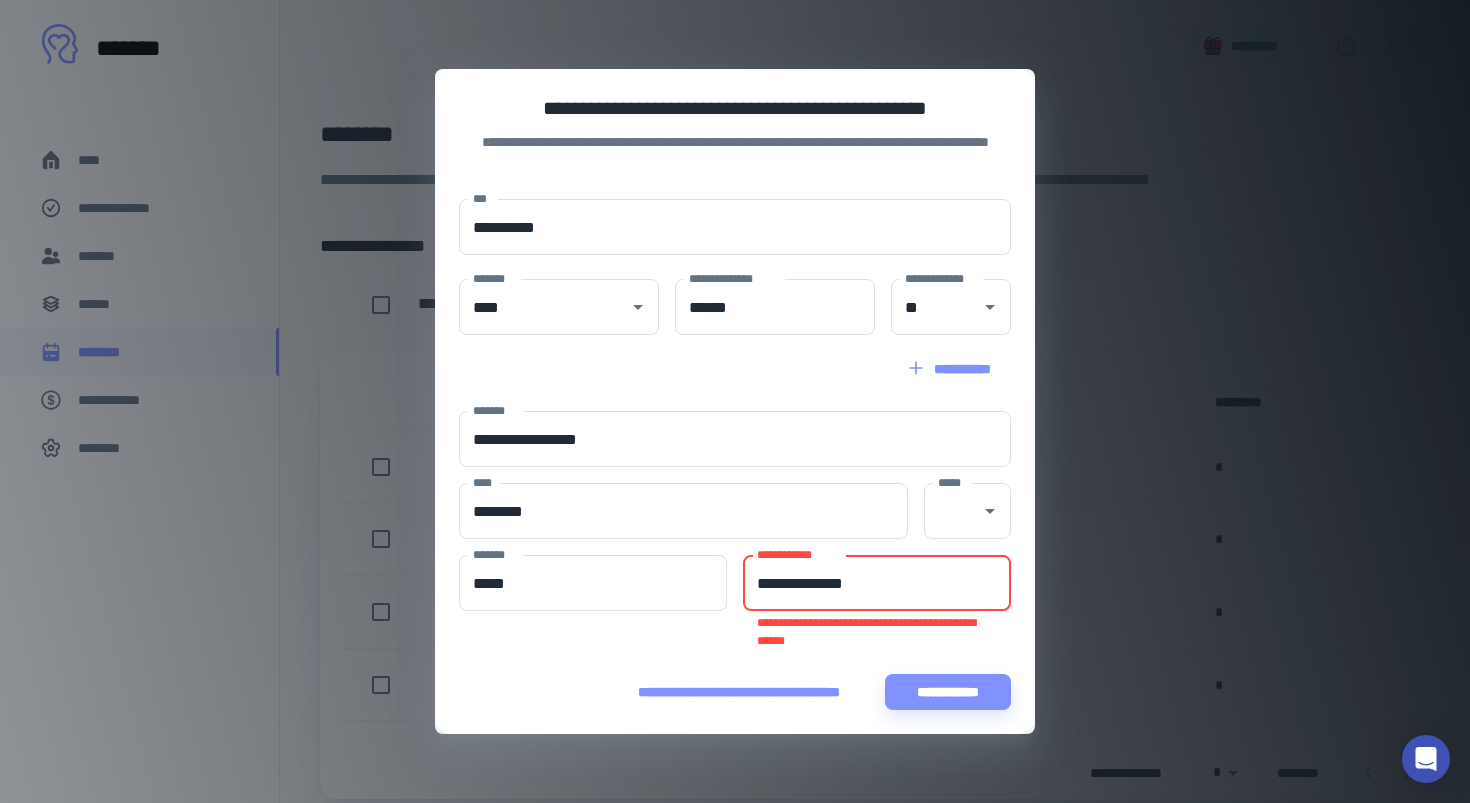 type on "**********" 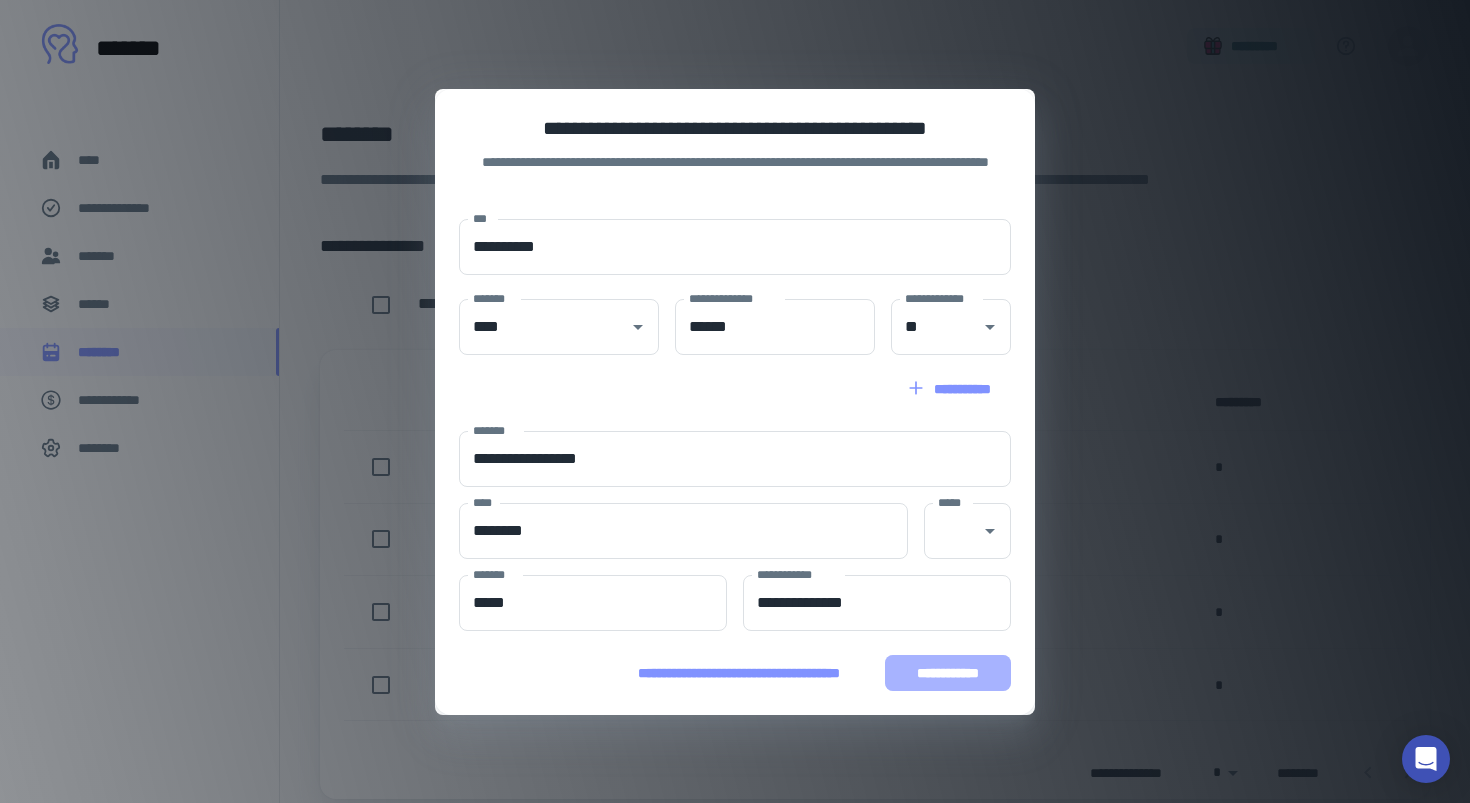 click on "**********" at bounding box center (948, 673) 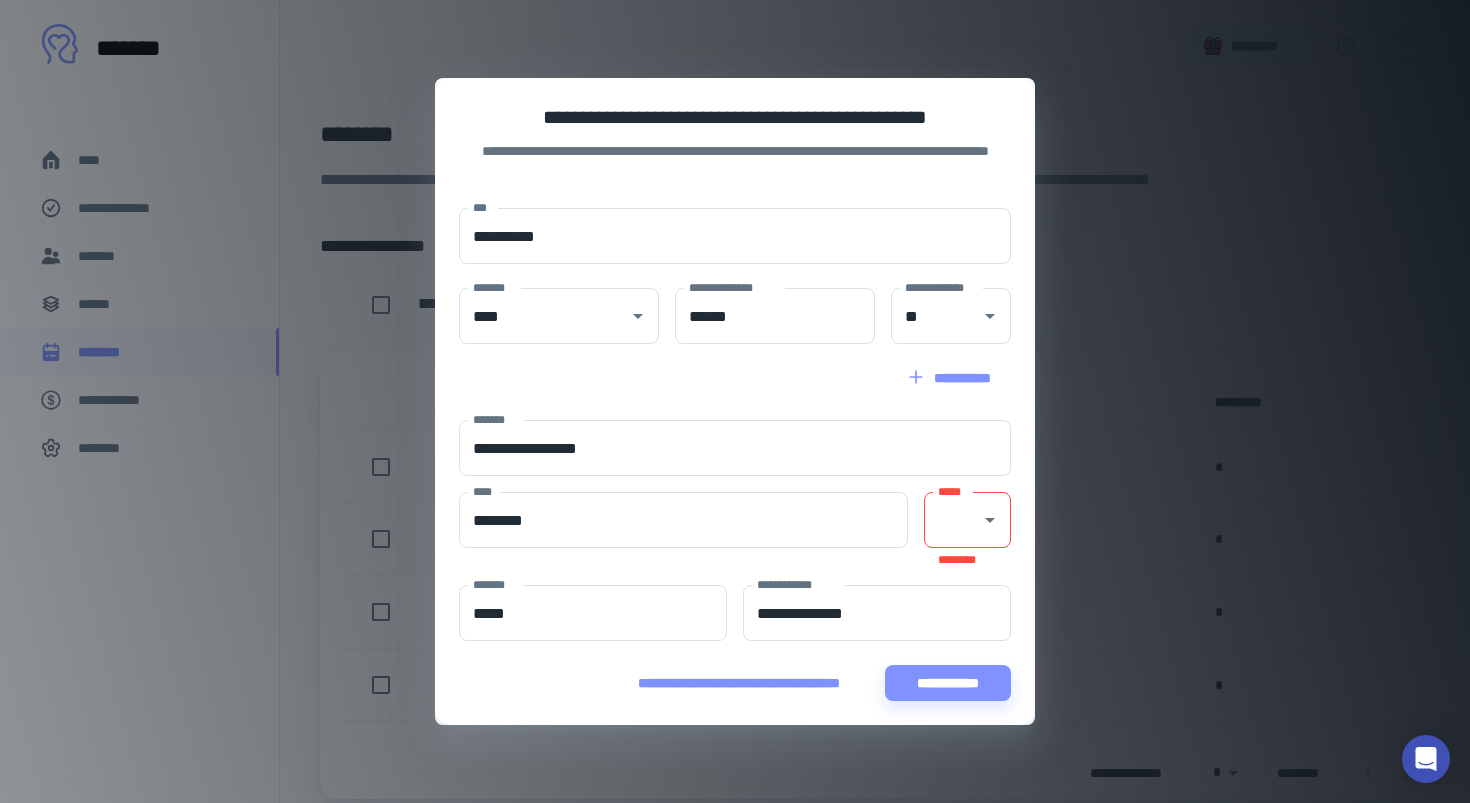click on "*****" at bounding box center [952, 520] 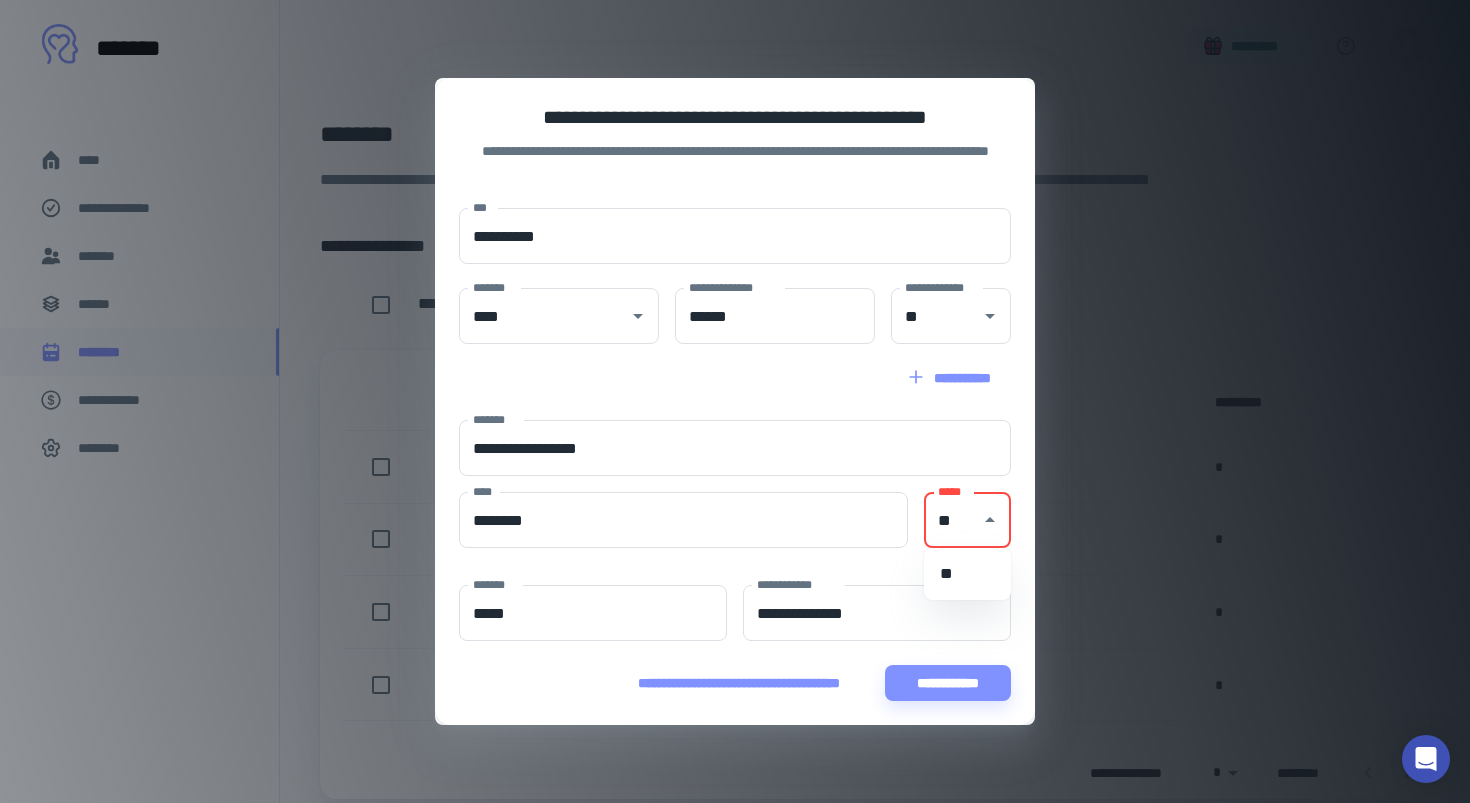 click on "**" at bounding box center [967, 574] 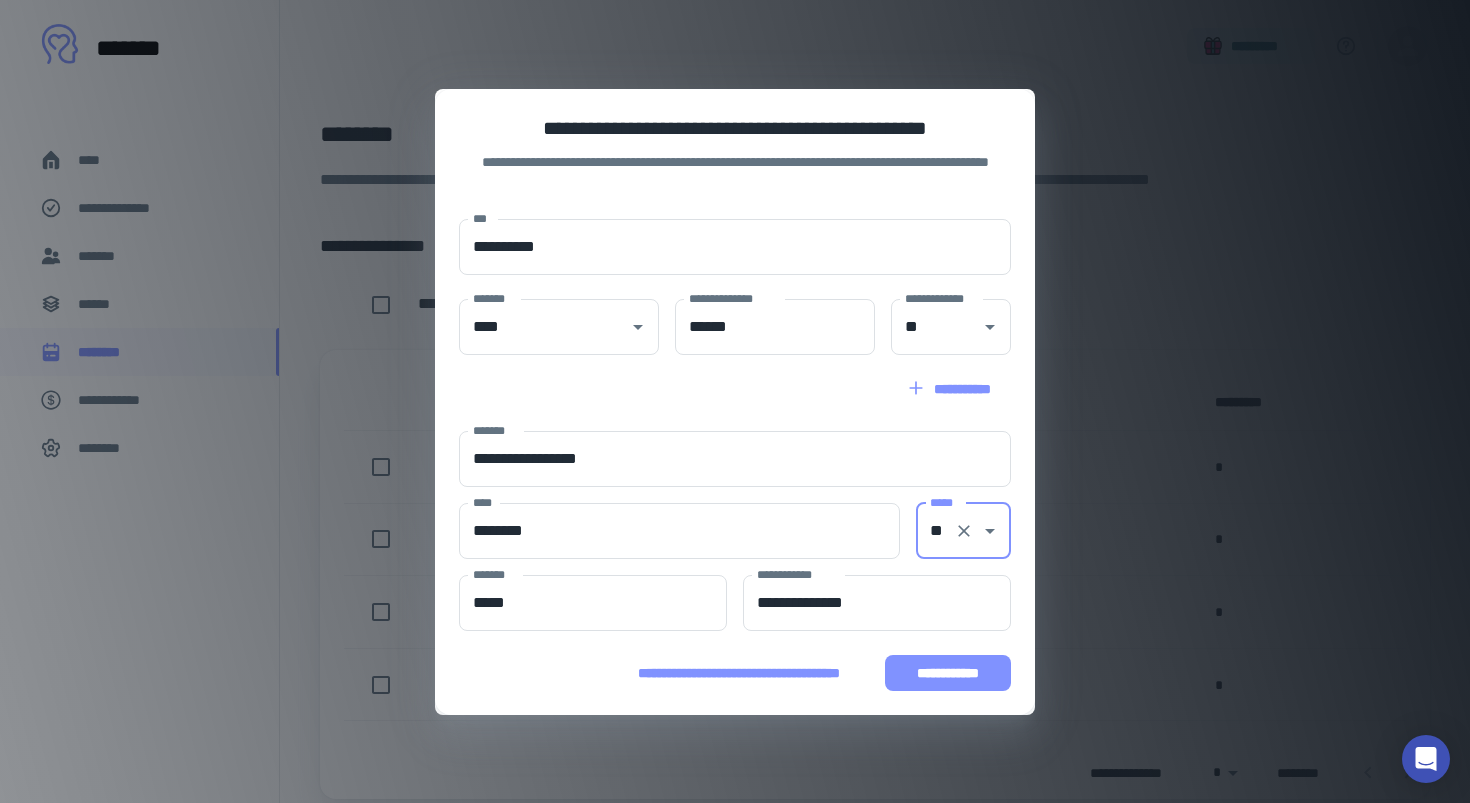 type on "**" 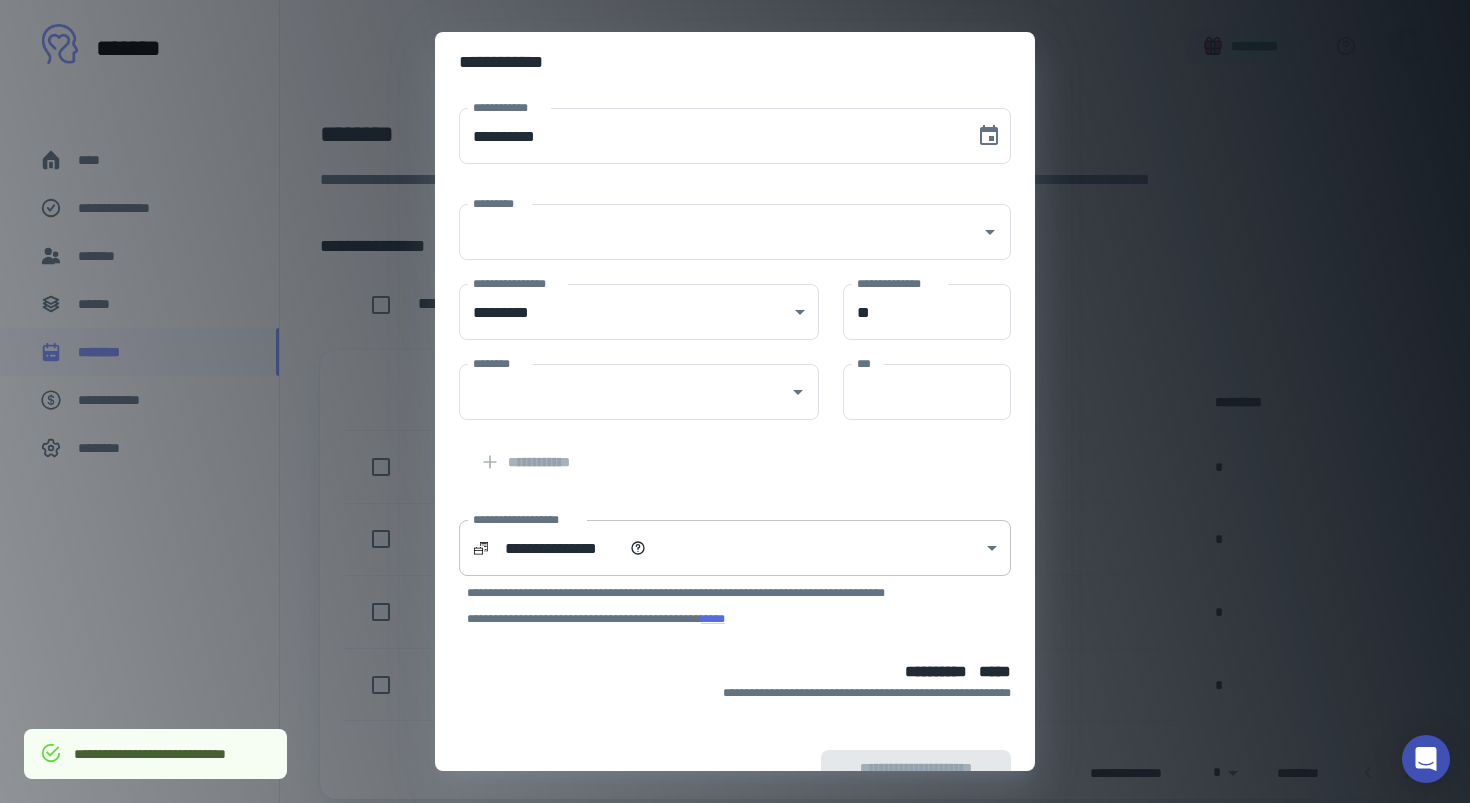 click on "**********" at bounding box center (735, 401) 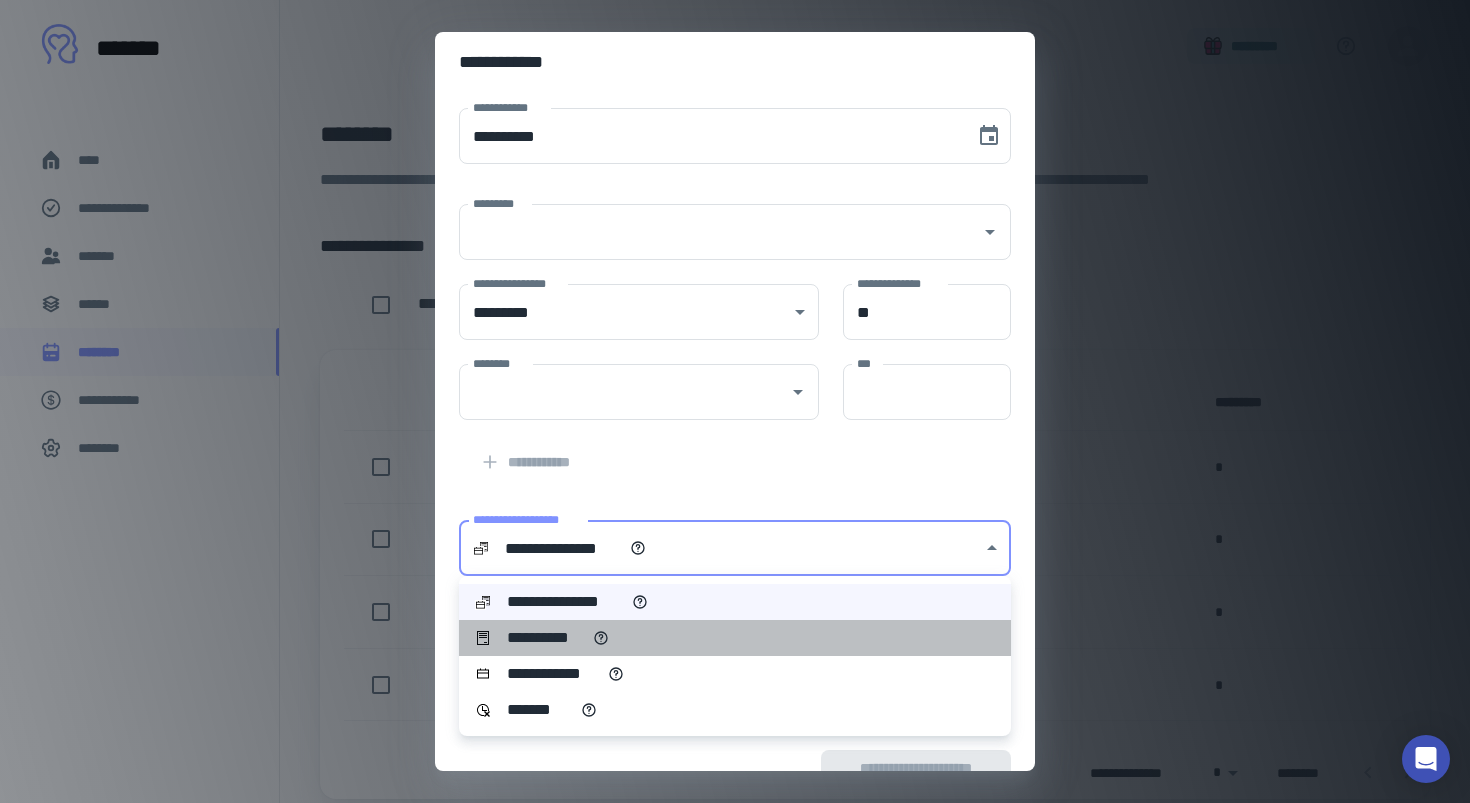 click on "**********" at bounding box center (735, 638) 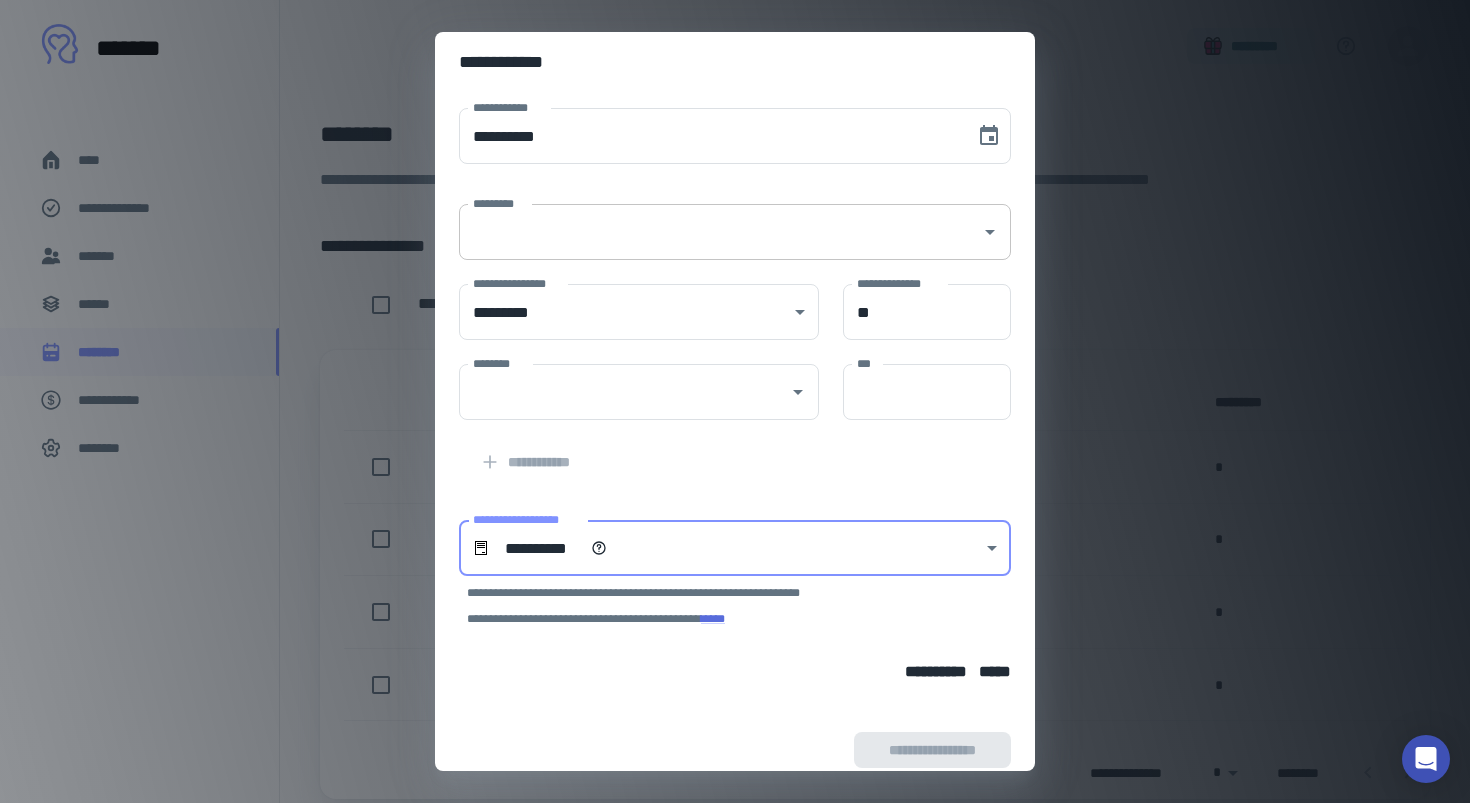 click on "*********" at bounding box center [720, 232] 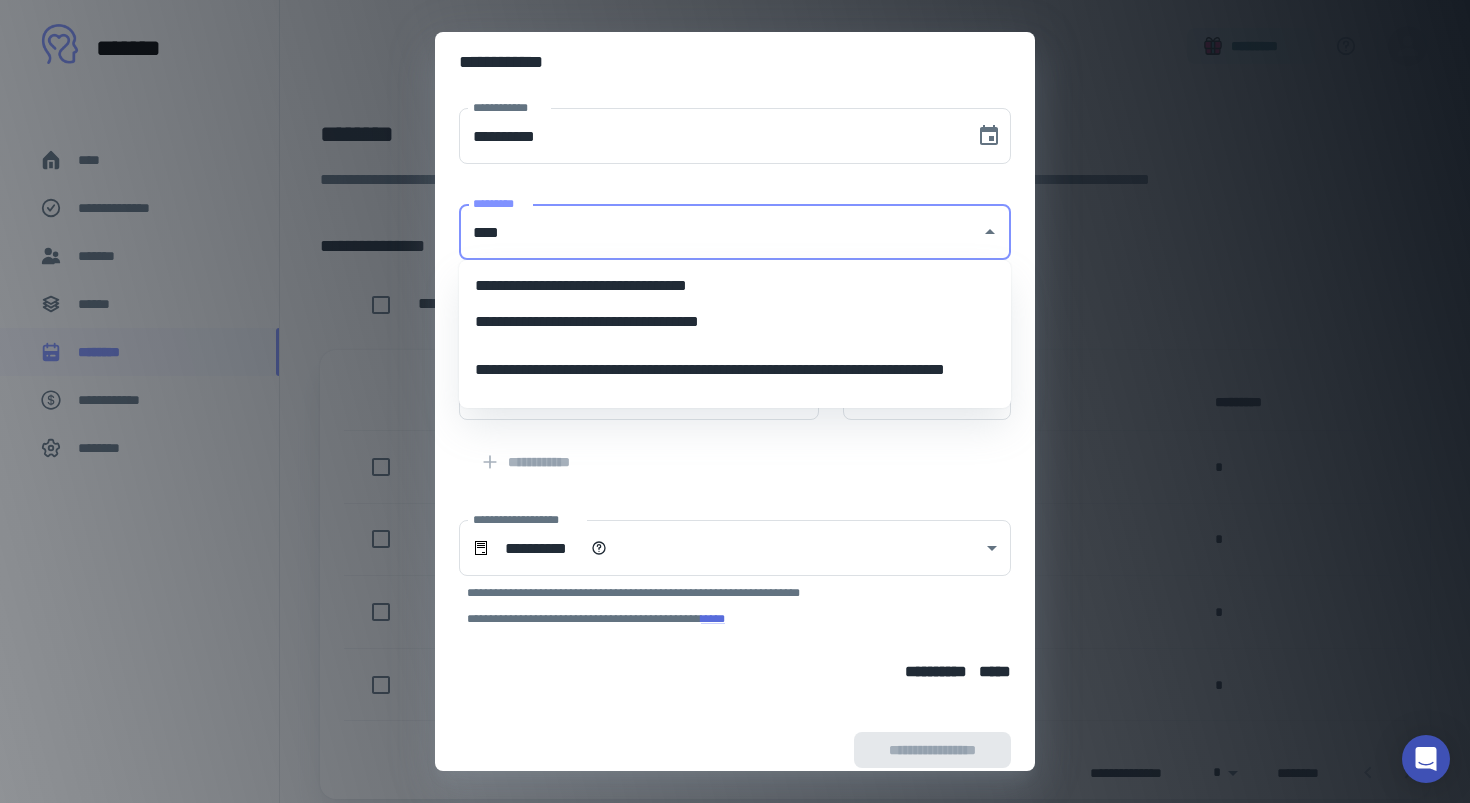 click on "**********" at bounding box center [735, 322] 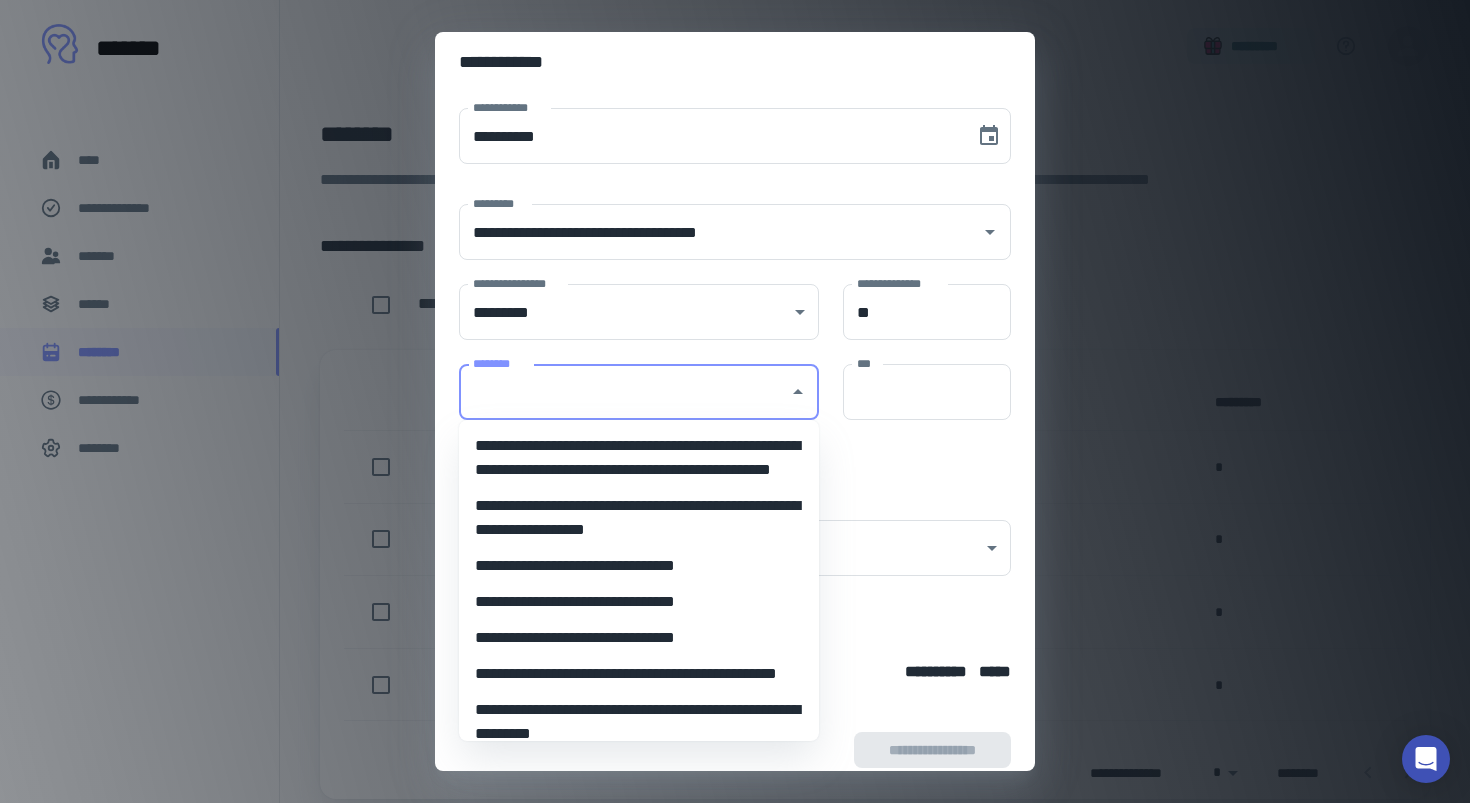 click on "********" at bounding box center [624, 392] 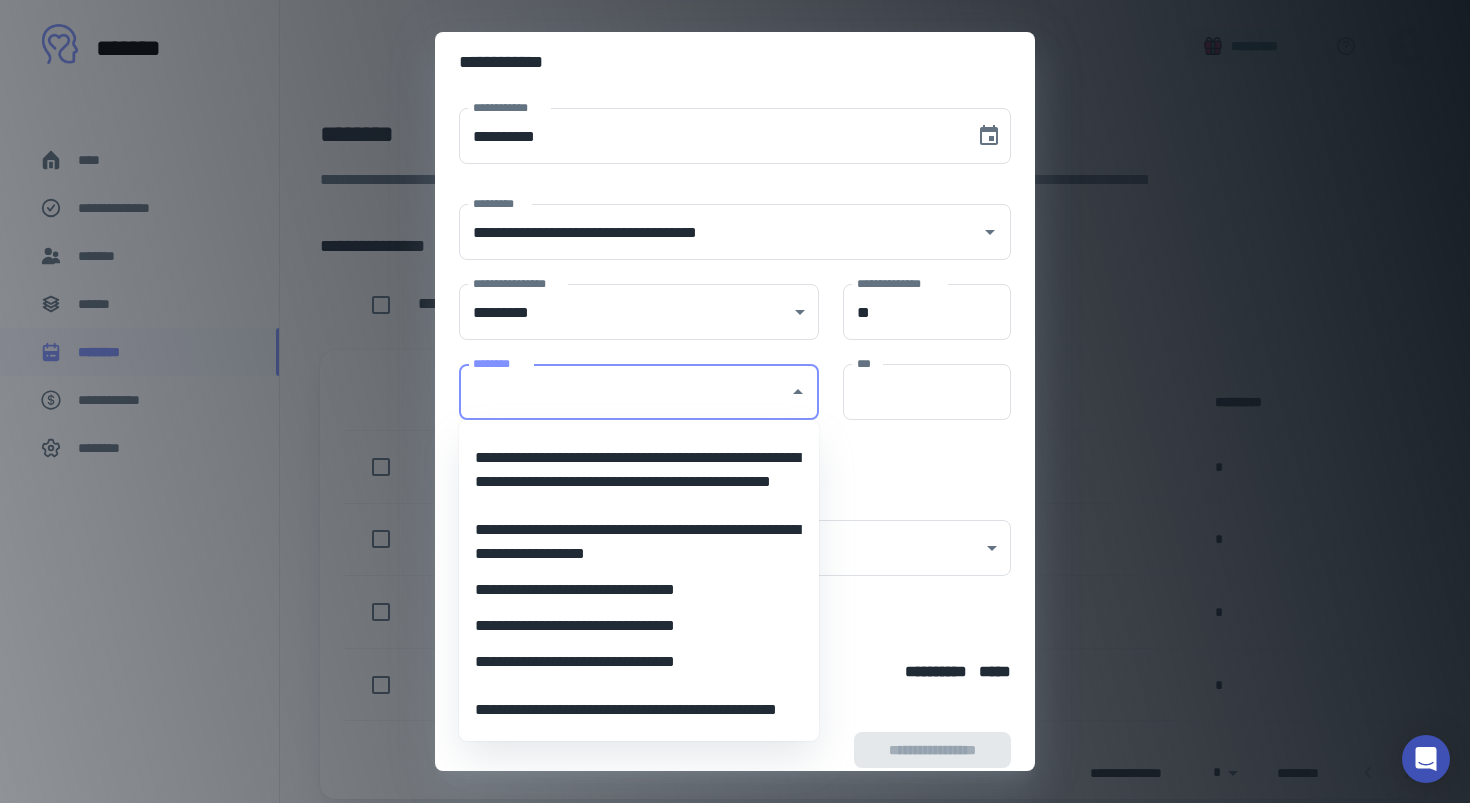click on "**********" at bounding box center (639, 662) 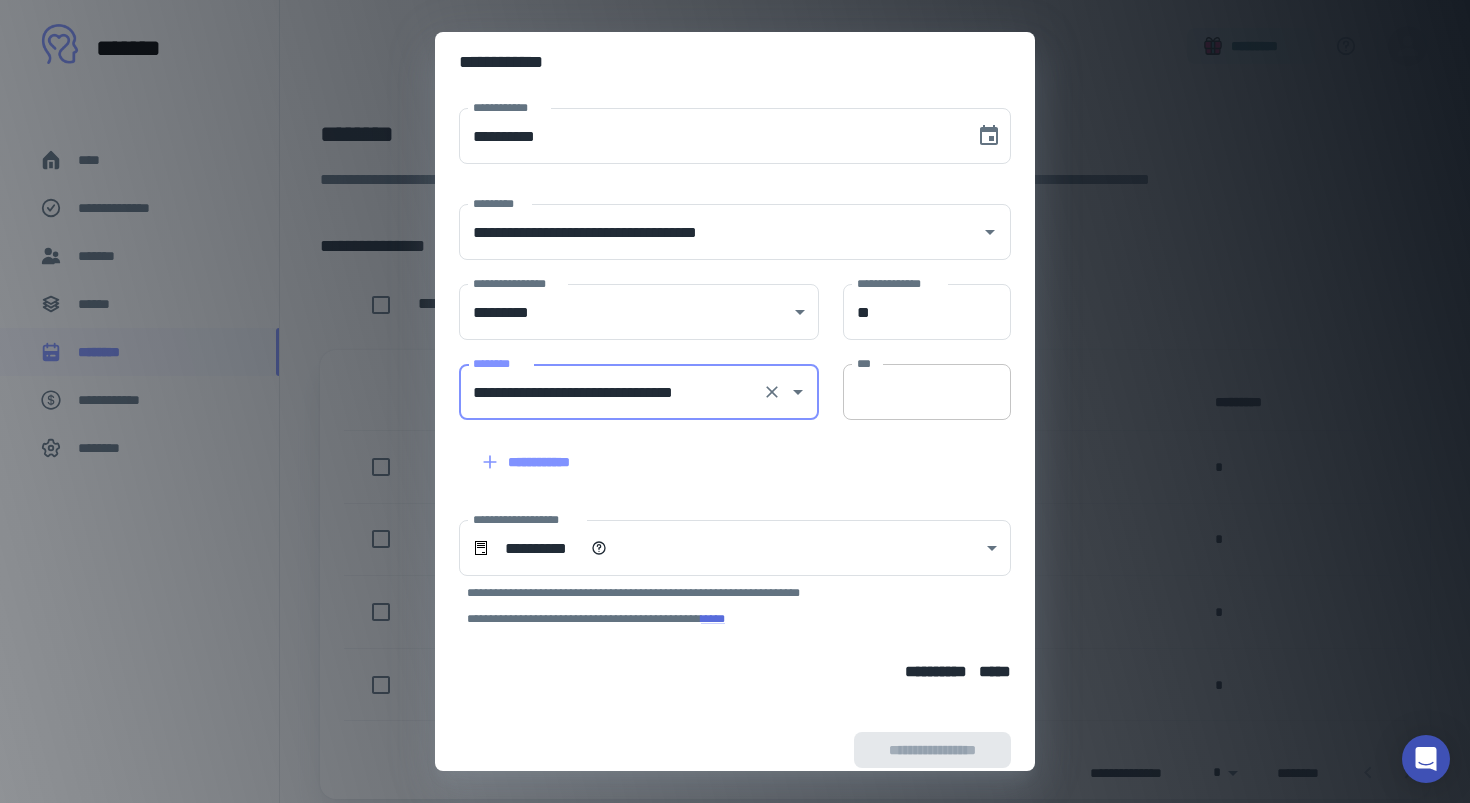 click on "***" at bounding box center (927, 392) 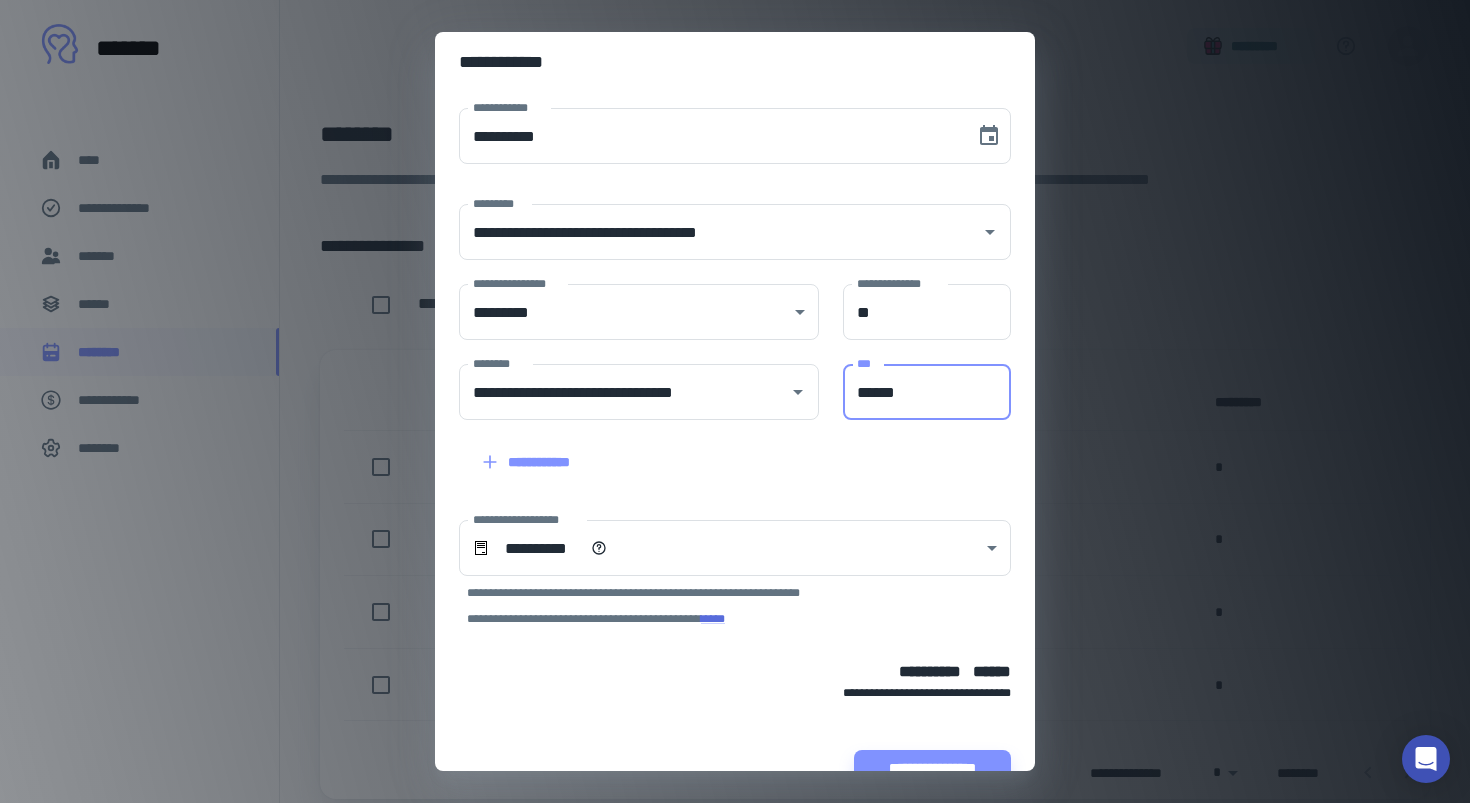 type on "******" 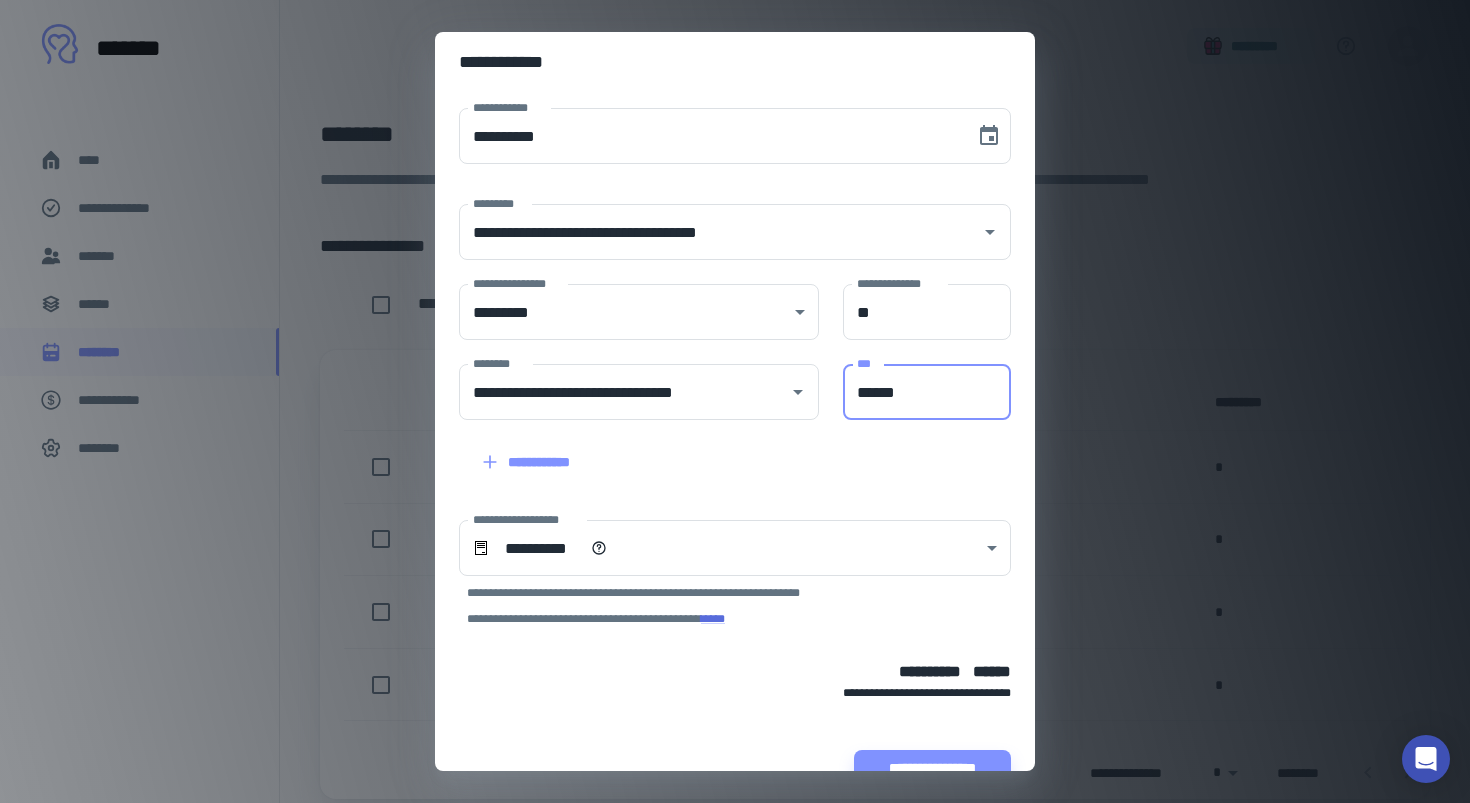 drag, startPoint x: 911, startPoint y: 401, endPoint x: 845, endPoint y: 372, distance: 72.09022 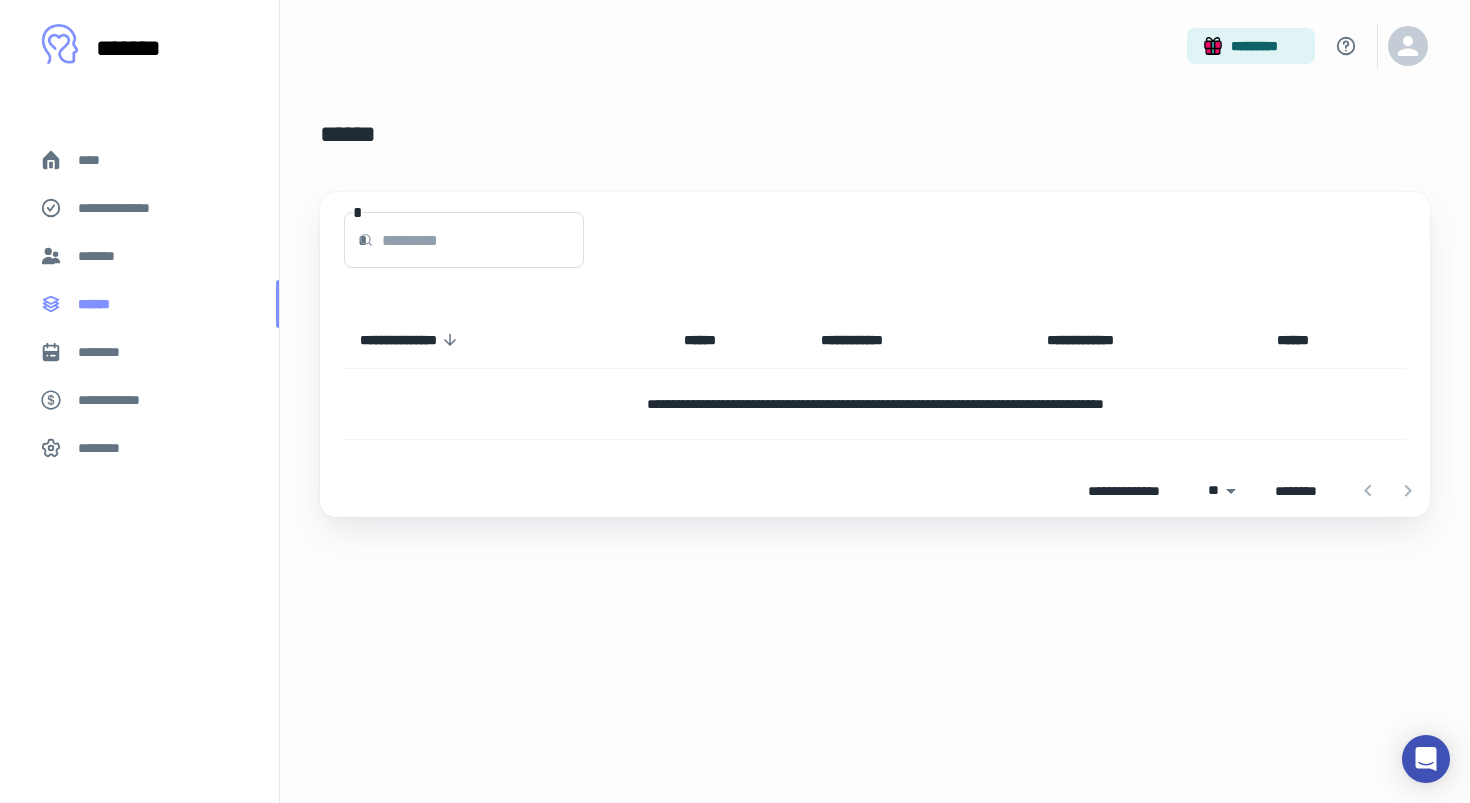 click on "******" at bounding box center (100, 304) 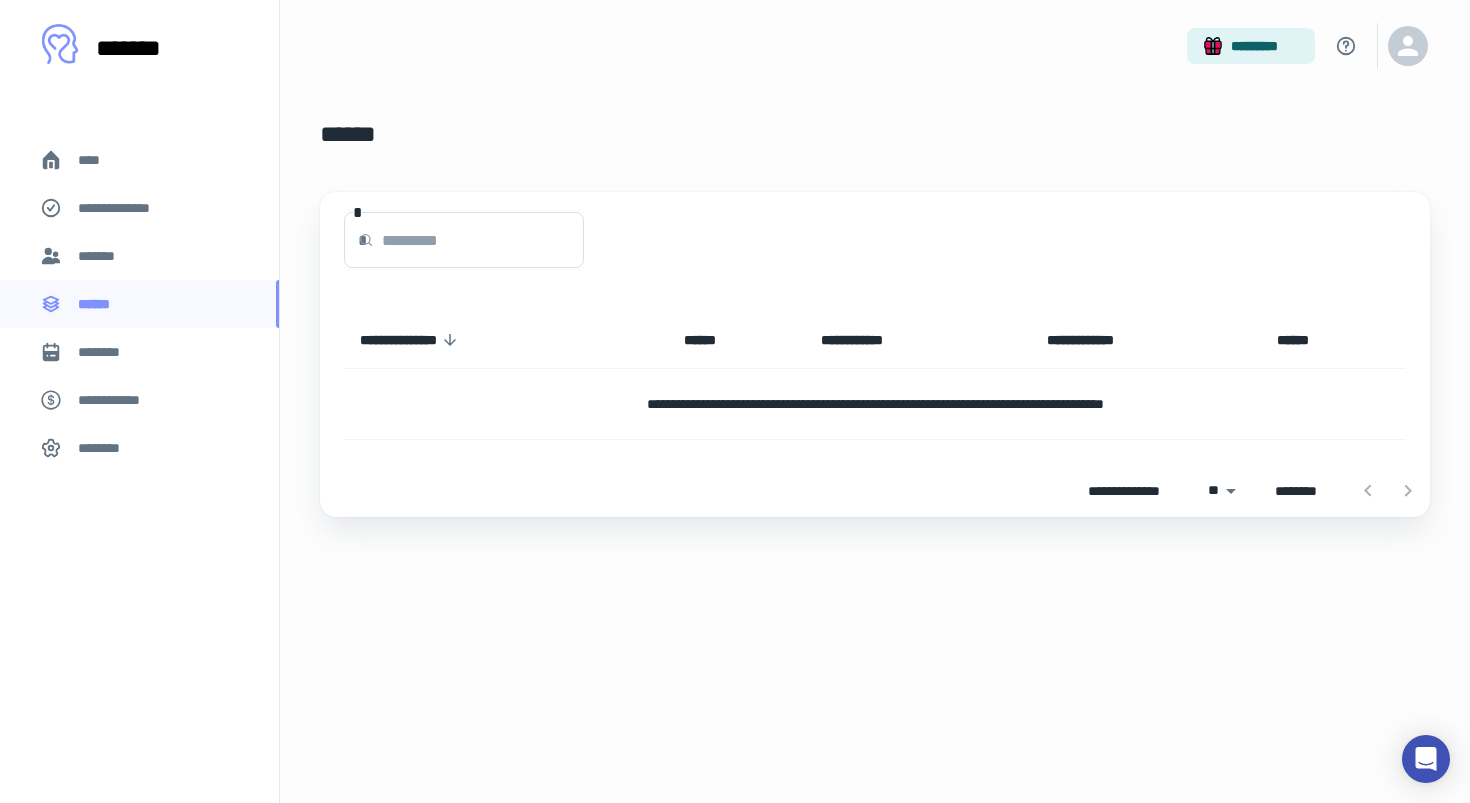 click on "********" at bounding box center (107, 352) 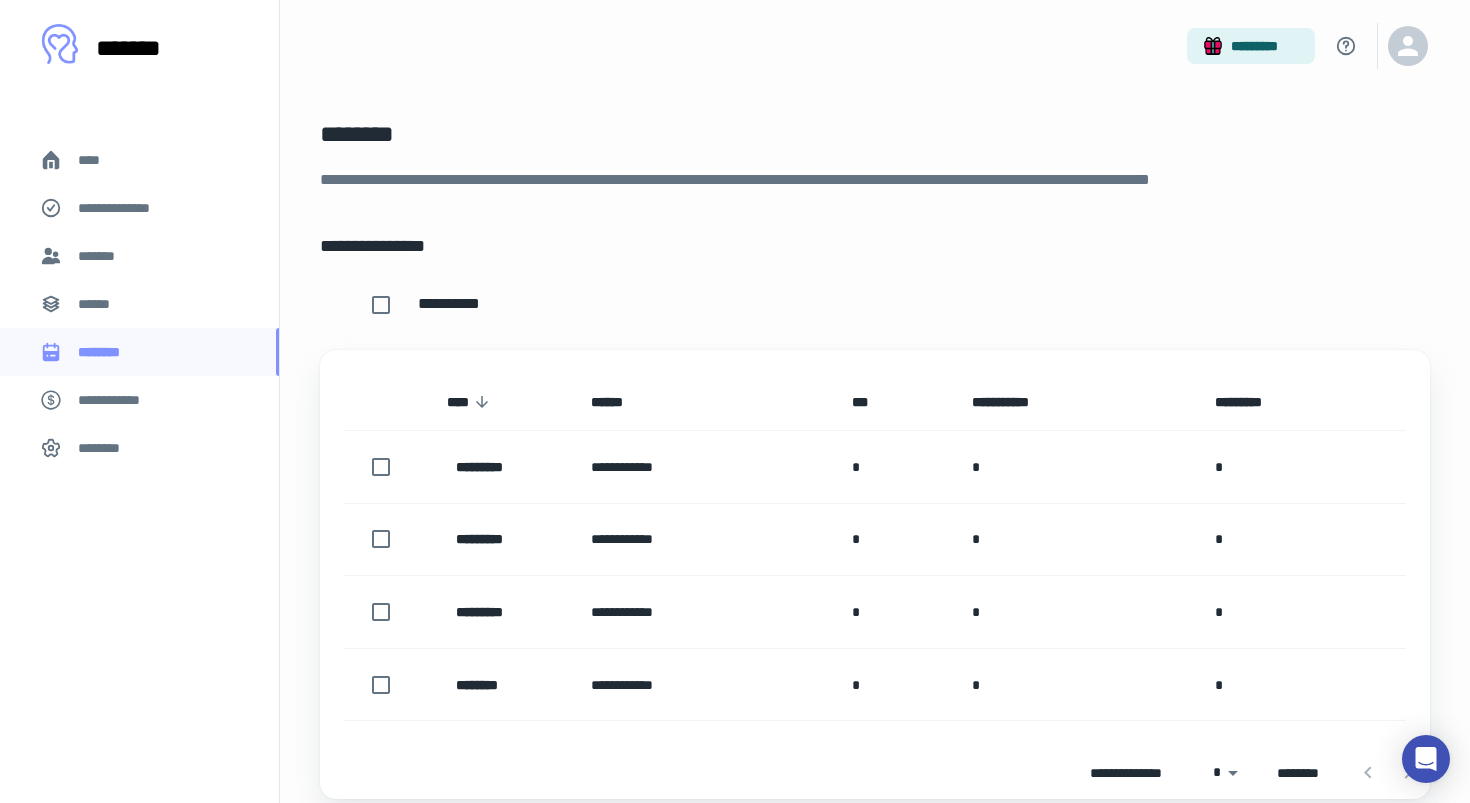 click on "*******" at bounding box center (101, 256) 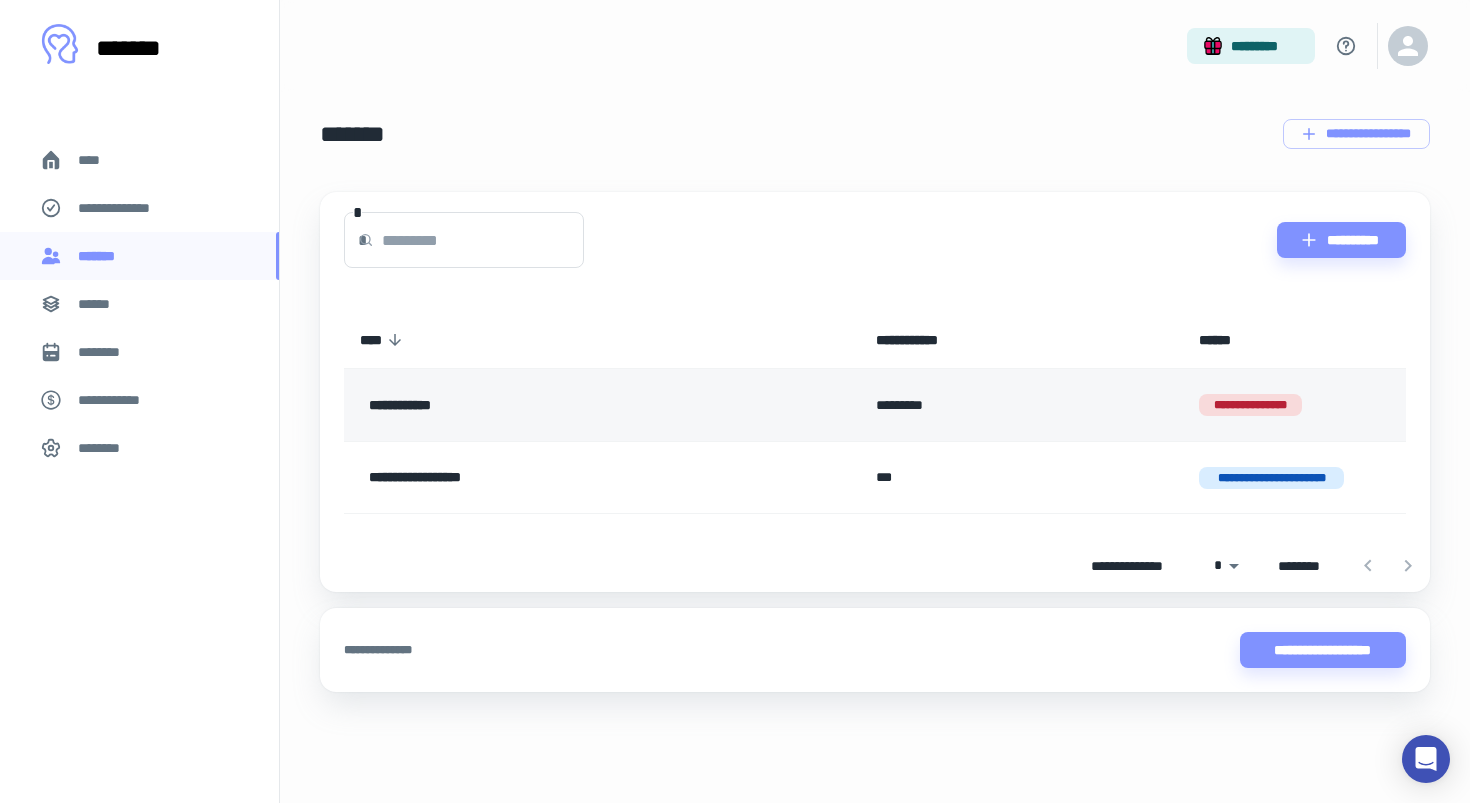click on "**********" at bounding box center (1250, 405) 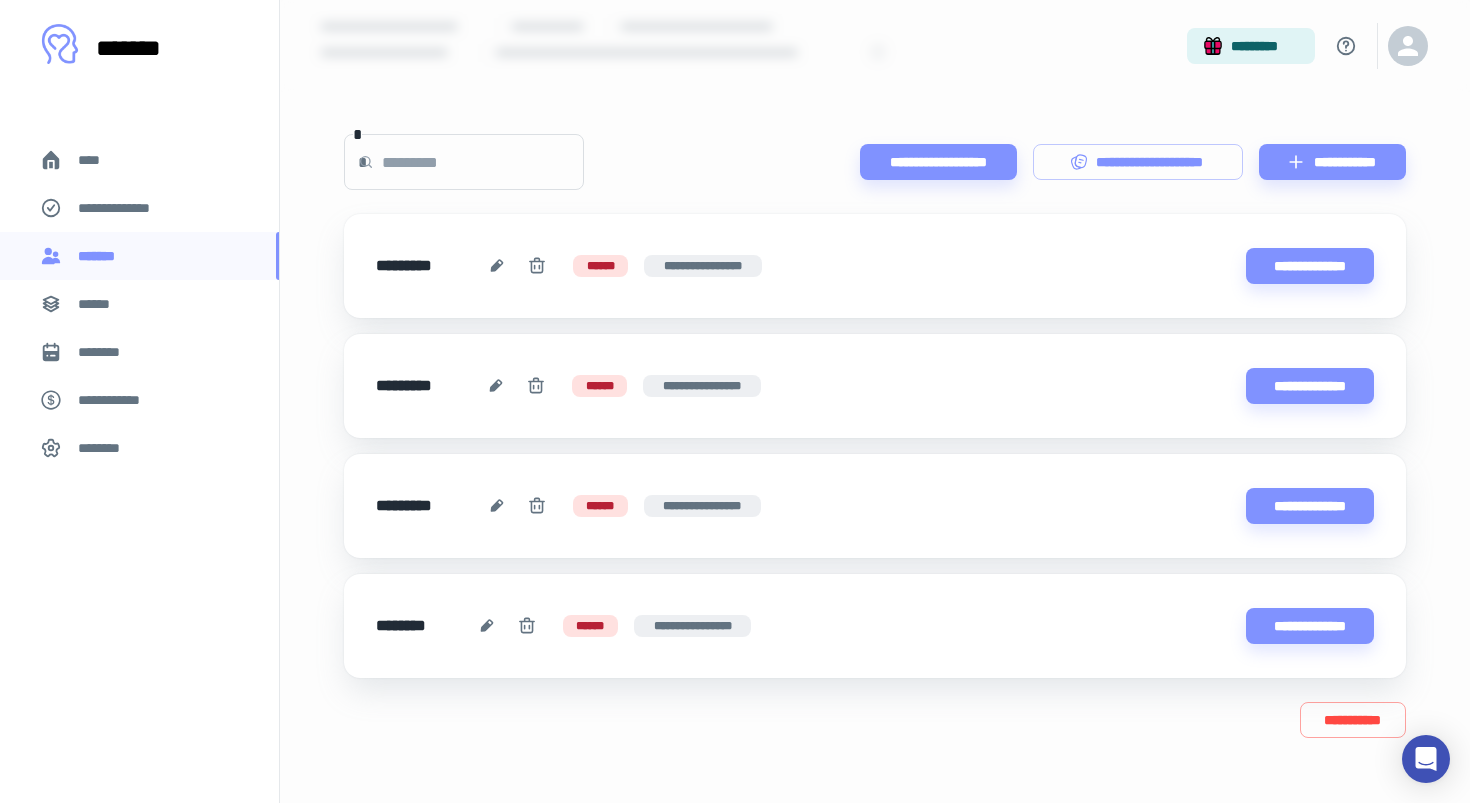 scroll, scrollTop: 168, scrollLeft: 0, axis: vertical 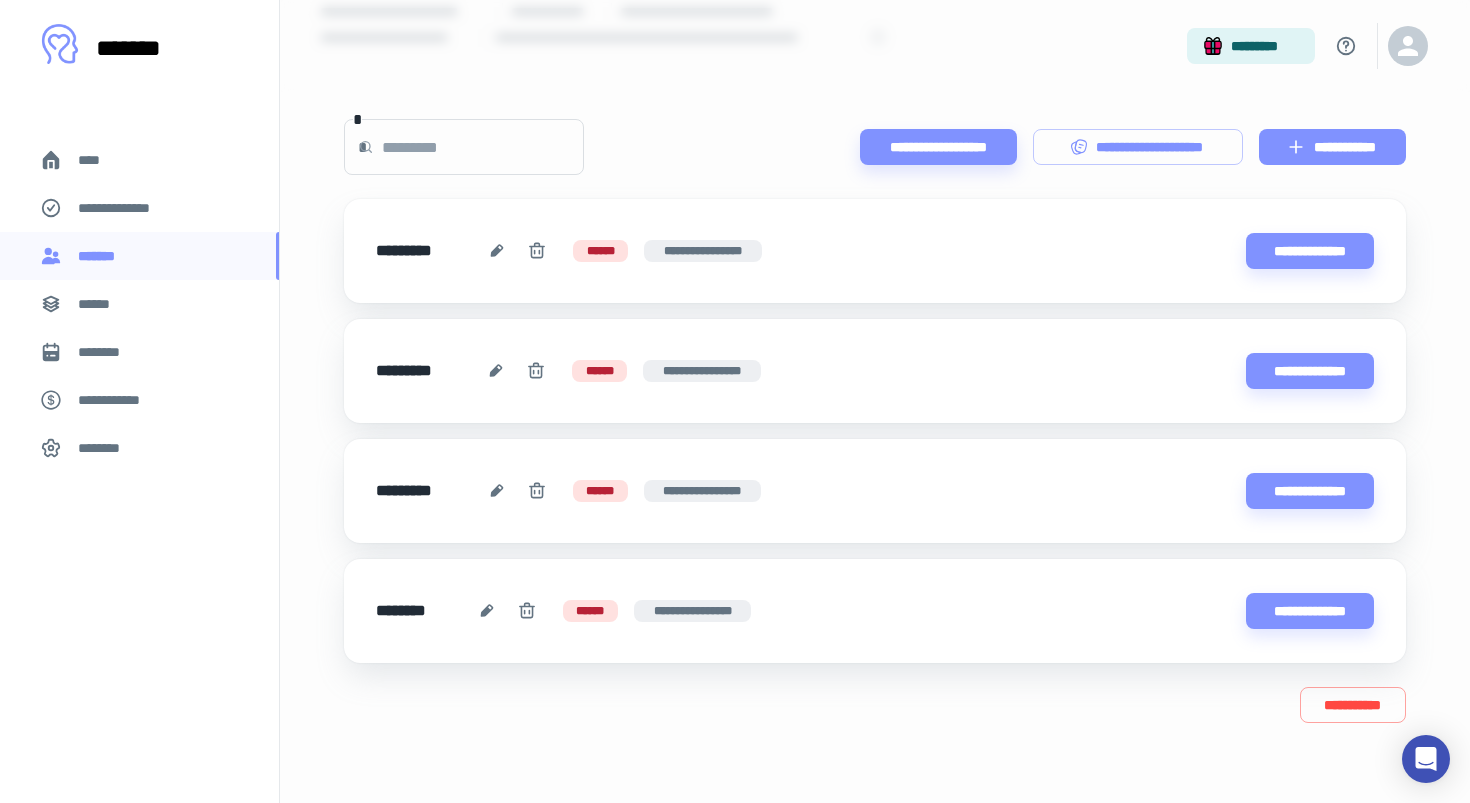 click on "**********" at bounding box center (1332, 147) 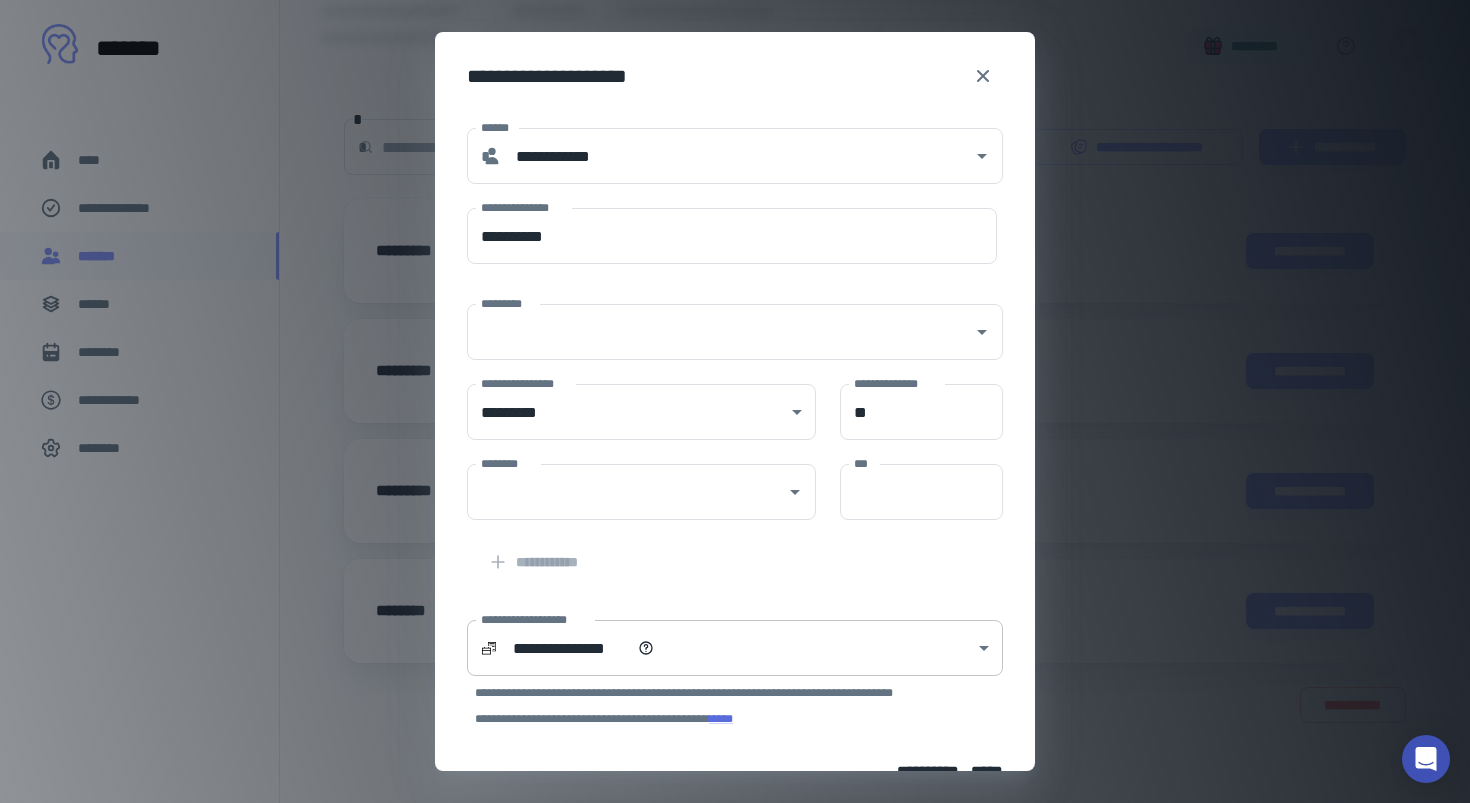 click on "**********" at bounding box center (735, 234) 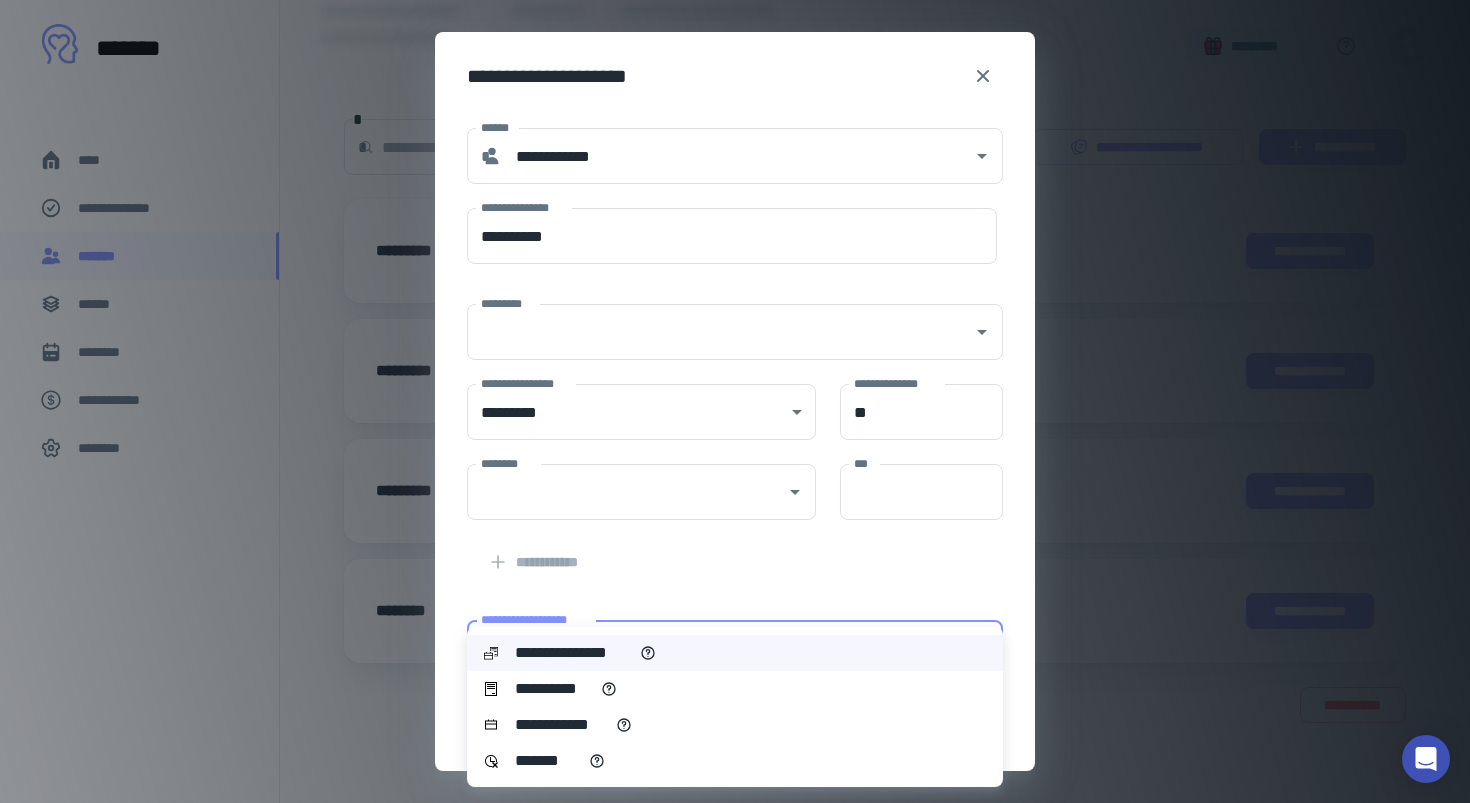 click on "**********" at bounding box center [735, 689] 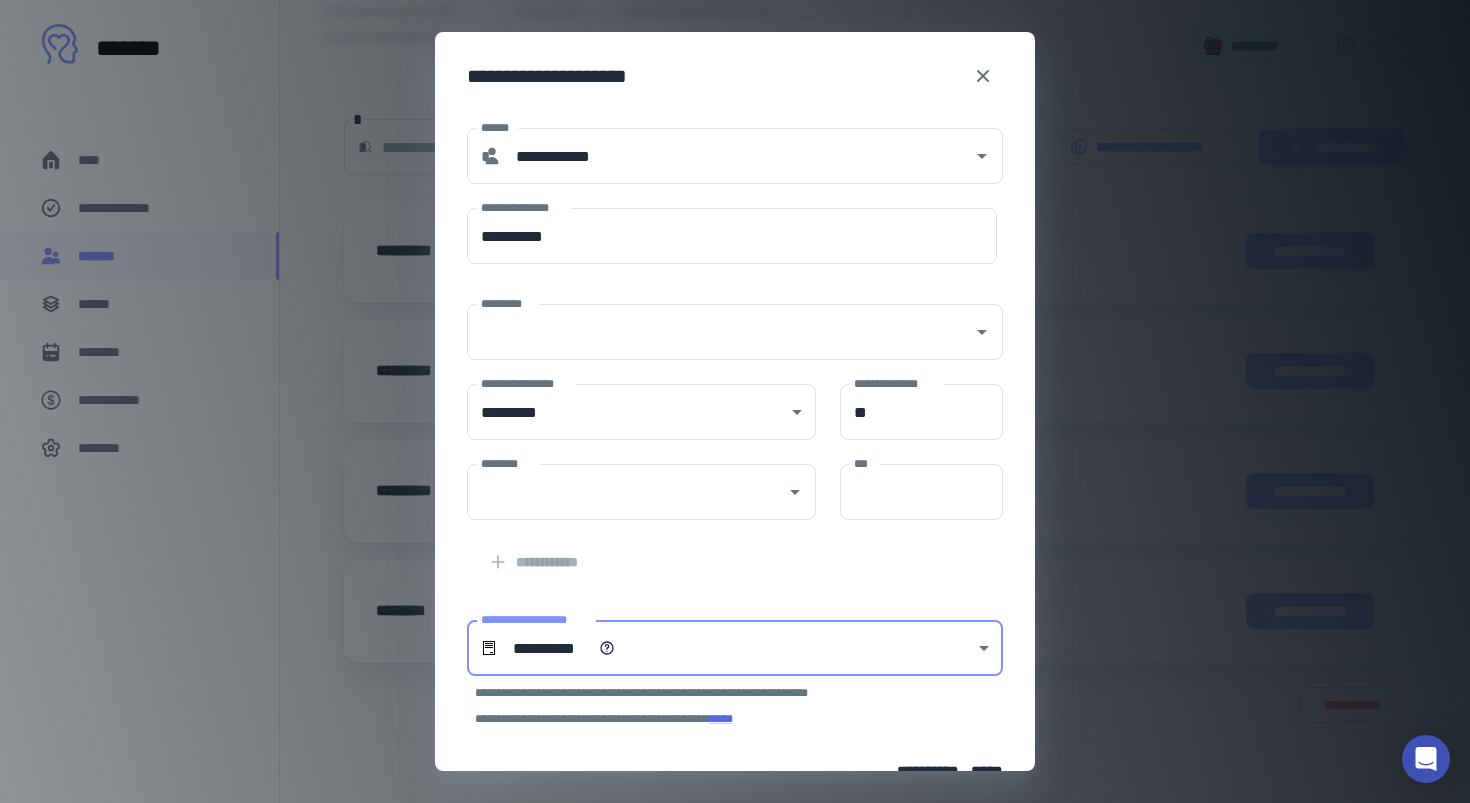 click on "**********" at bounding box center [735, 719] 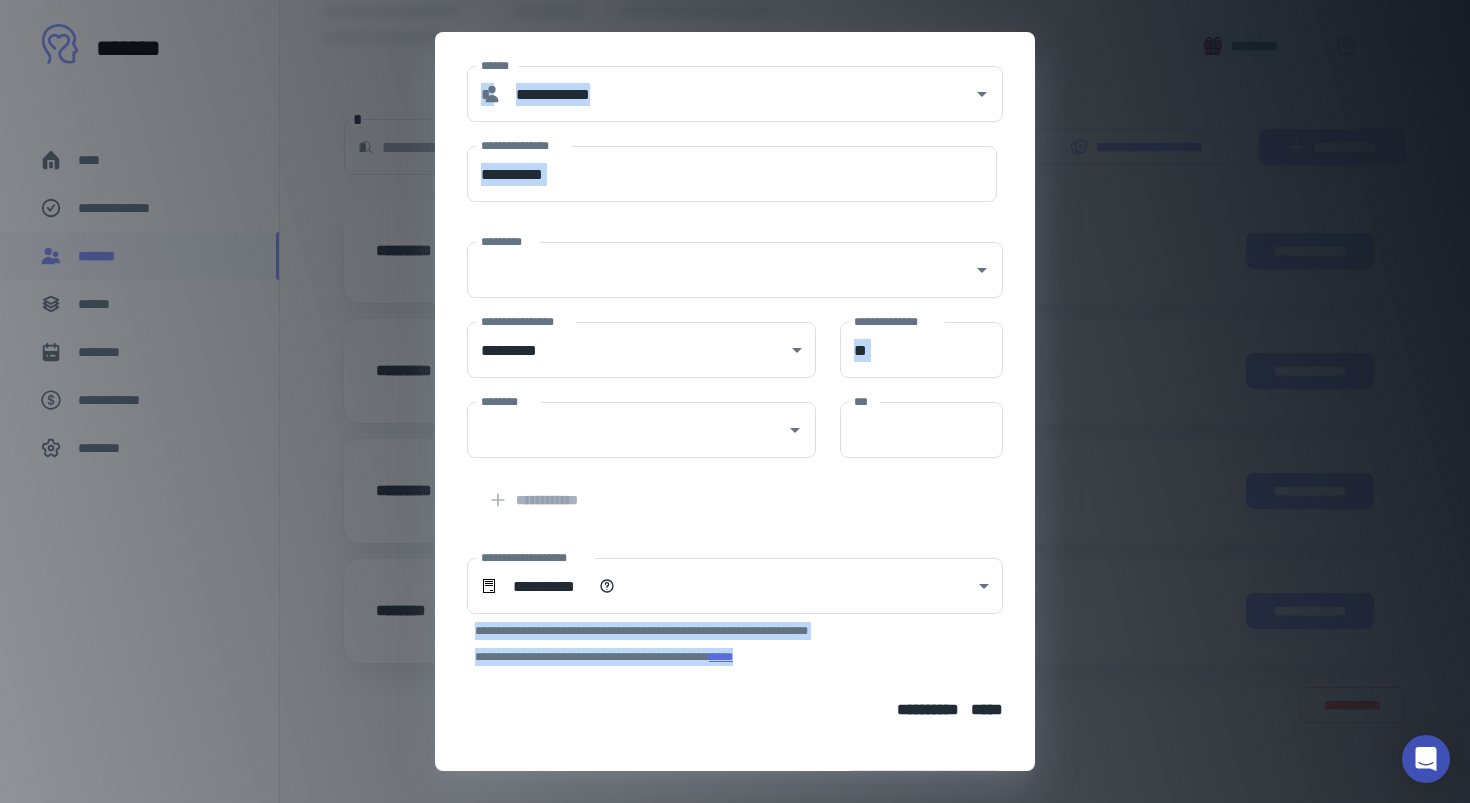 scroll, scrollTop: 129, scrollLeft: 0, axis: vertical 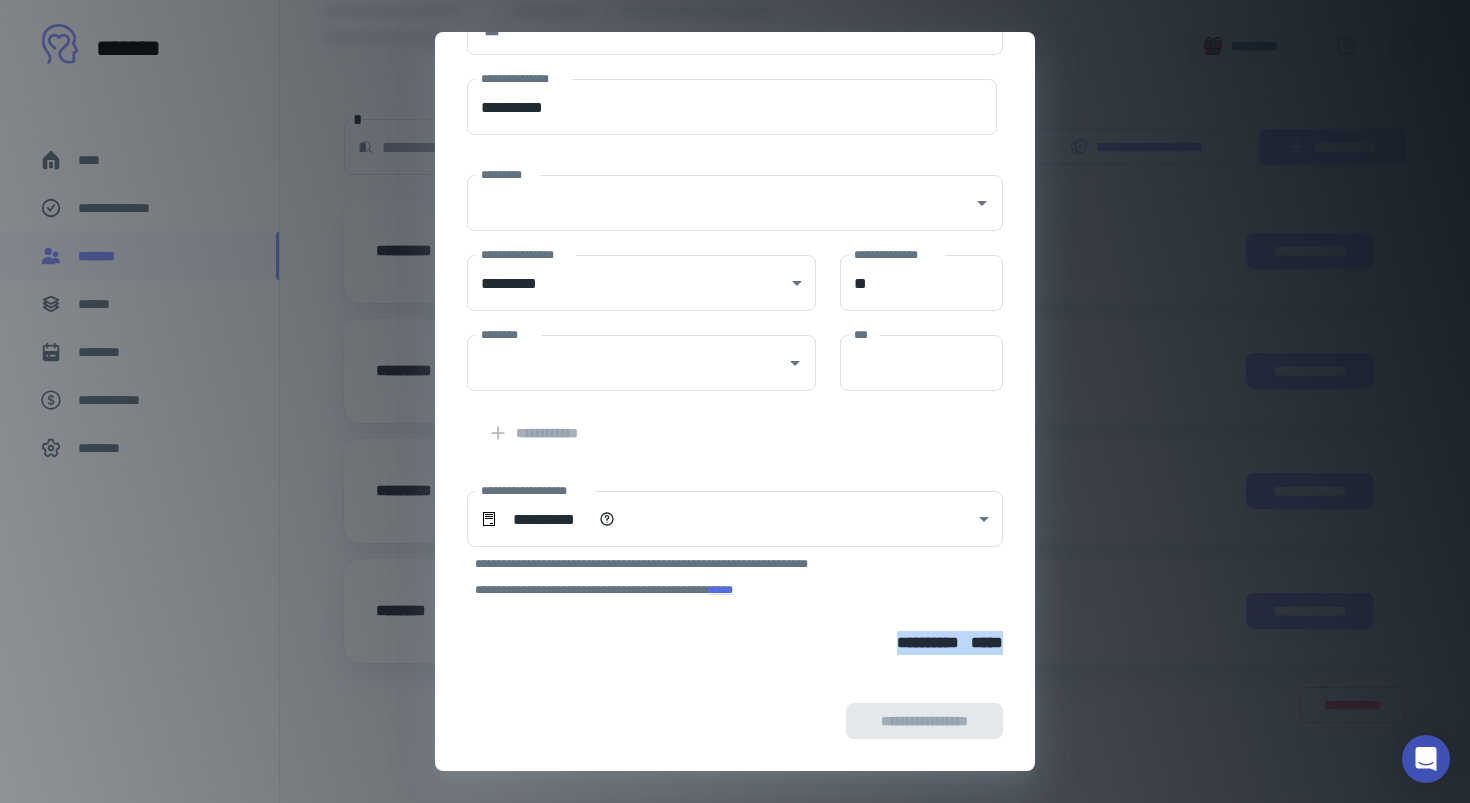 drag, startPoint x: 797, startPoint y: 739, endPoint x: 787, endPoint y: 793, distance: 54.91812 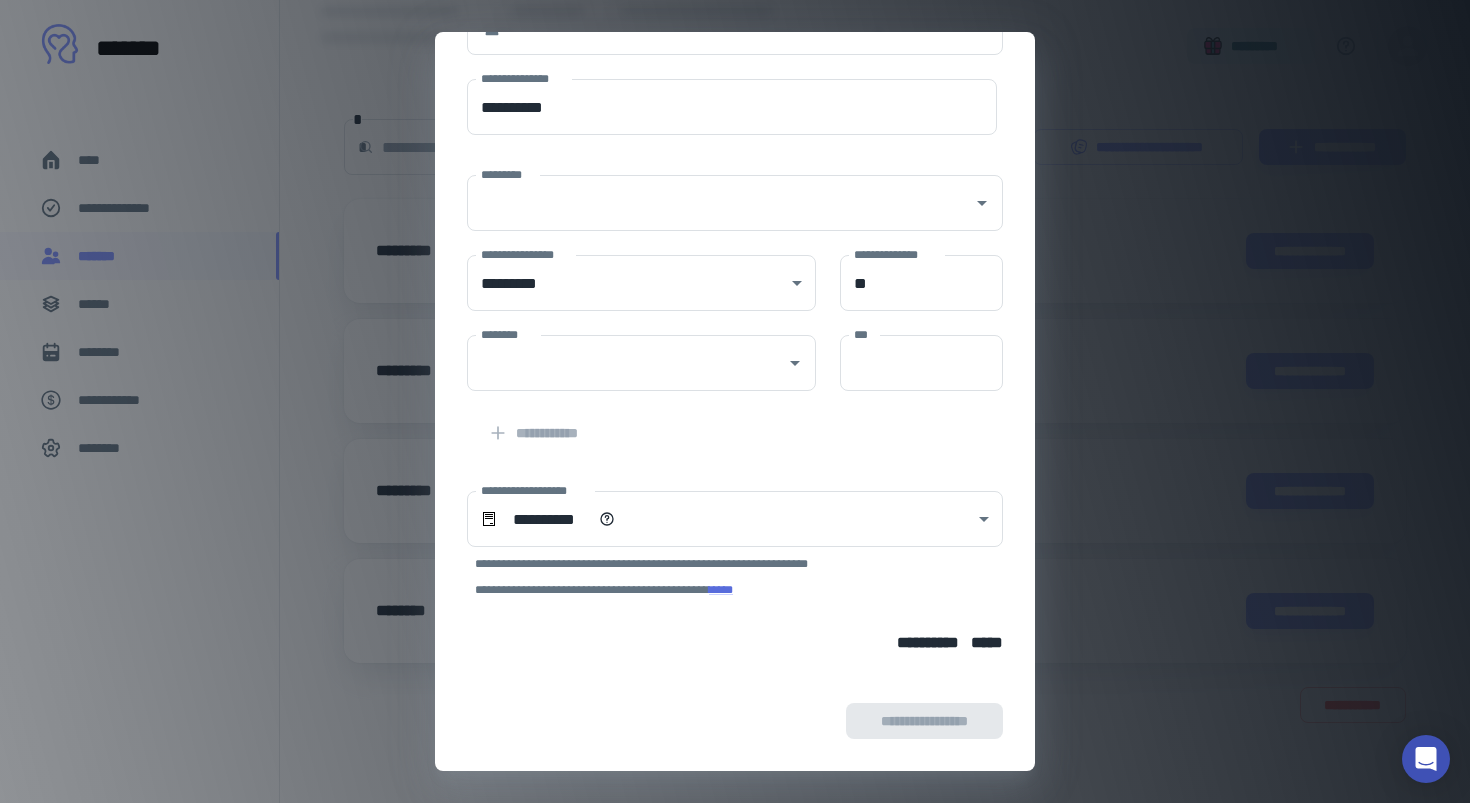 click at bounding box center [723, 667] 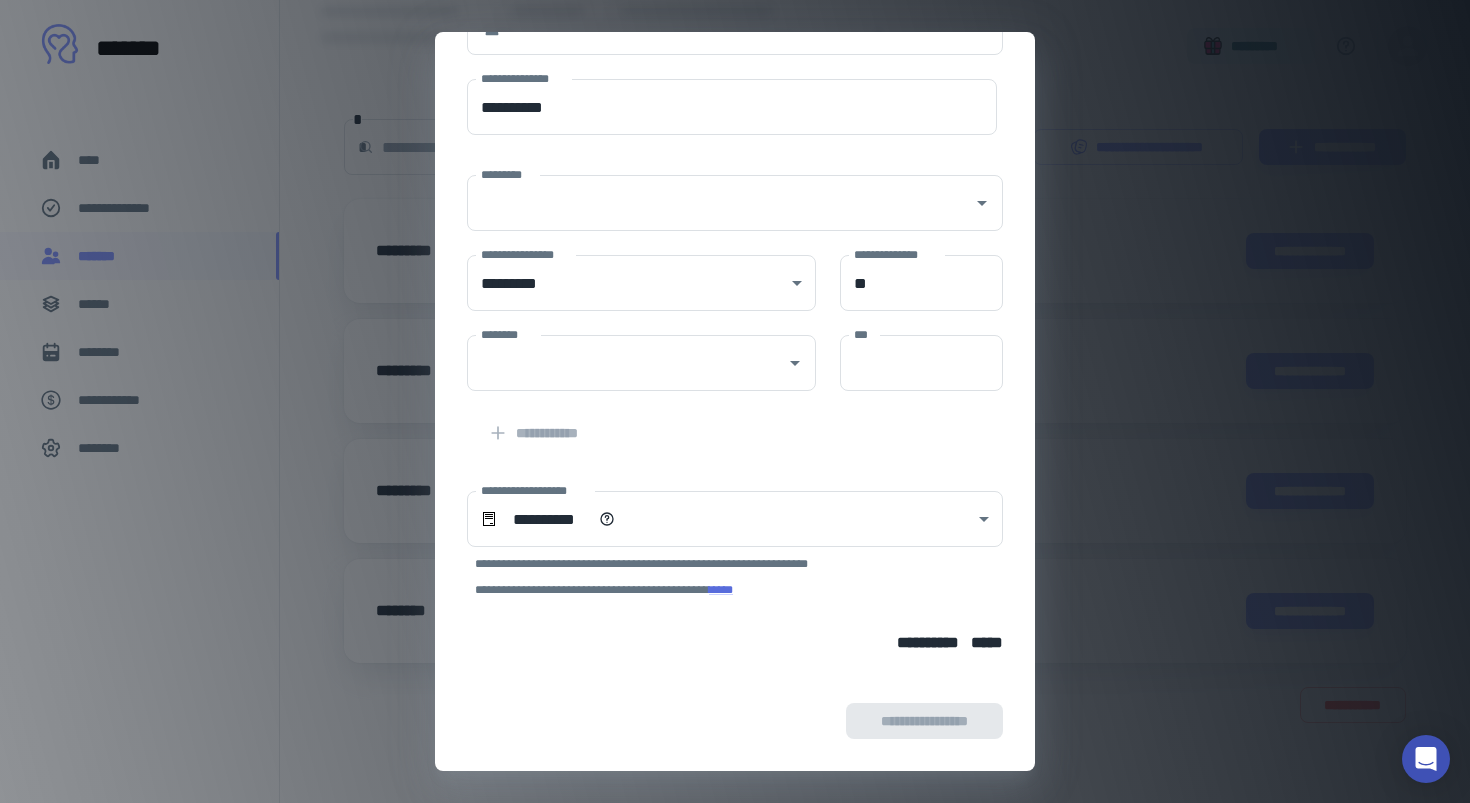 click on "**********" at bounding box center (723, 421) 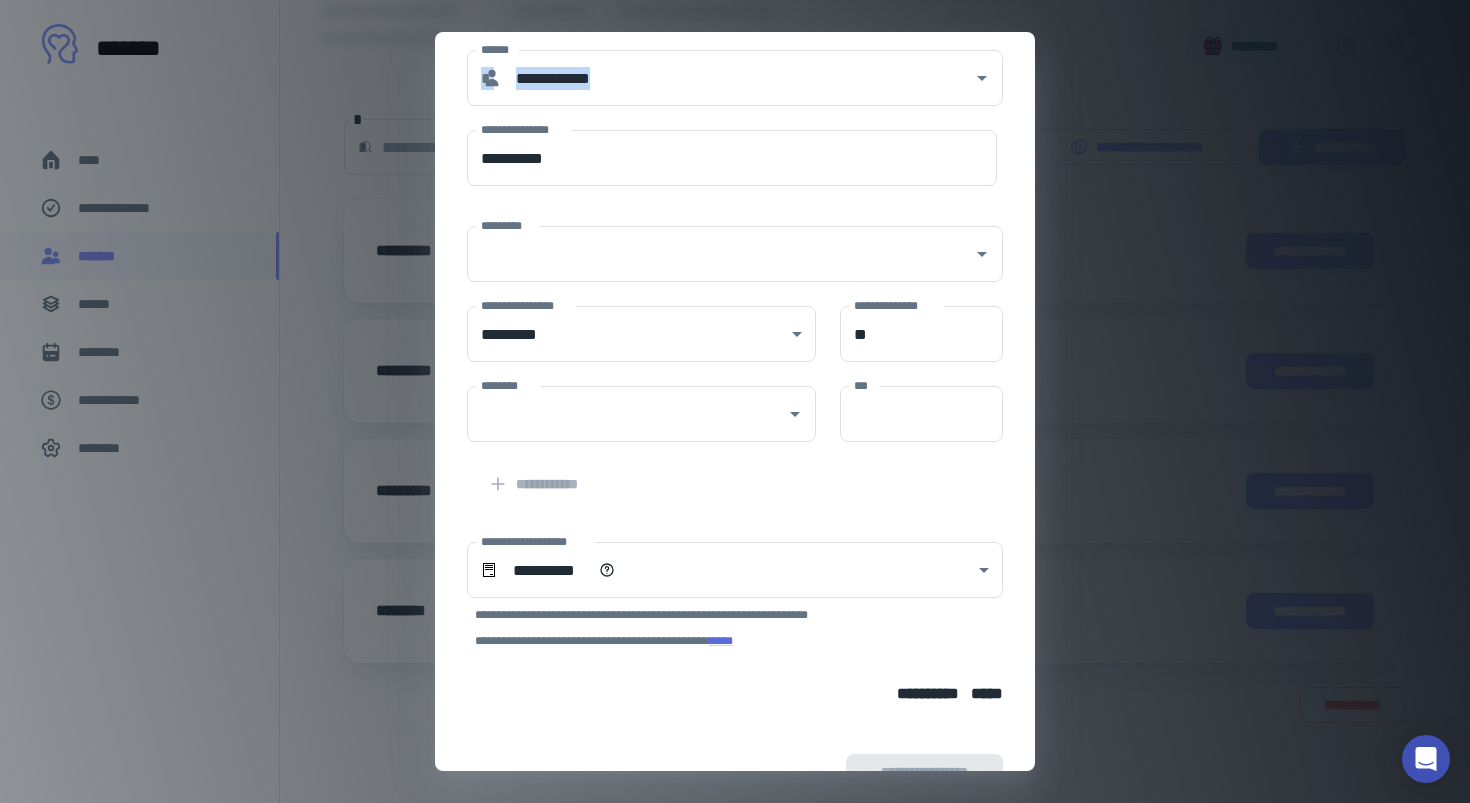 scroll, scrollTop: 0, scrollLeft: 0, axis: both 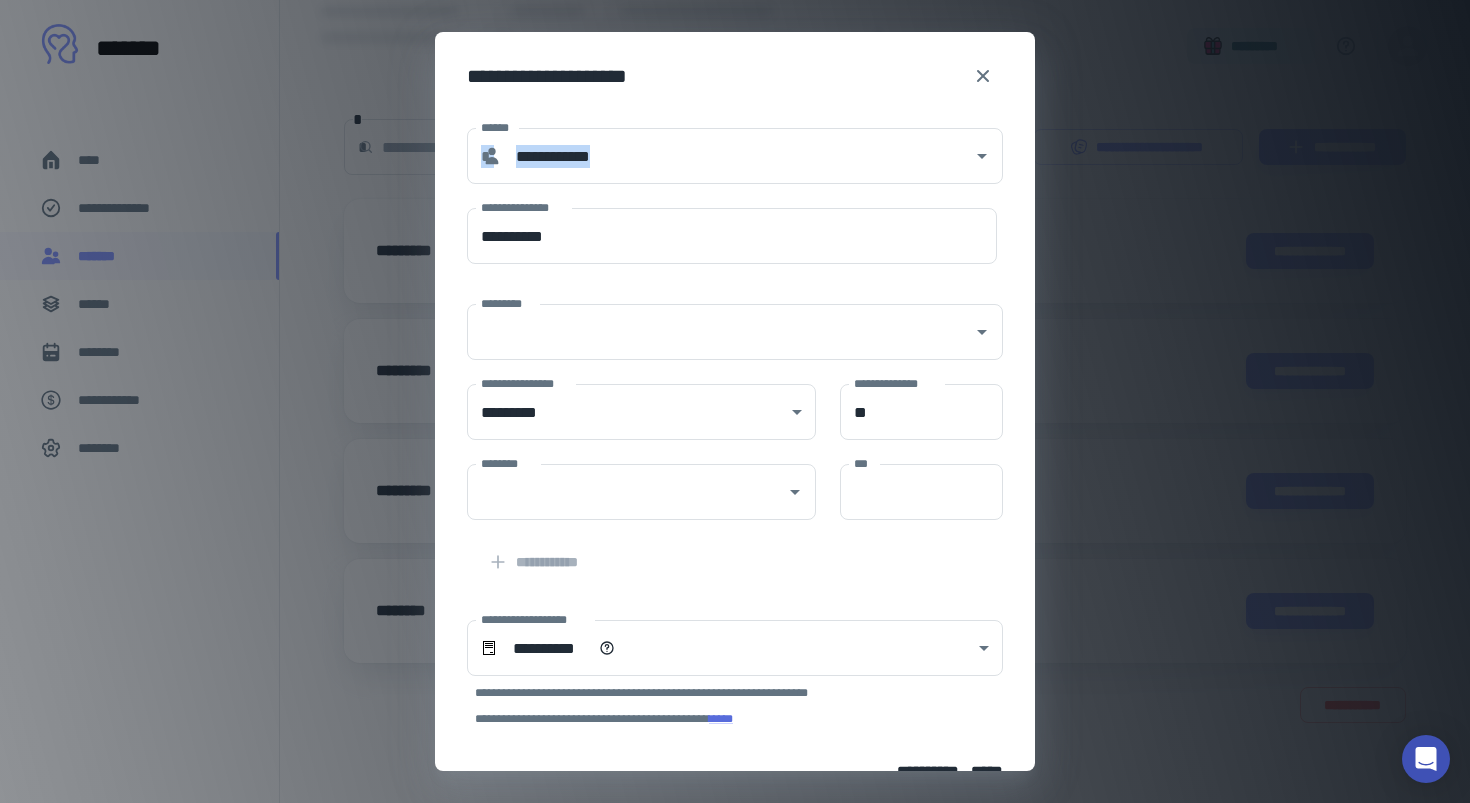 drag, startPoint x: 1020, startPoint y: 64, endPoint x: 1021, endPoint y: 4, distance: 60.00833 